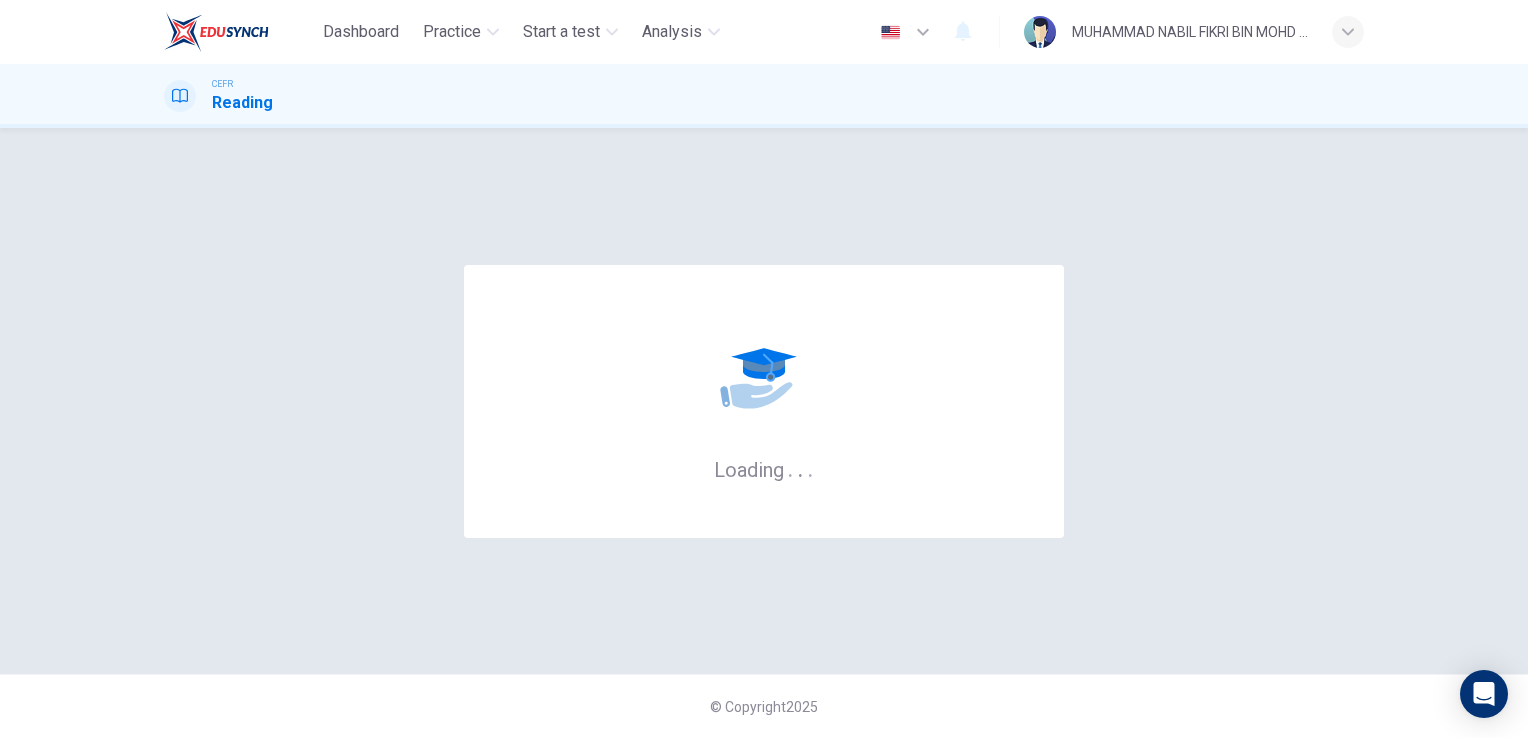 scroll, scrollTop: 0, scrollLeft: 0, axis: both 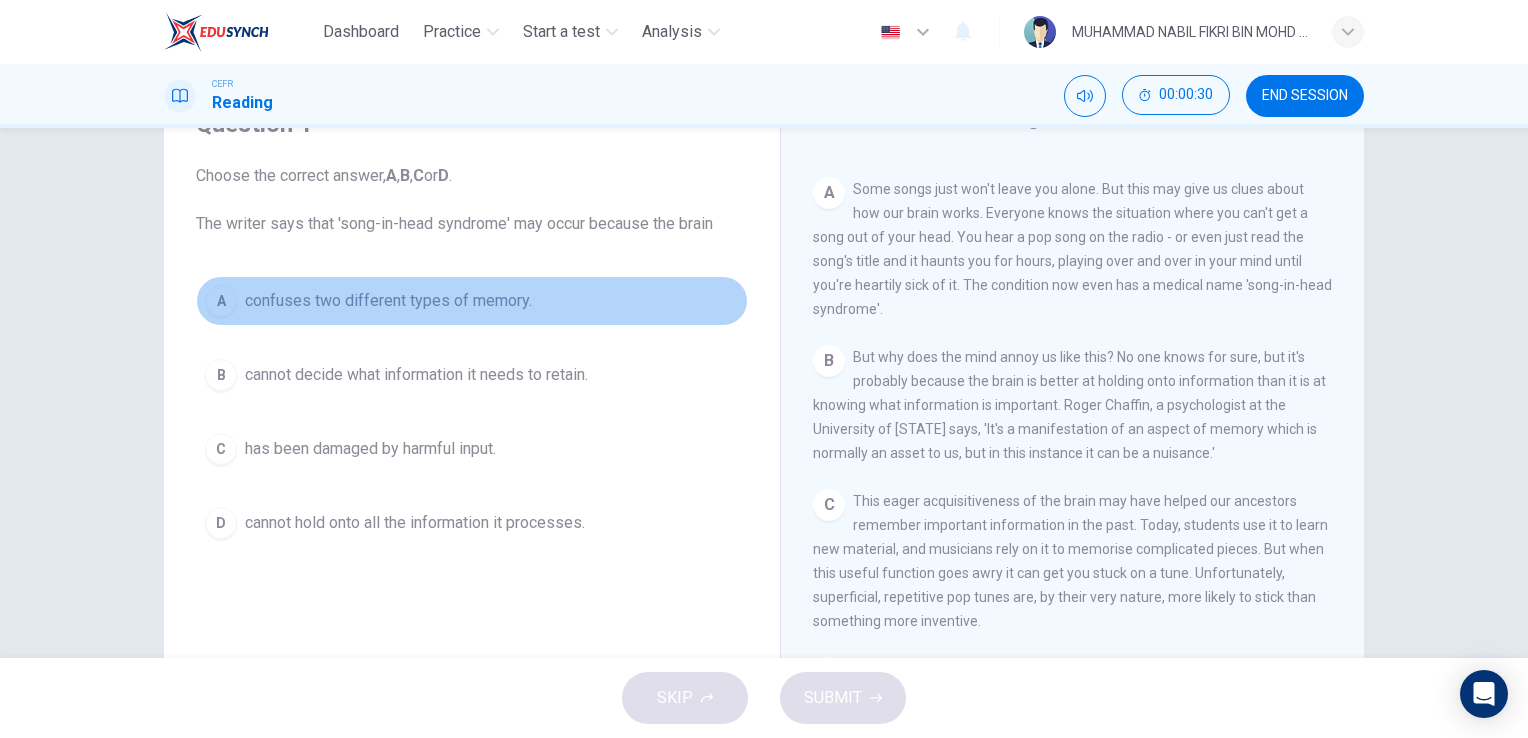 click on "A confuses two different types of memory." at bounding box center (472, 301) 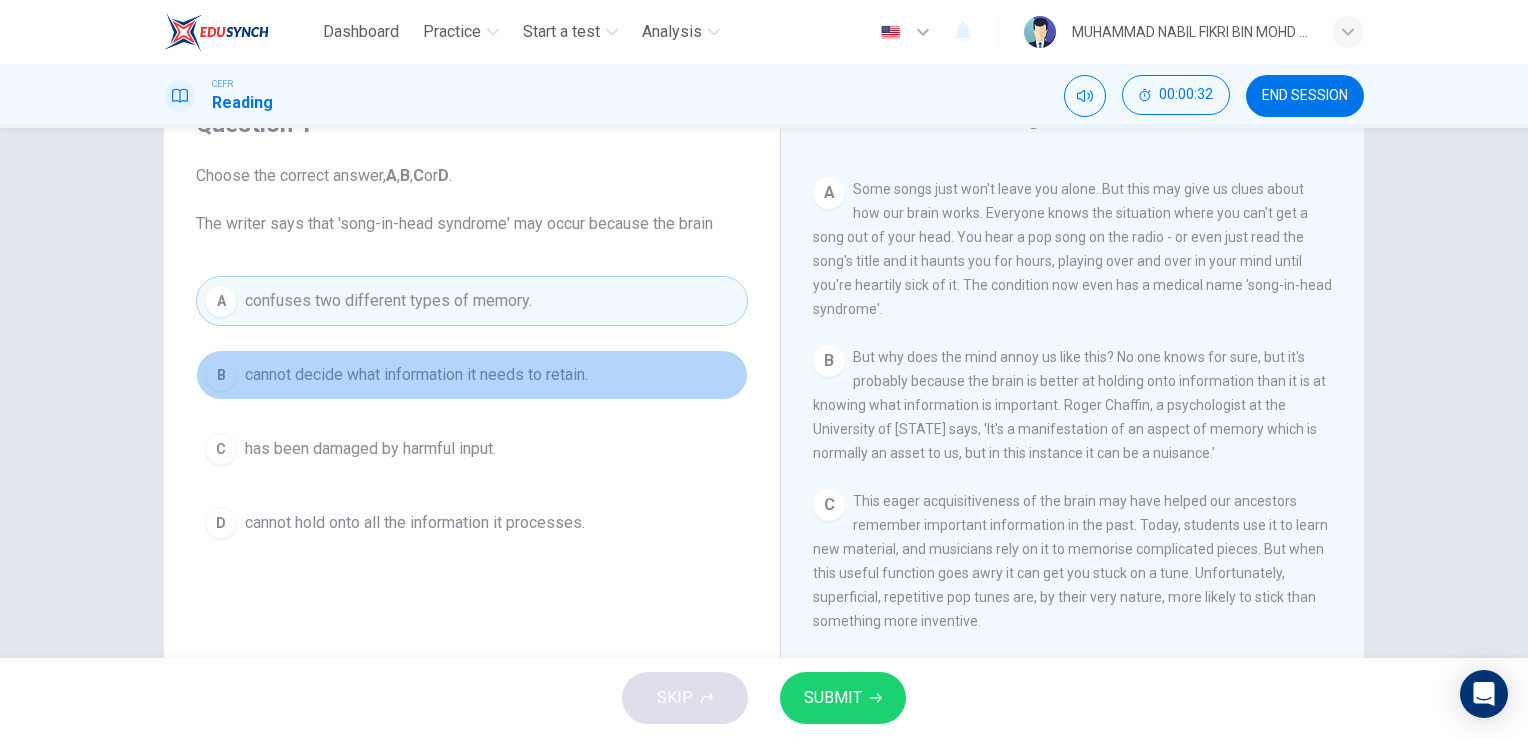 click on "cannot decide what information it needs to retain." at bounding box center [416, 375] 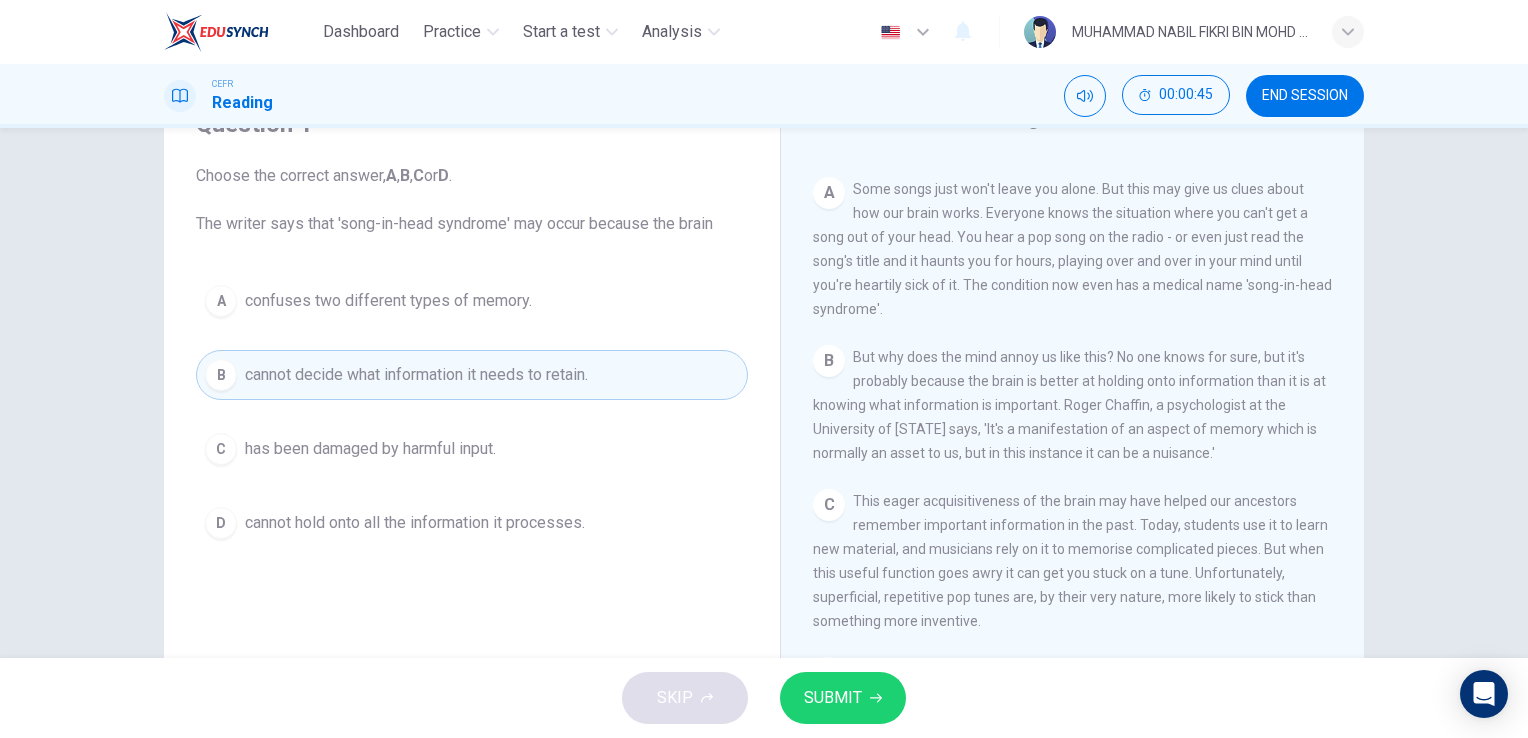 click on "SUBMIT" at bounding box center [833, 698] 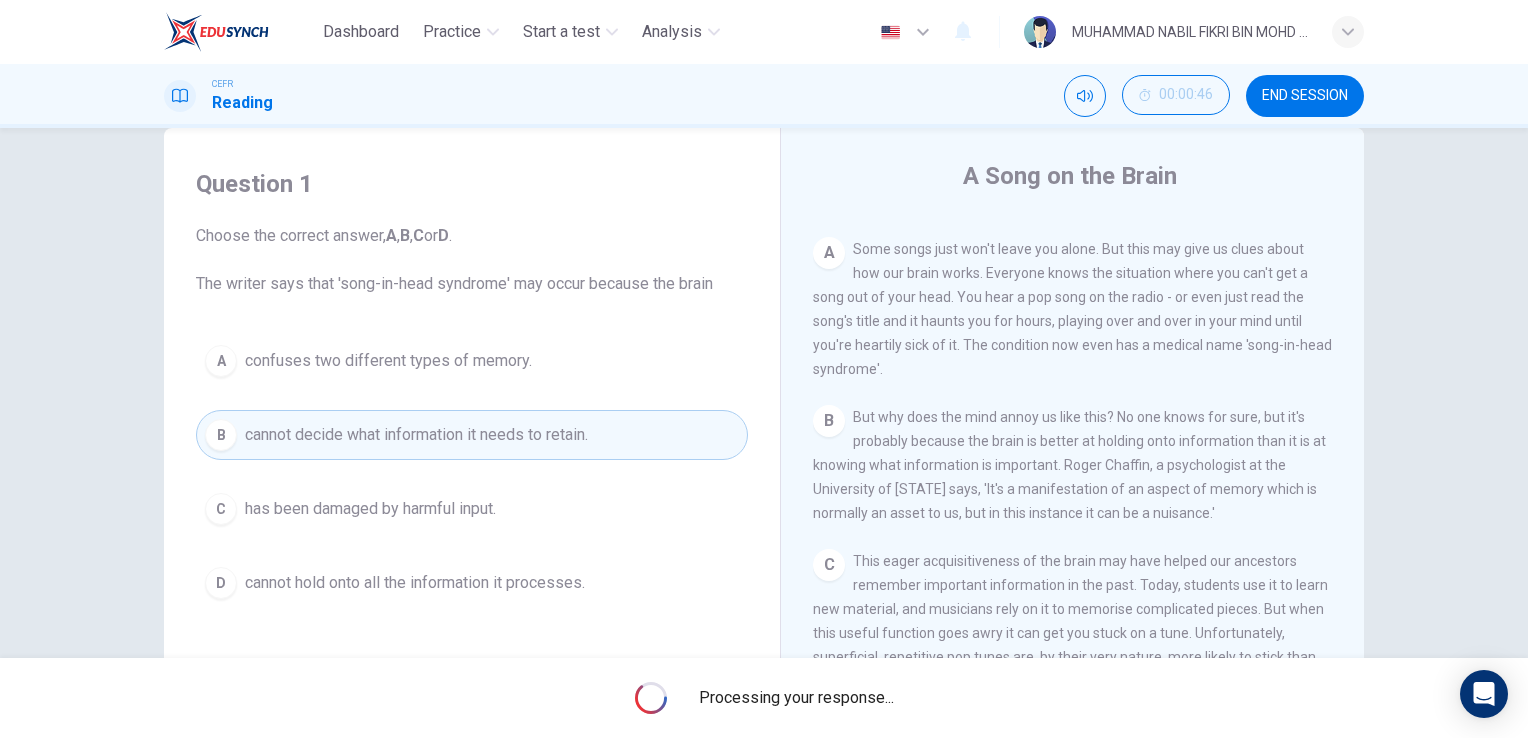 scroll, scrollTop: 0, scrollLeft: 0, axis: both 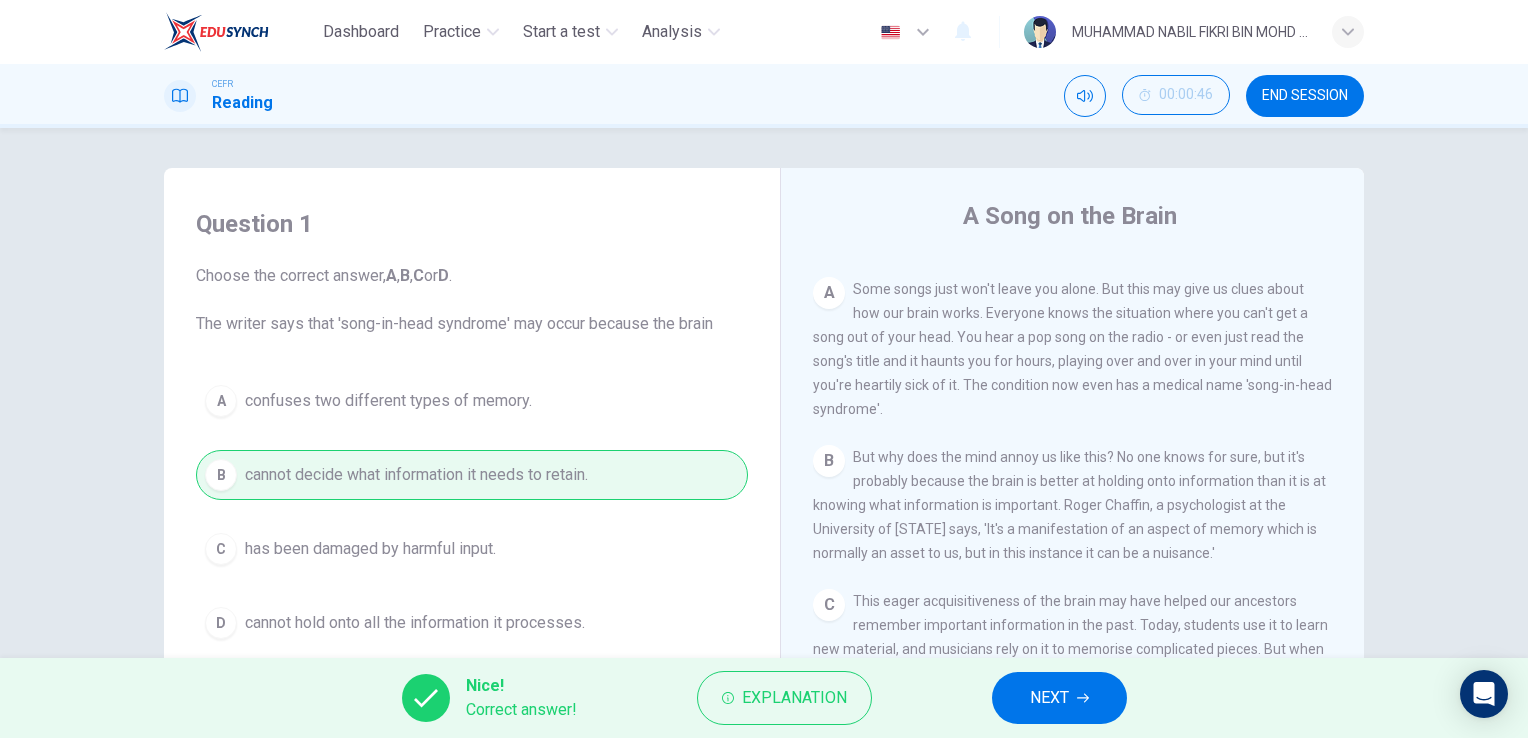 click on "NEXT" at bounding box center (1059, 698) 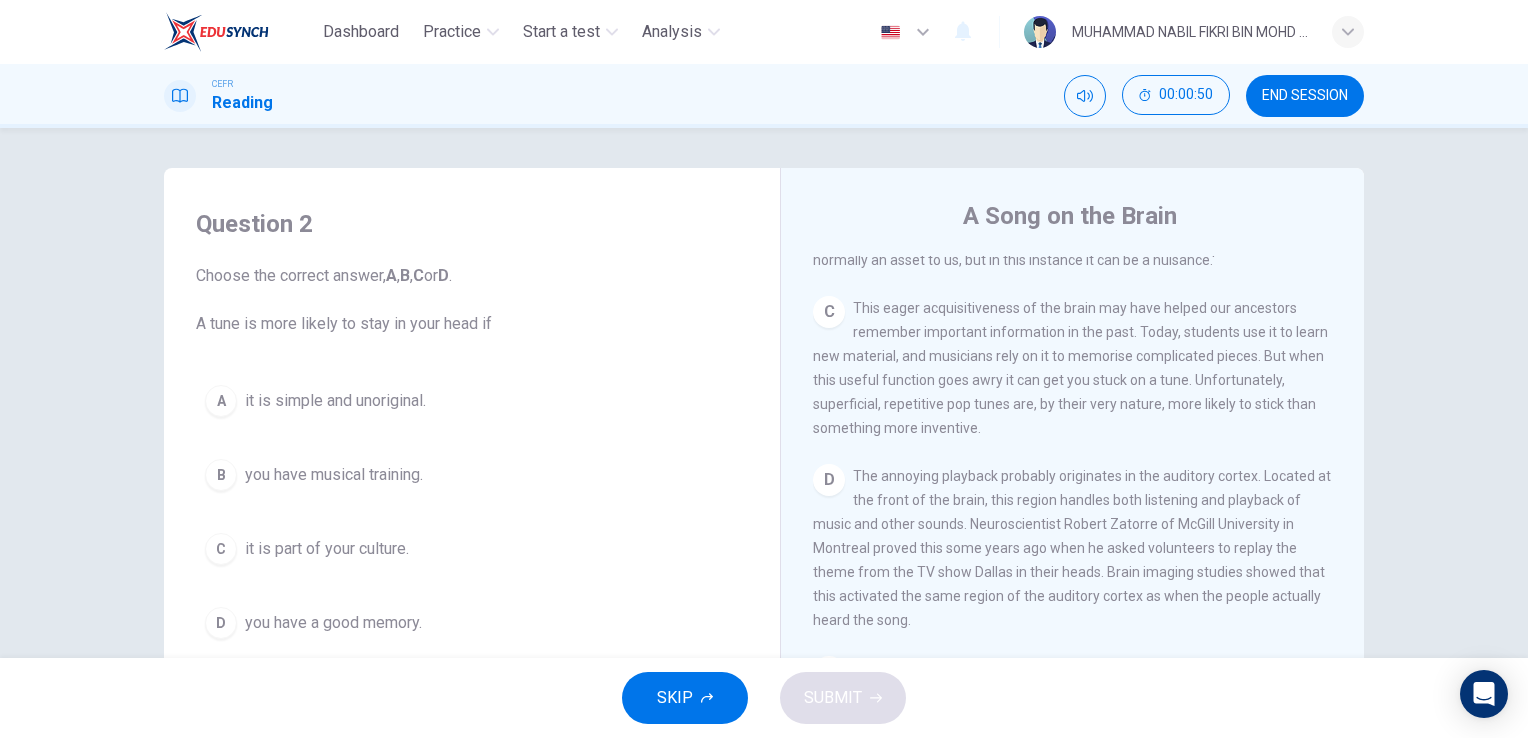 scroll, scrollTop: 700, scrollLeft: 0, axis: vertical 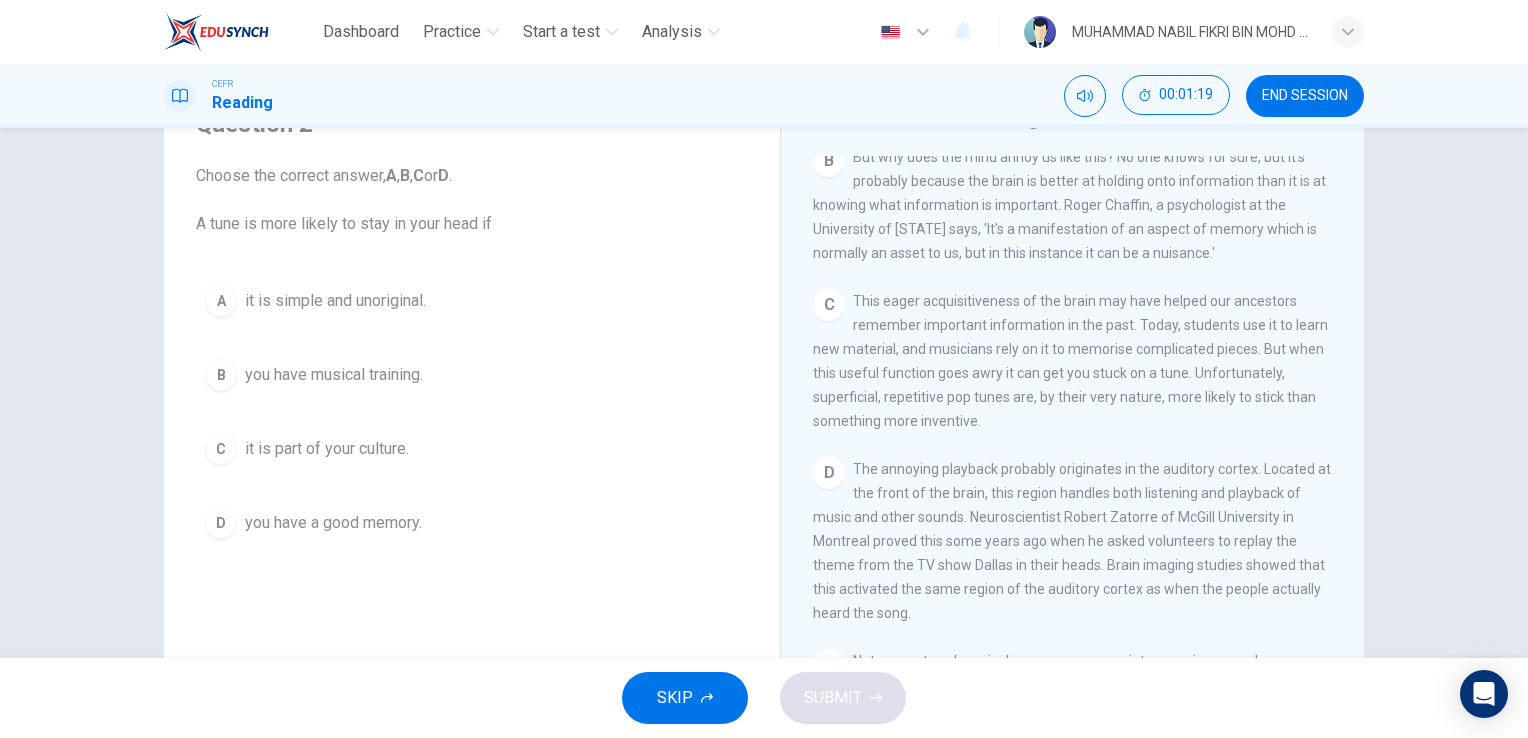 click on "it is simple and unoriginal." at bounding box center [335, 301] 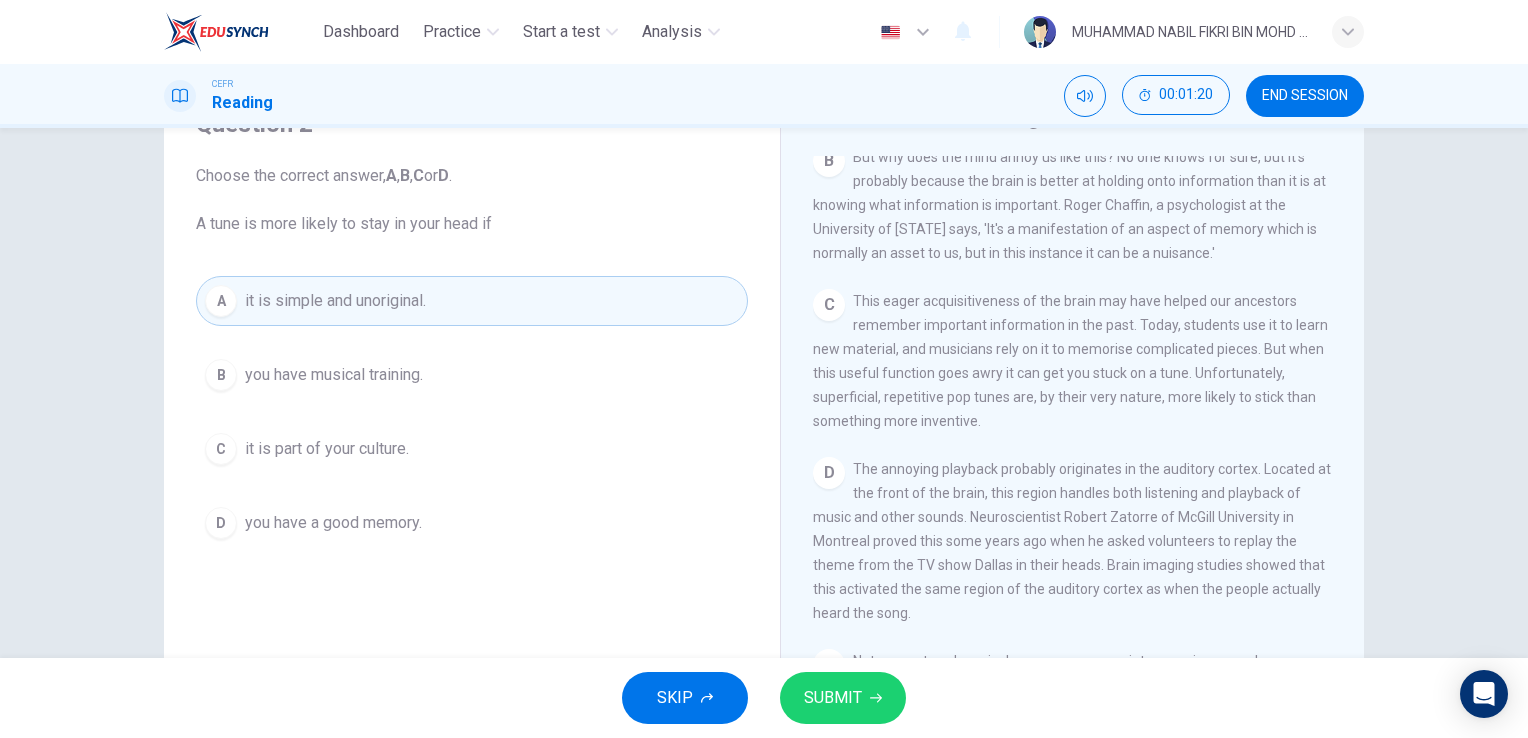 click on "SUBMIT" at bounding box center [833, 698] 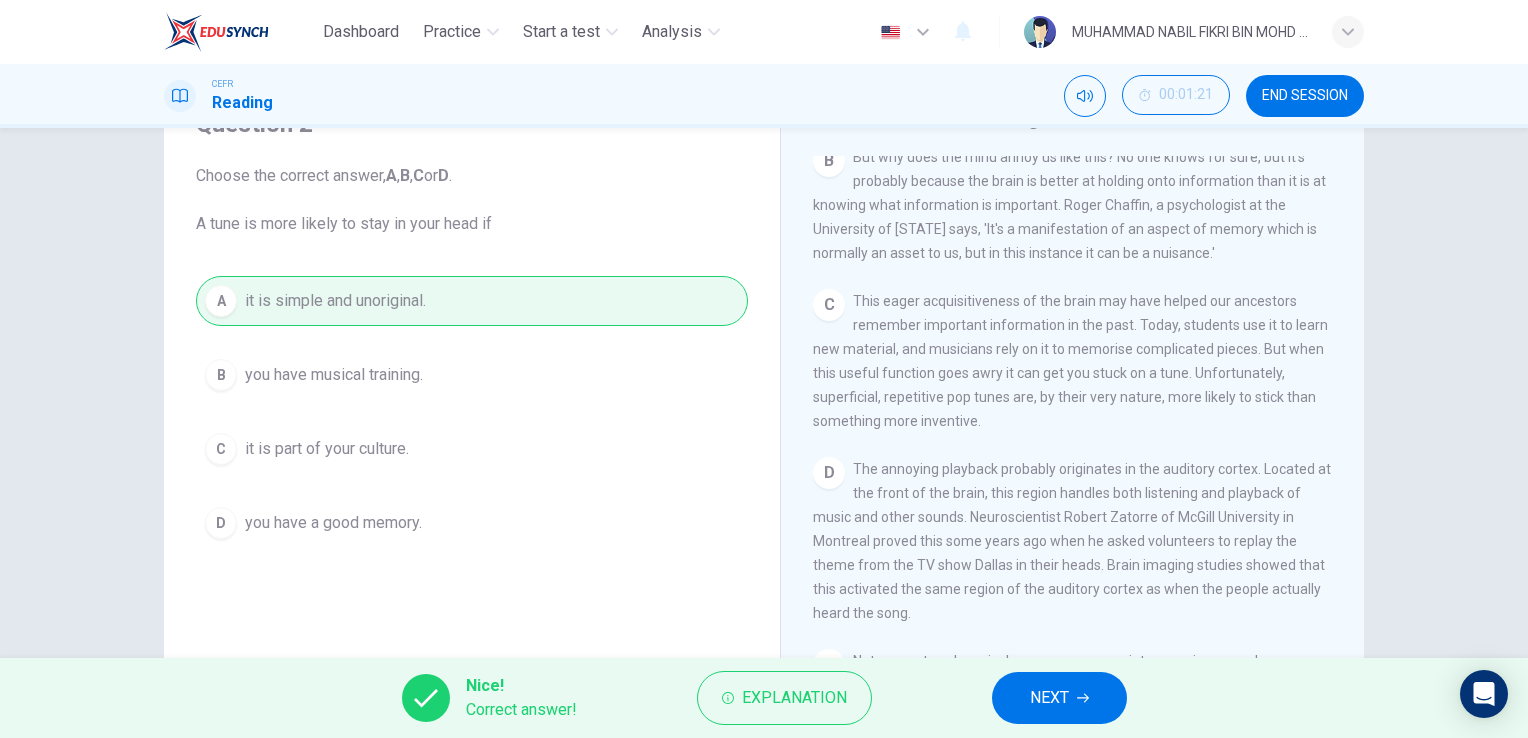 click on "NEXT" at bounding box center (1059, 698) 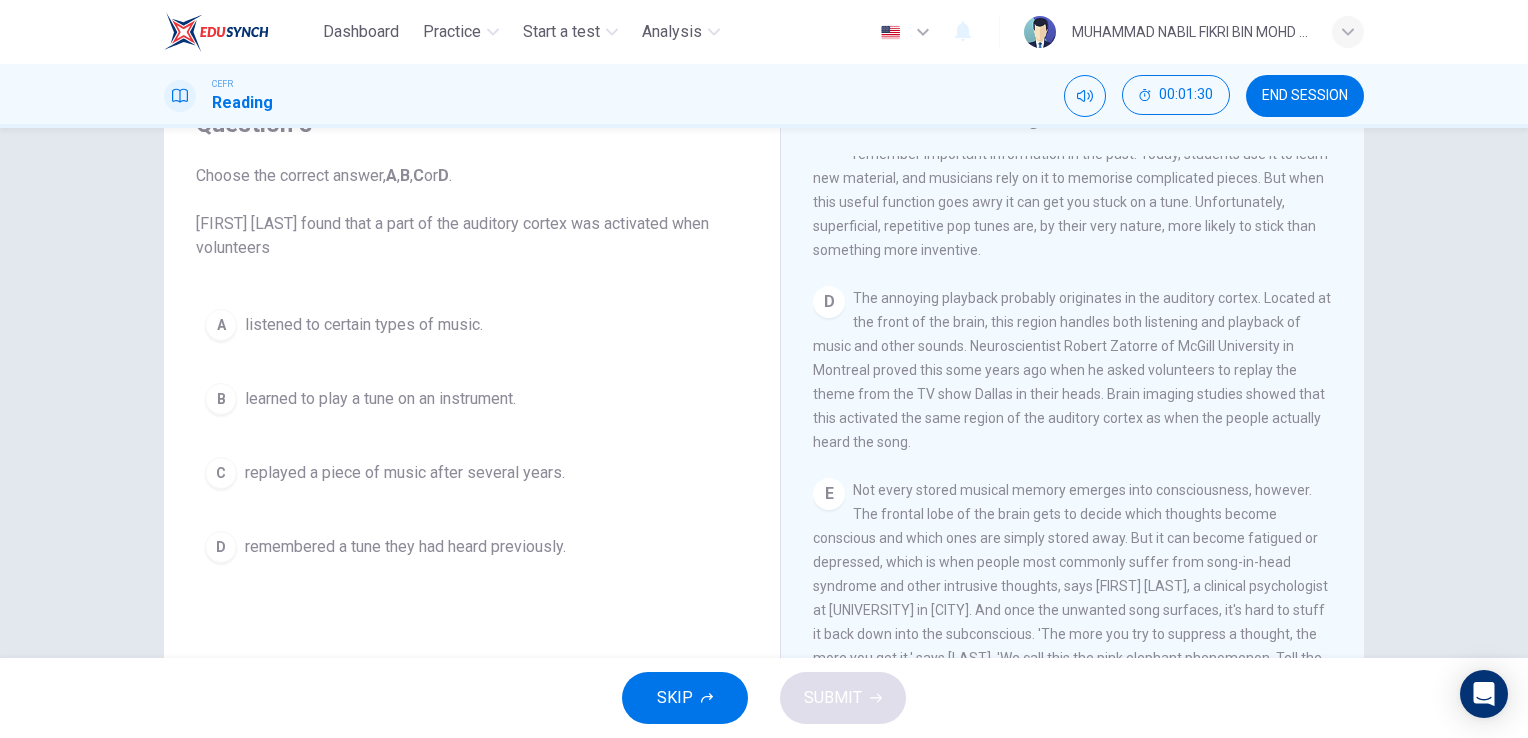 scroll, scrollTop: 800, scrollLeft: 0, axis: vertical 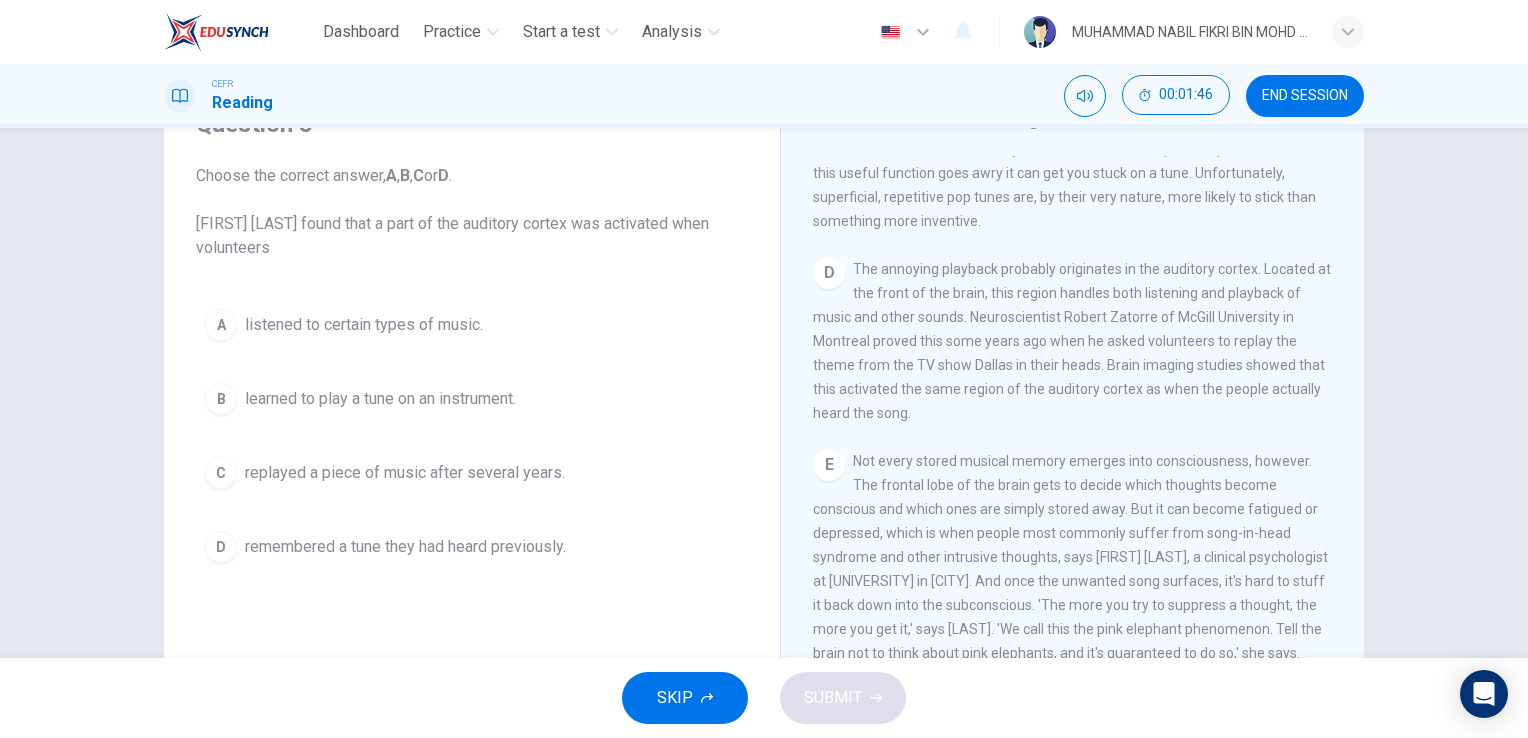 click on "listened to certain types of music." at bounding box center [364, 325] 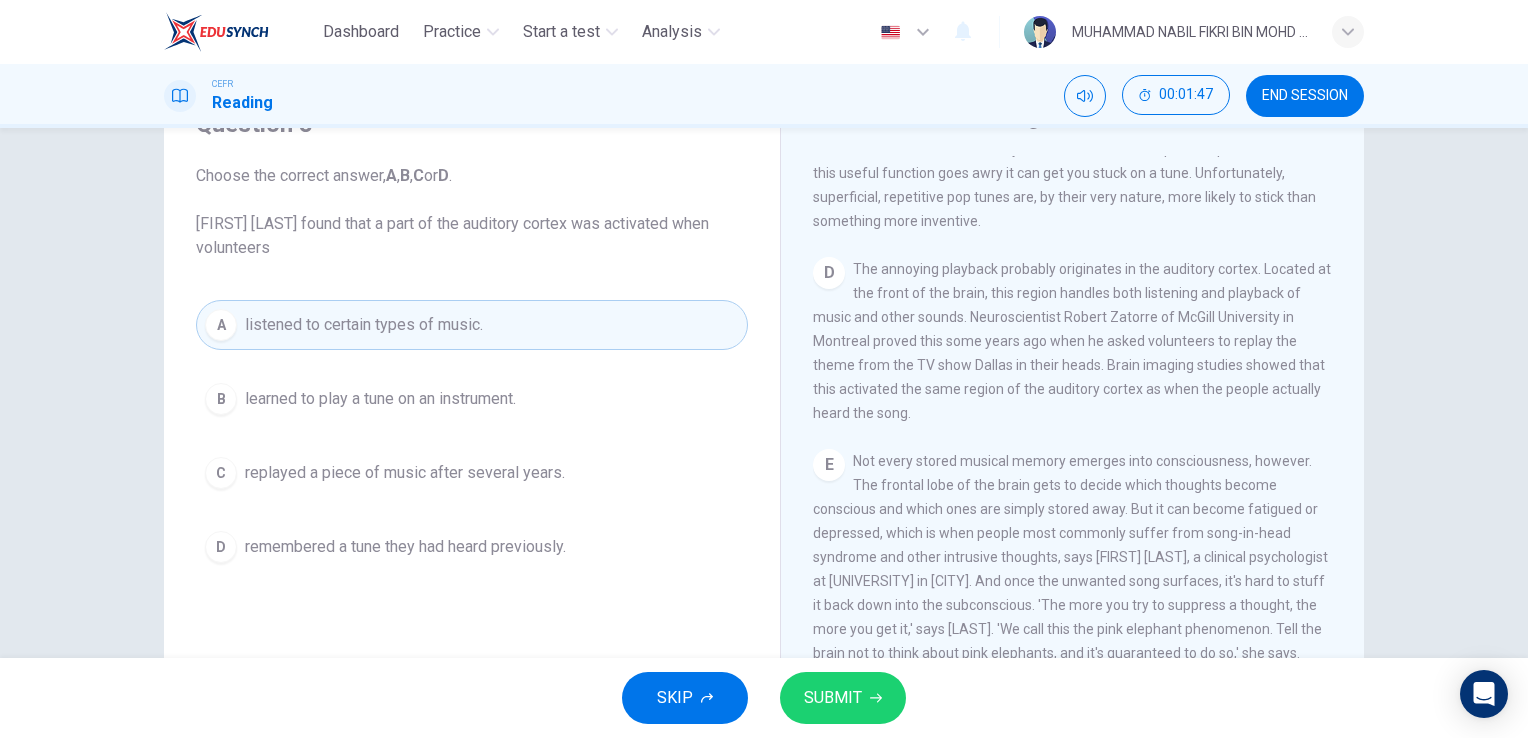 click on "B learned to play a tune on an instrument." at bounding box center (472, 399) 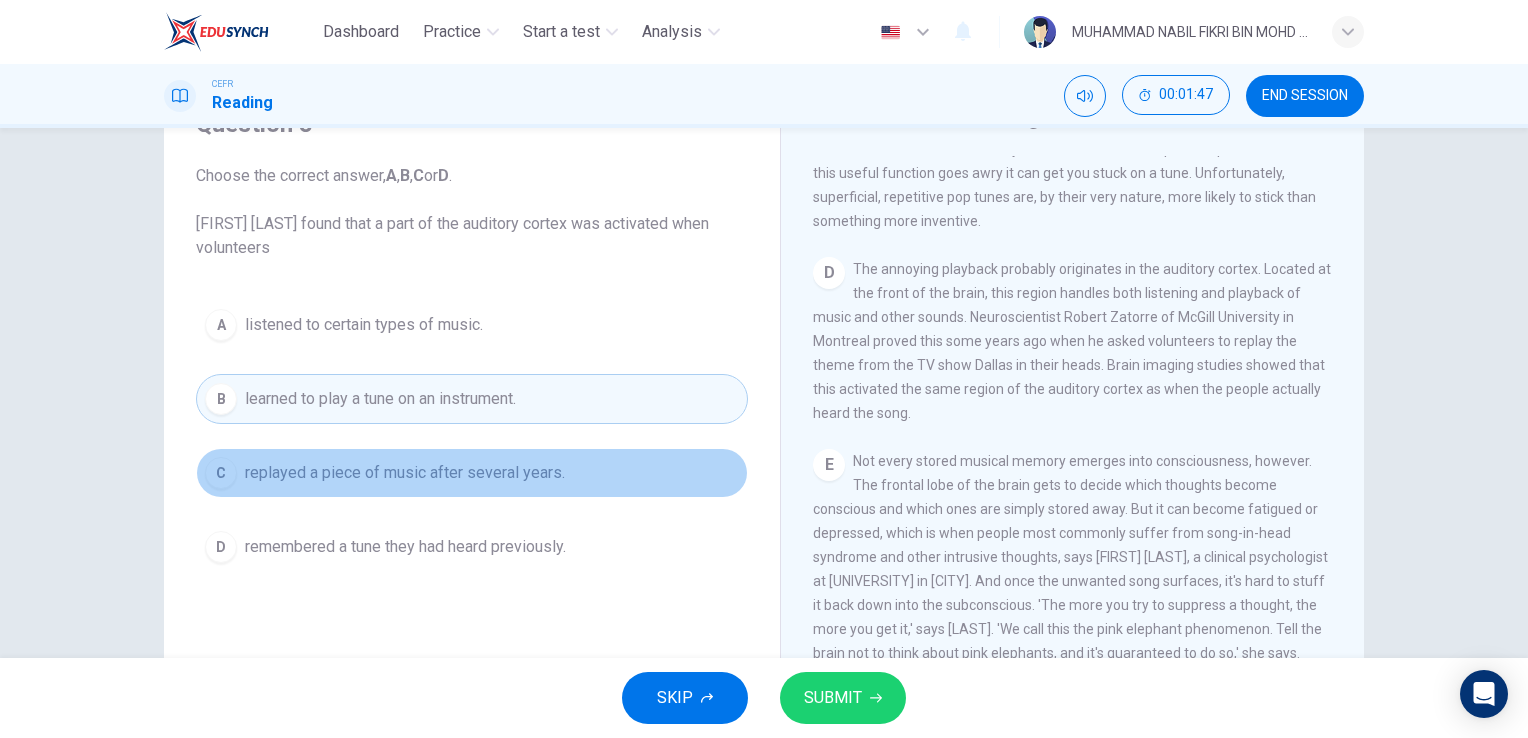 click on "replayed a piece of music after several years." at bounding box center [364, 325] 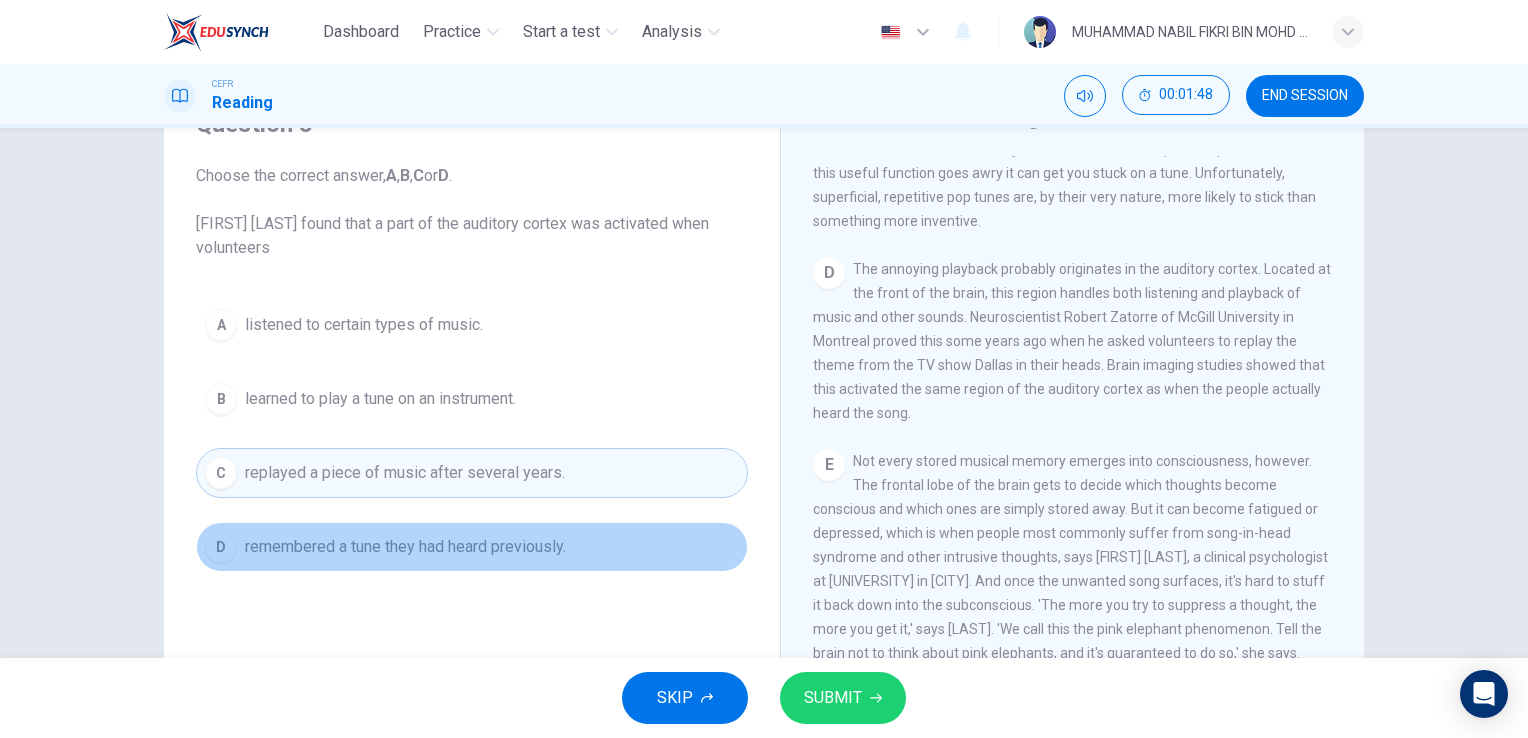 click on "D remembered a tune they had heard previously." at bounding box center (472, 547) 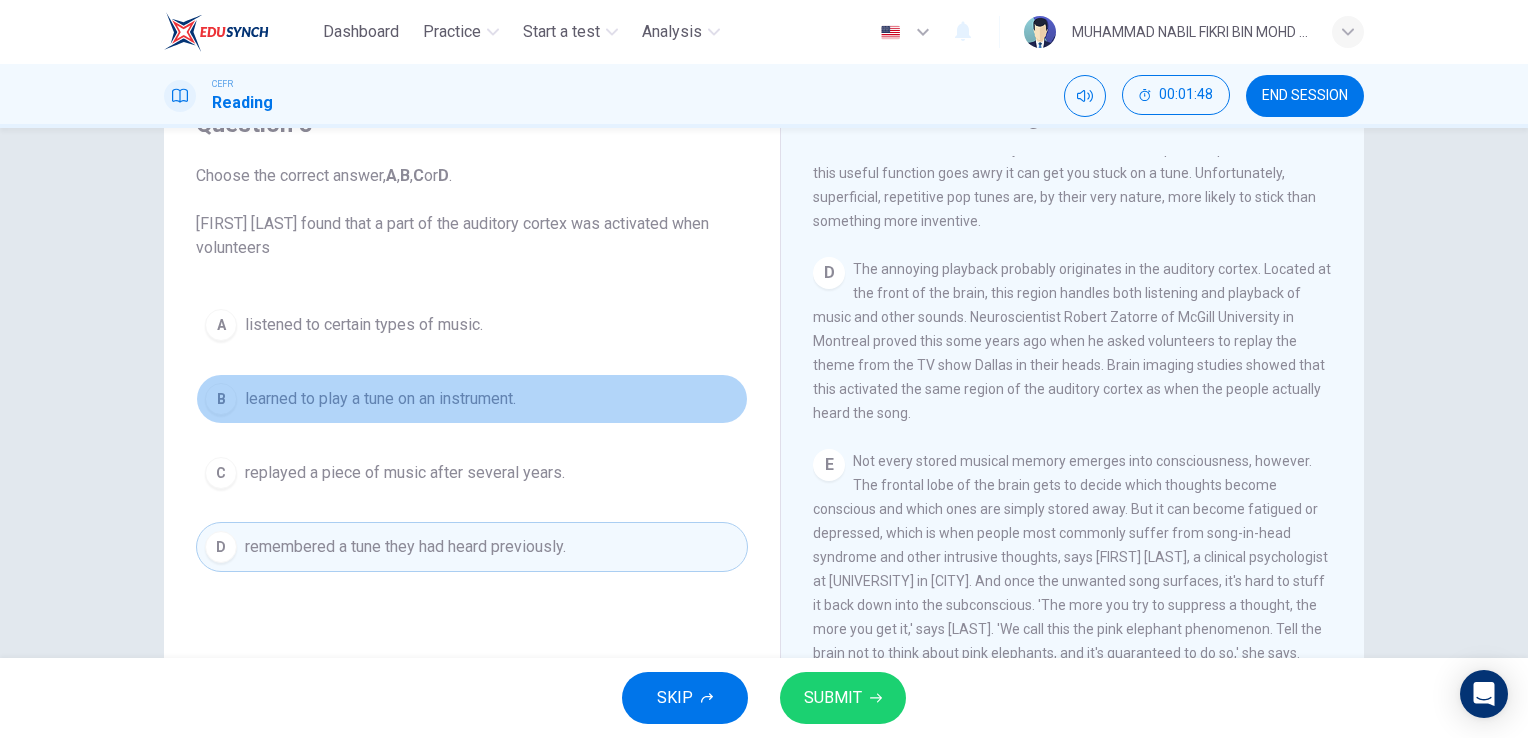 click on "B learned to play a tune on an instrument." at bounding box center [472, 399] 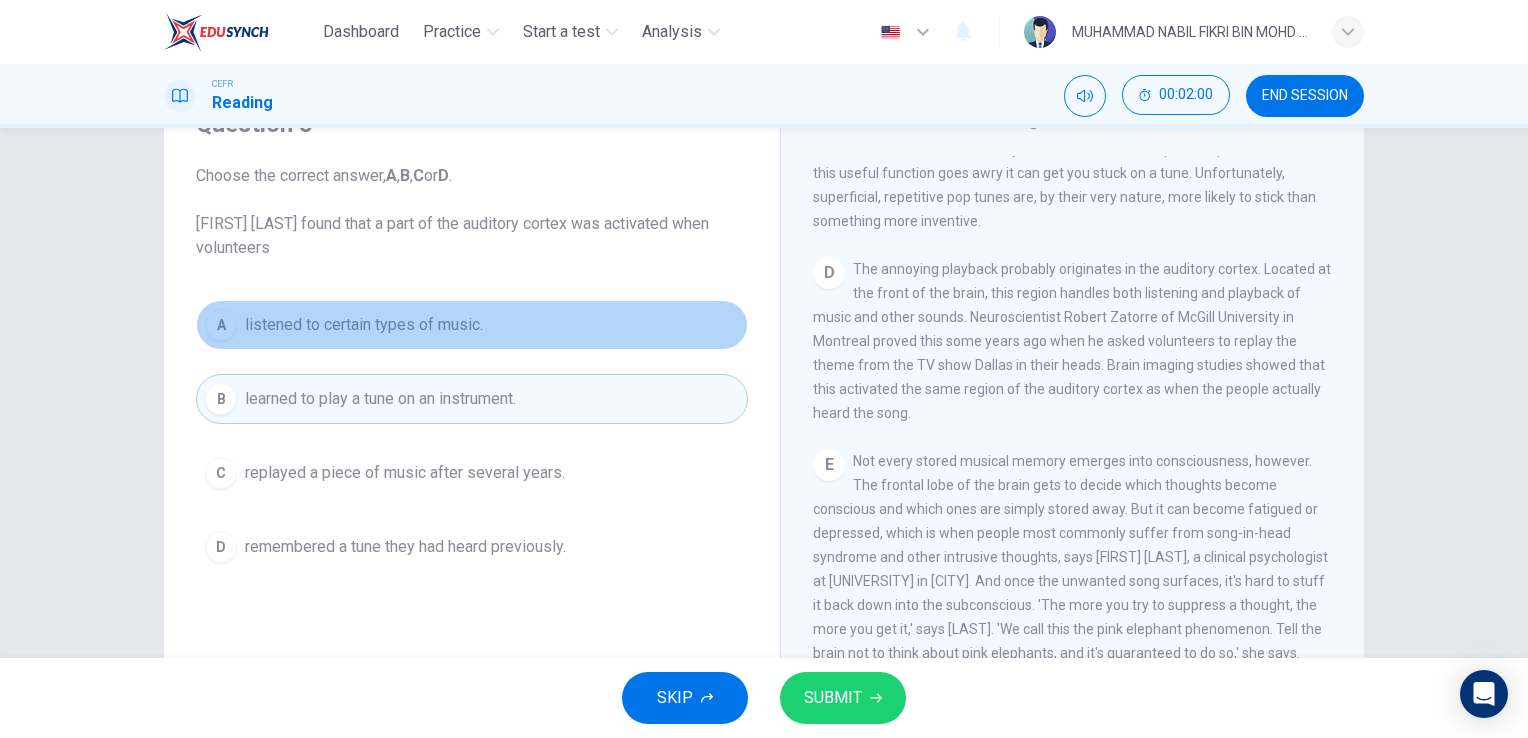 click on "listened to certain types of music." at bounding box center [364, 325] 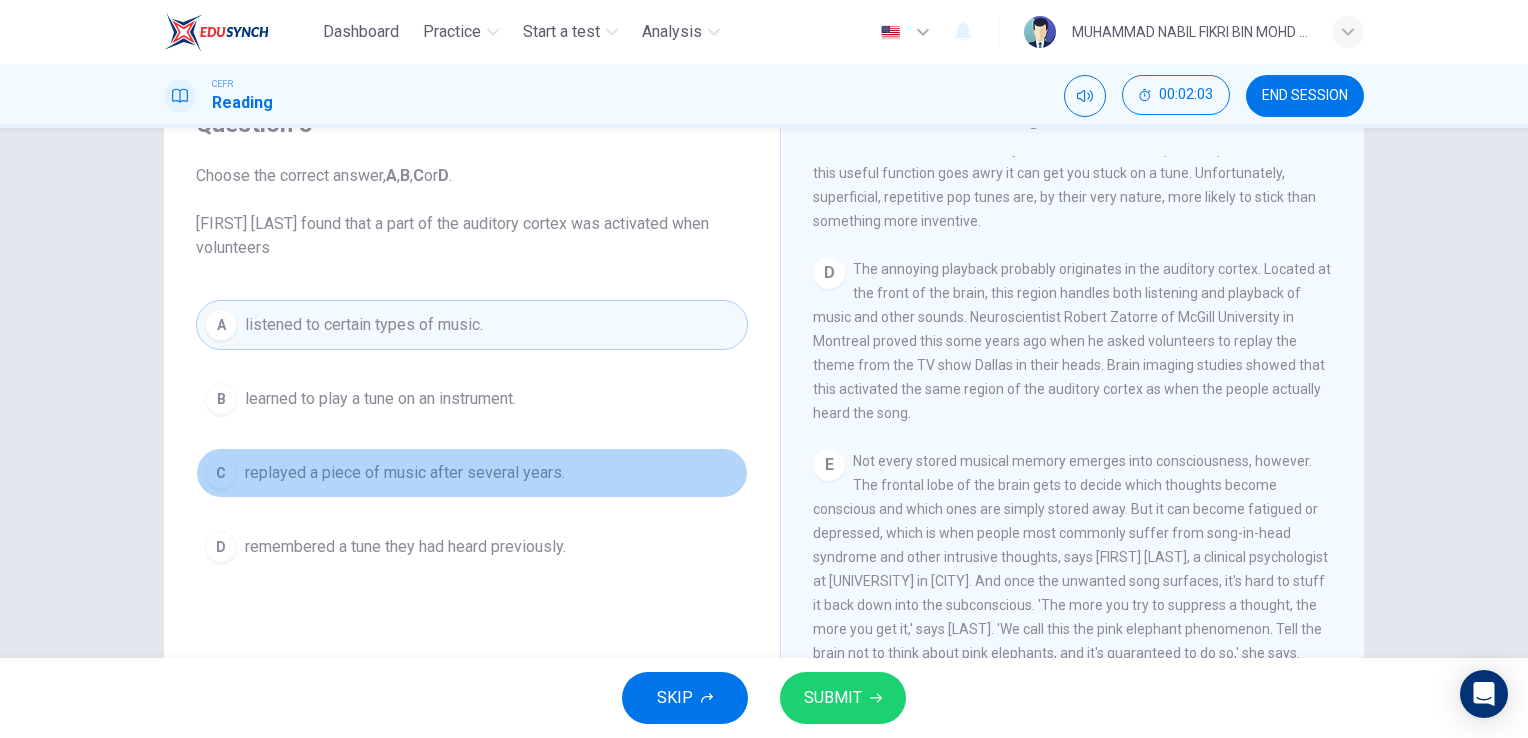 click on "C replayed a piece of music after several years." at bounding box center [472, 473] 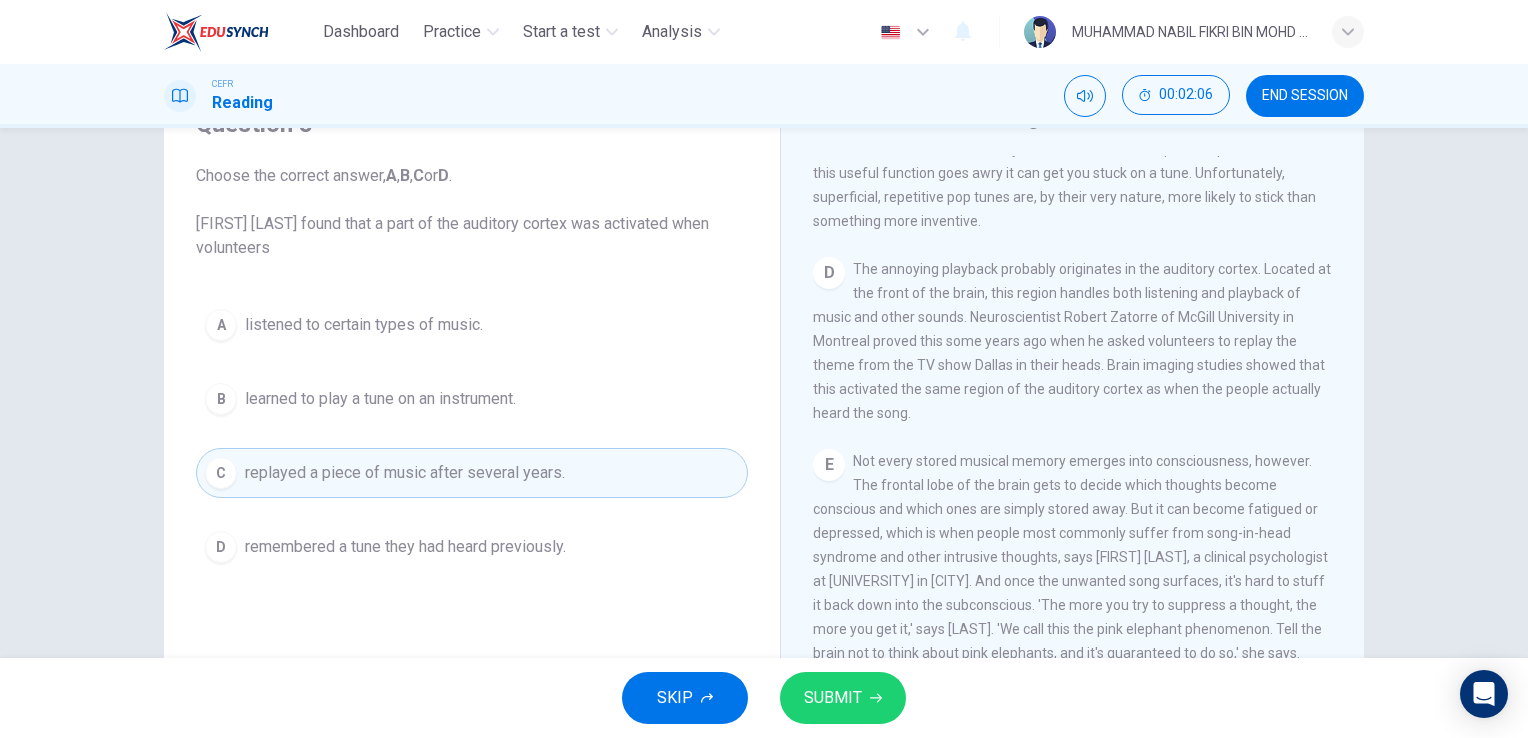 click on "SUBMIT" at bounding box center [843, 698] 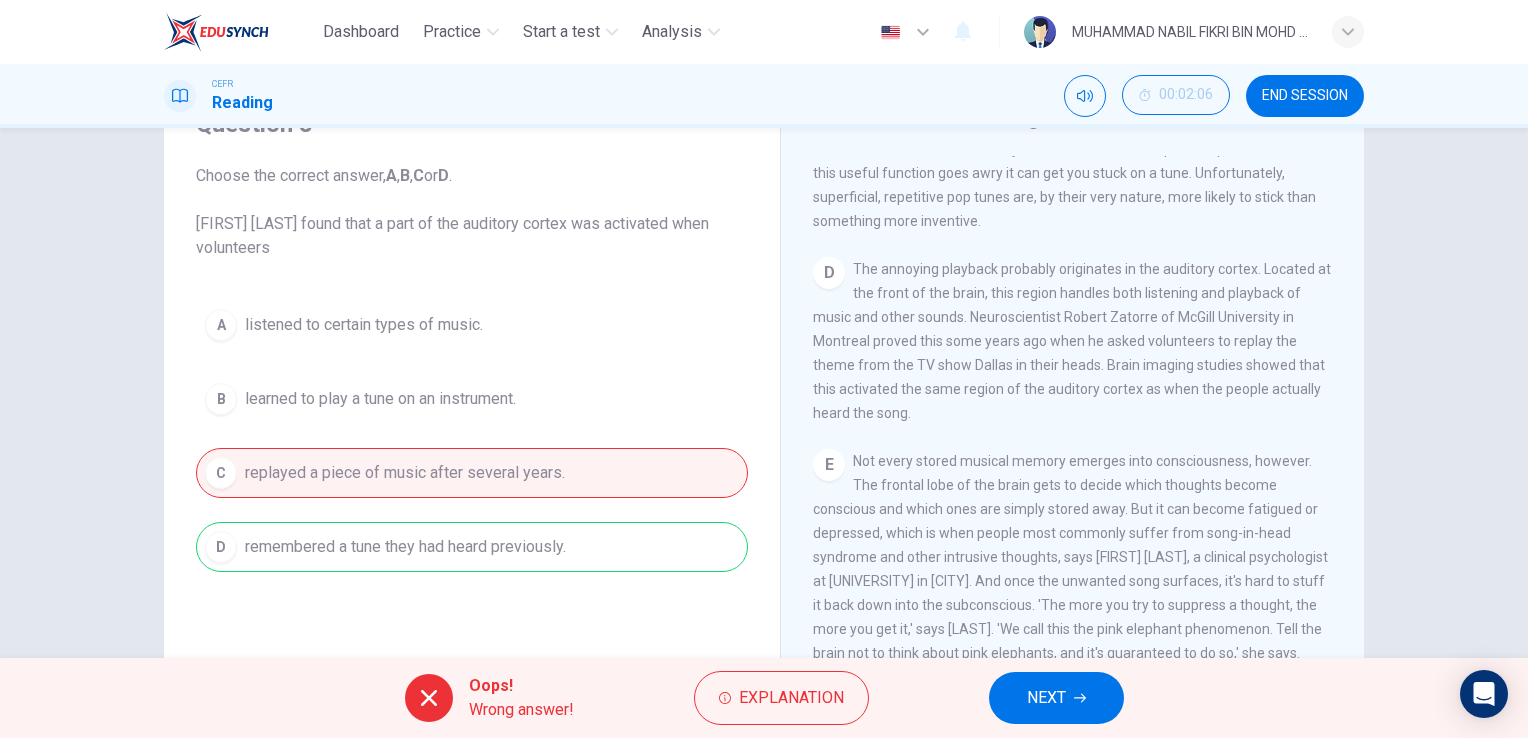 click at bounding box center (1080, 698) 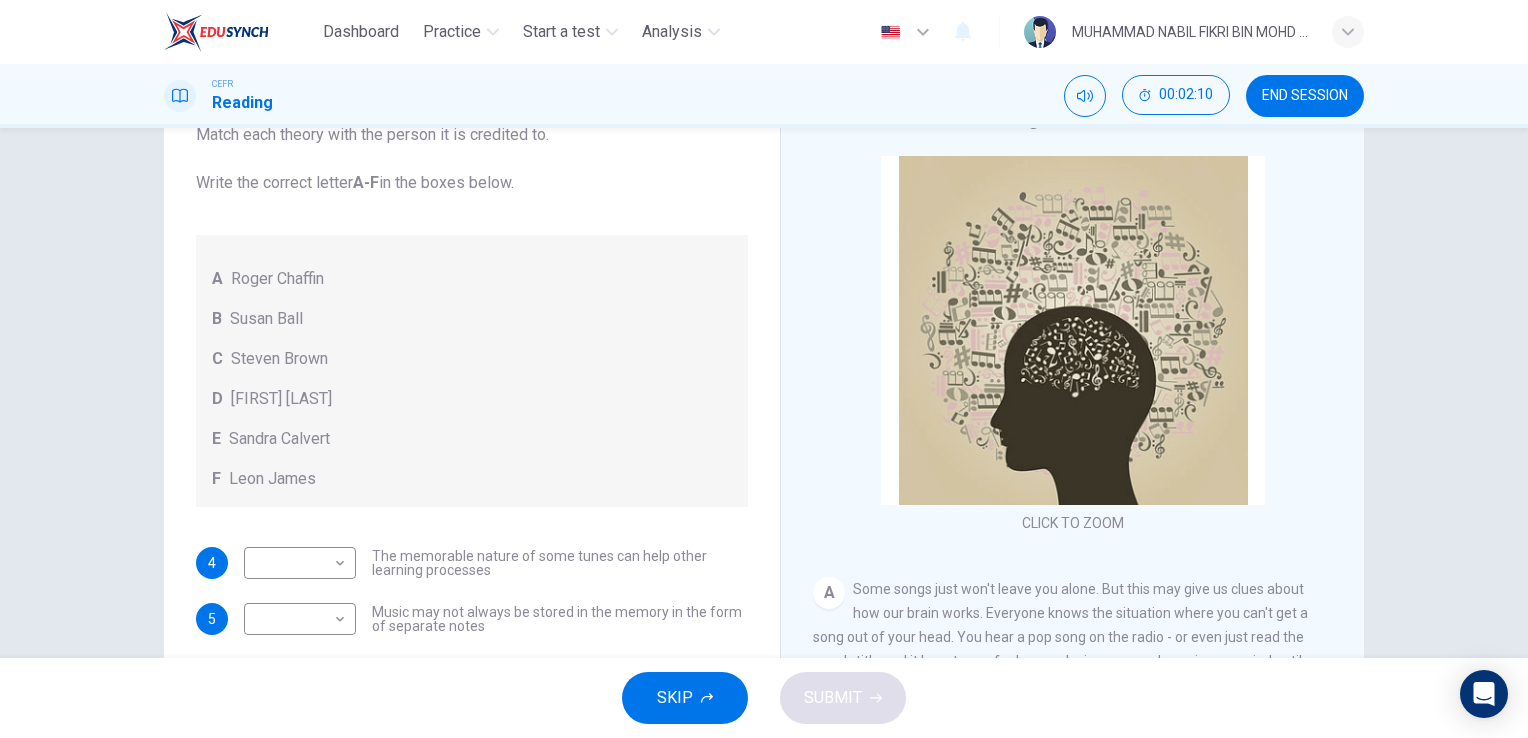 scroll, scrollTop: 112, scrollLeft: 0, axis: vertical 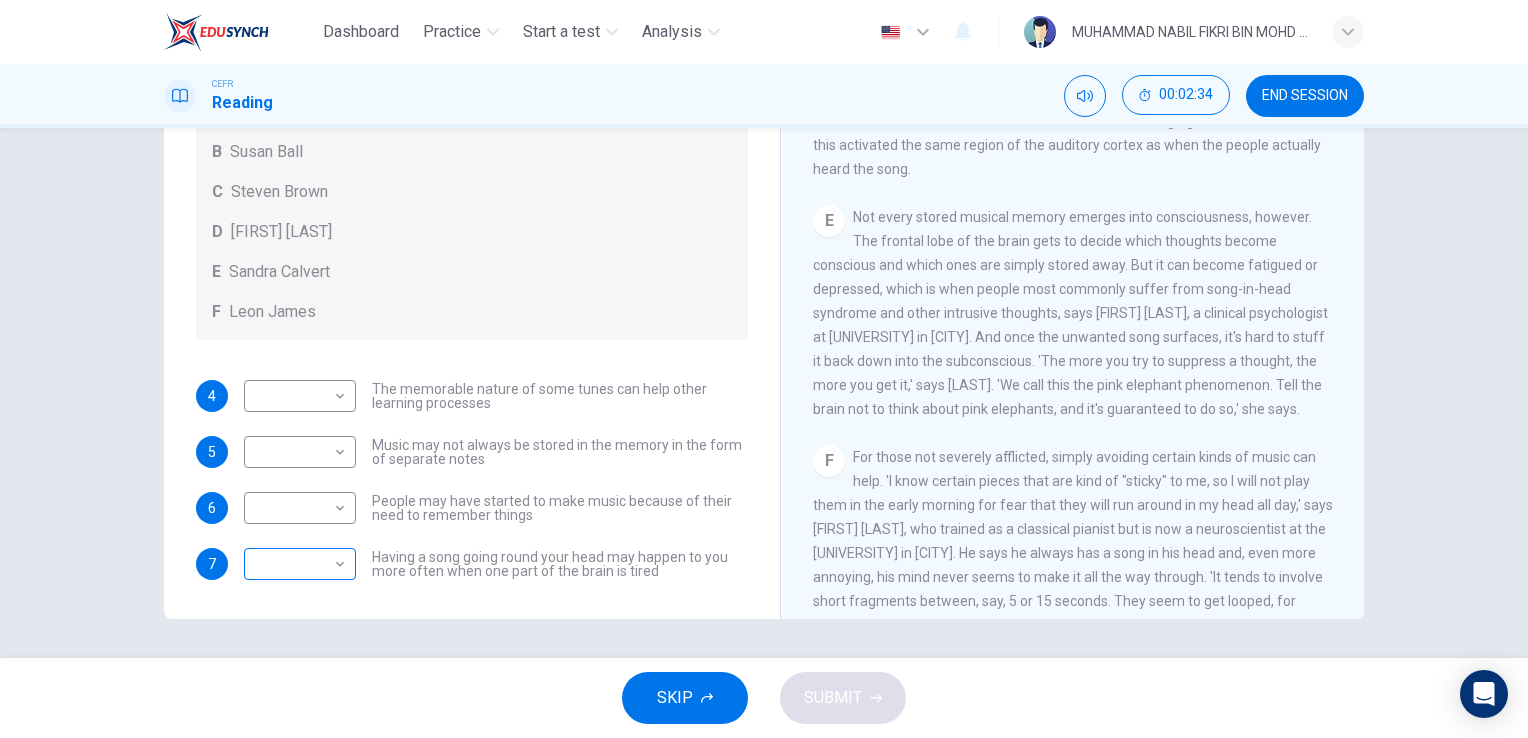 click on "Dashboard Practice Start a test Analysis English en ​ [FULL_NAME] CEFR Reading 00:02:34 END SESSION Questions 4 - 7 Look at the following theories and the list of people below.
Match each theory with the person it is credited to.
Write the correct letter  A-F  in the boxes below. A Roger Chaffin B Susan Ball C Steven Brown D Caroline Palmer E Sandra Calvert F Leon James 4 ​ ​ The memorable nature of some tunes can help other learning processes 5 ​ ​ Music may not always be stored in the memory in the form of separate notes 6 ​ ​ People may have started to make music because of their need to remember things 7 ​ ​ Having a song going round your head may happen to you more often when one part of the brain is tired A Song on the Brain CLICK TO ZOOM Click to Zoom A B C D E F G H I SKIP SUBMIT EduSynch - Online Language Proficiency Testing
Dashboard Practice Start a test Analysis Notifications © Copyright  2025" at bounding box center (764, 369) 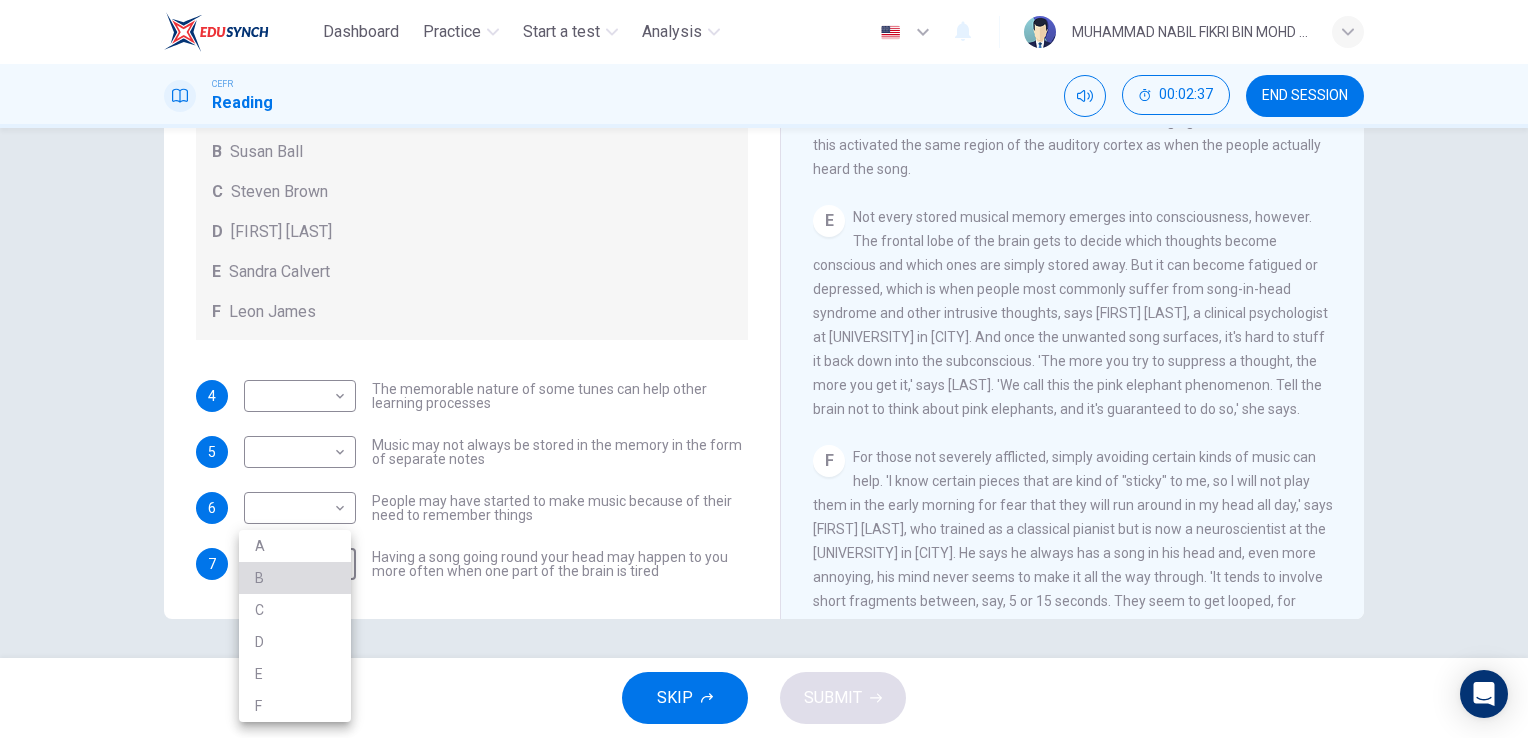 click on "B" at bounding box center [295, 578] 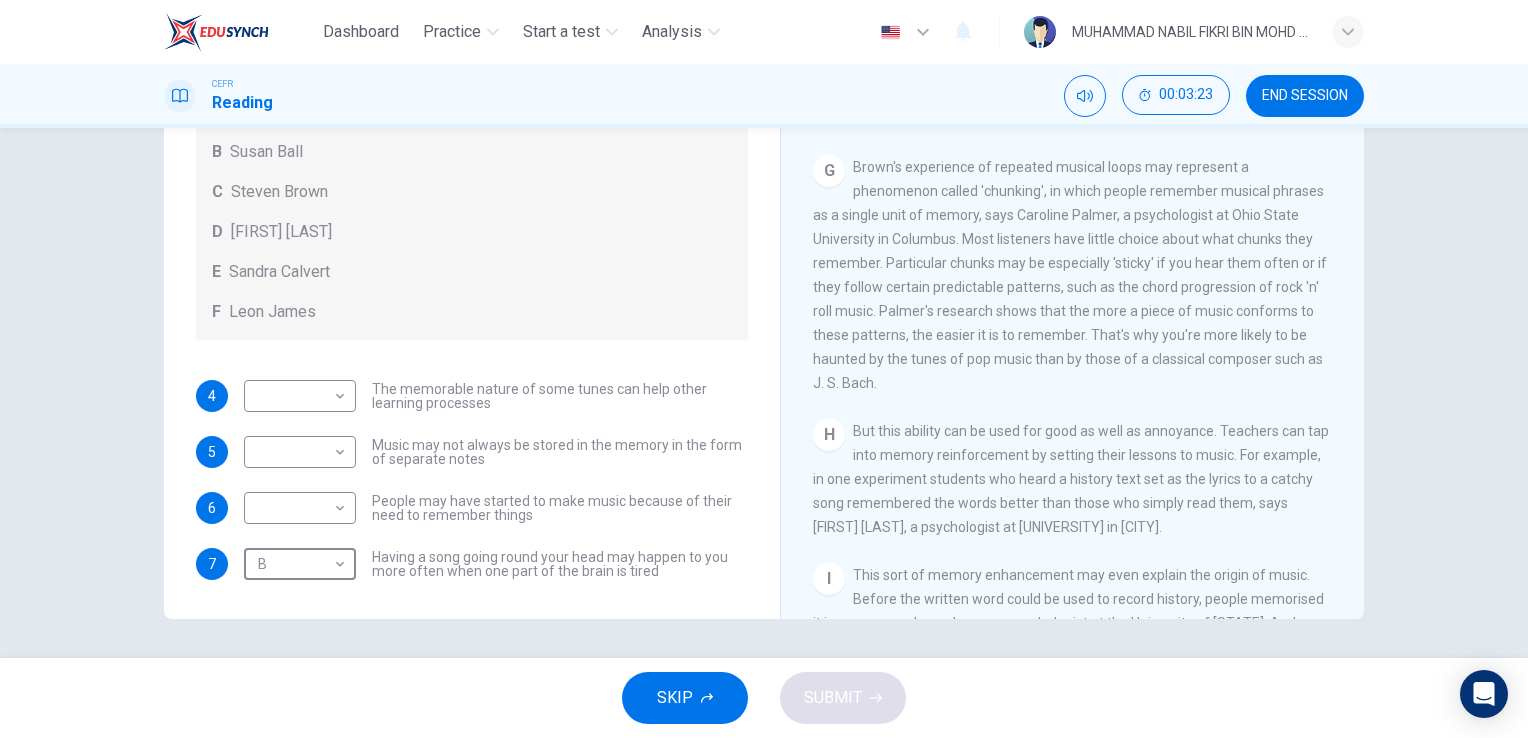 scroll, scrollTop: 1400, scrollLeft: 0, axis: vertical 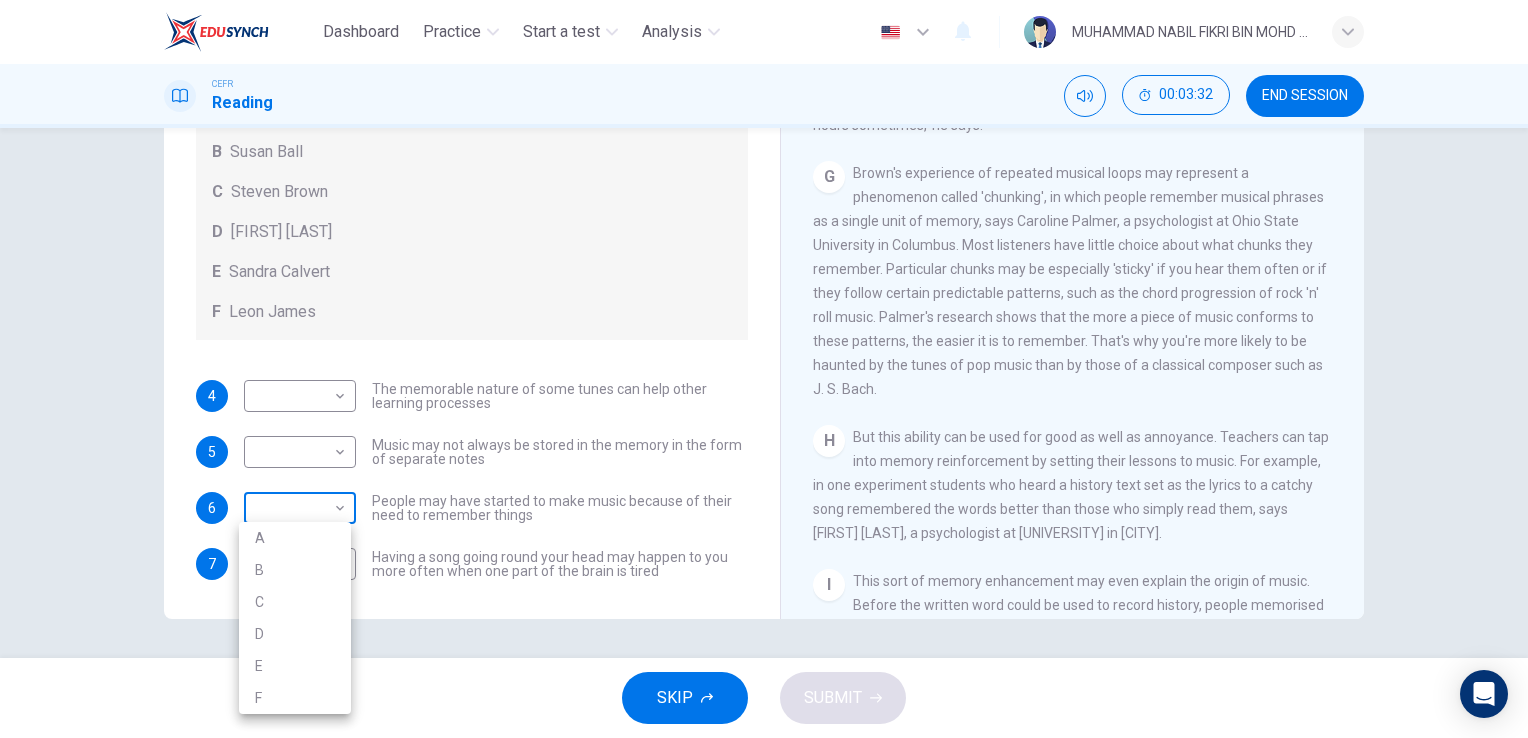 click on "Dashboard Practice Start a test Analysis English en ​ [FULL NAME] CEFR Reading 00:03:32 END SESSION Questions 4 - 7 Look at the following theories and the list of people below.
Match each theory with the person it is credited to.
Write the correct letter  A-F  in the boxes below. A Roger Chaffin B Susan Ball C Steven Brown D Caroline Palmer E Sandra Calvert F Leon James 4 ​ ​ The memorable nature of some tunes can help other learning processes 5 ​ ​ Music may not always be stored in the memory in the form of separate notes 6 ​ ​ People may have started to make music because of their need to remember things 7 B B ​ Having a song going round your head may happen to you more often when one part of the brain is tired A Song on the Brain CLICK TO ZOOM Click to Zoom A B C D E F G H I SKIP SUBMIT EduSynch - Online Language Proficiency Testing
Dashboard Practice Start a test Analysis Notifications © Copyright  2025 A B C D E F" at bounding box center (764, 369) 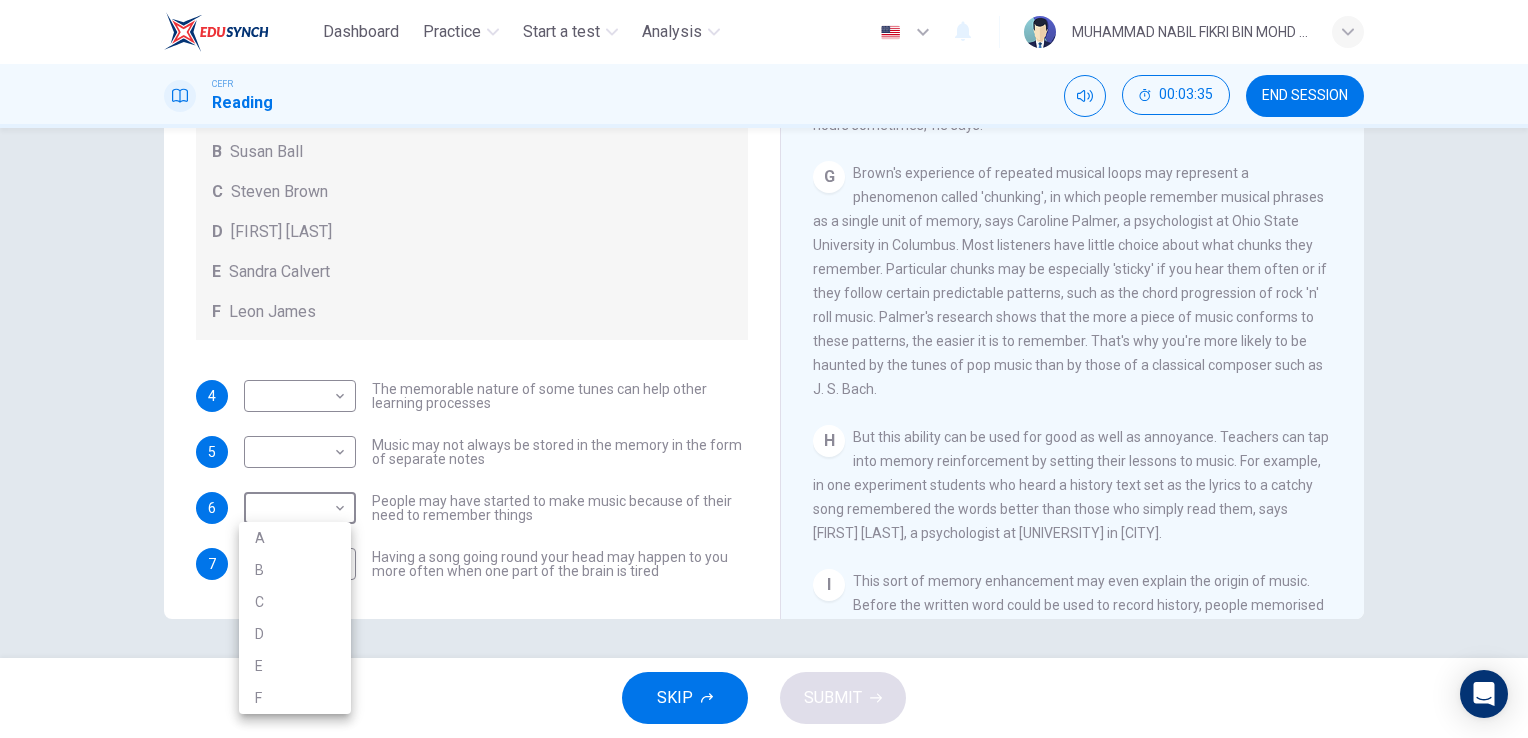click on "D" at bounding box center [295, 634] 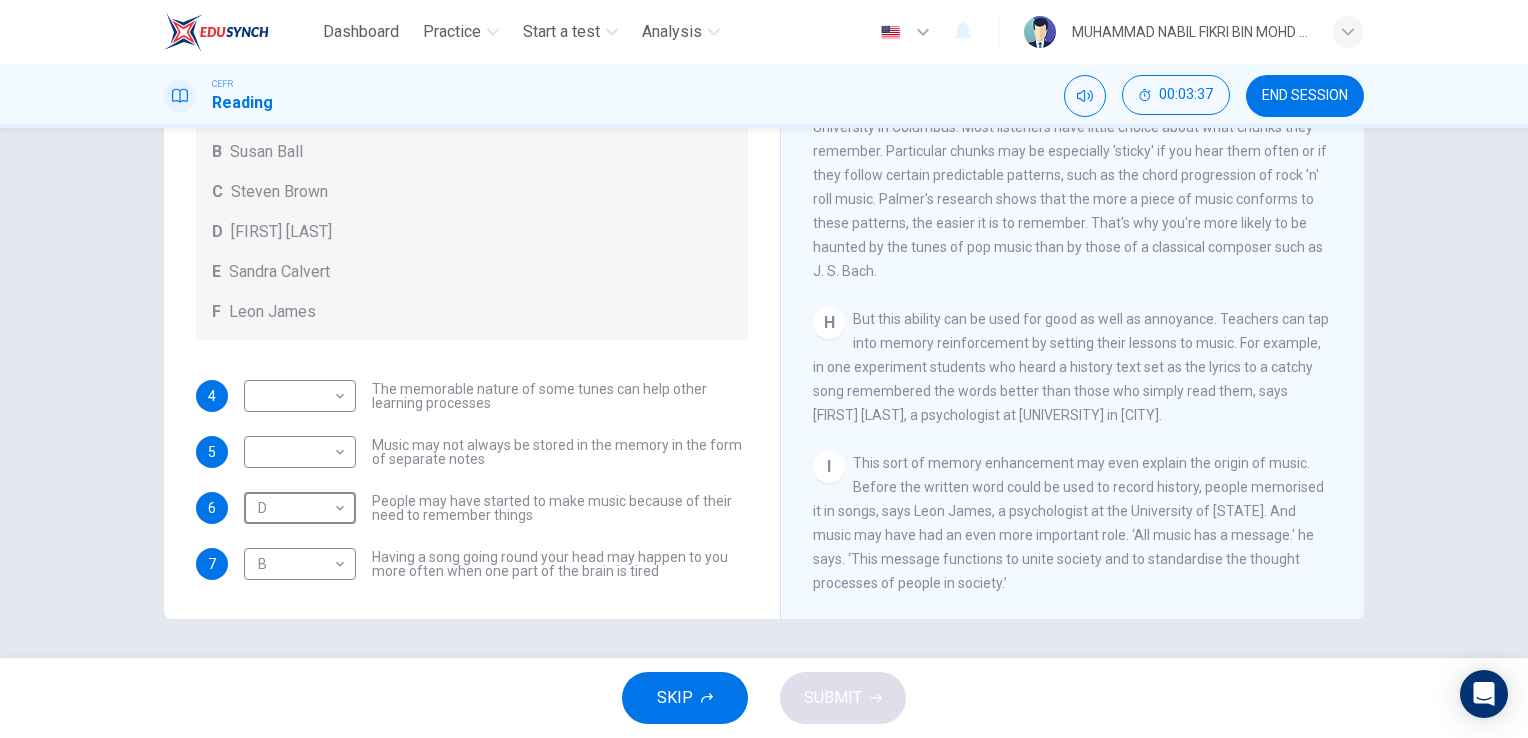 scroll, scrollTop: 1592, scrollLeft: 0, axis: vertical 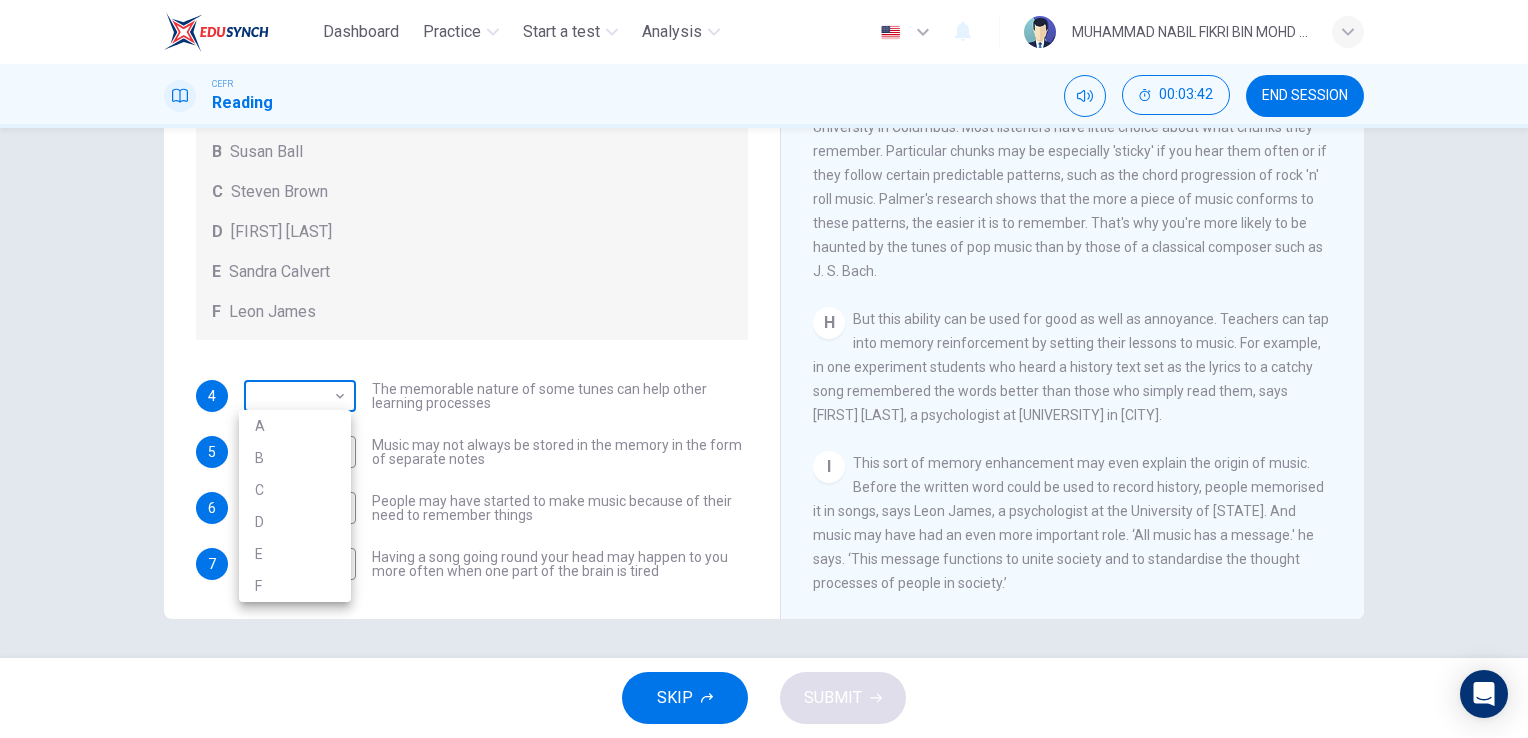 click on "Dashboard Practice Start a test Analysis English en ​ MUHAMMAD NABIL FIKRI BIN MOHD YUSRI CEFR Reading 00:03:42 END SESSION Questions 4 - 7 Look at the following theories and the list of people below.
Match each theory with the person it is credited to.
Write the correct letter  A-F  in the boxes below. A Roger Chaffin B Susan Ball C Steven Brown D Caroline Palmer E Sandra Calvert F Leon James 4 ​ ​ The memorable nature of some tunes can help other learning processes 5 ​ ​ Music may not always be stored in the memory in the form of separate notes 6 D D ​ People may have started to make music because of their need to remember things 7 B B ​ Having a song going round your head may happen to you more often when one part of the brain is tired A Song on the Brain CLICK TO ZOOM Click to Zoom A B C D E F G H I SKIP SUBMIT EduSynch - Online Language Proficiency Testing
Dashboard Practice Start a test Analysis Notifications © Copyright  2025 A B C D E F" at bounding box center (764, 369) 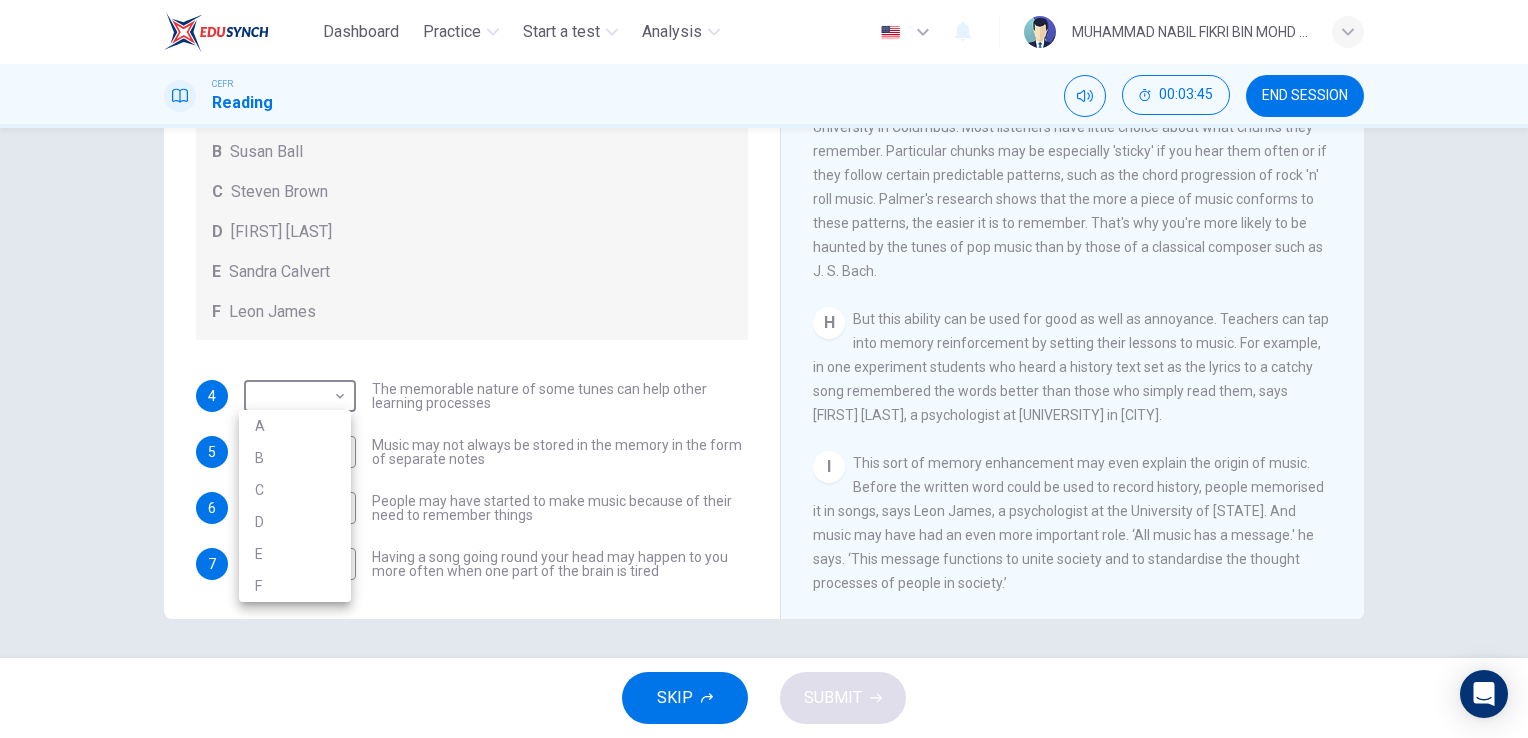 click on "E" at bounding box center (295, 554) 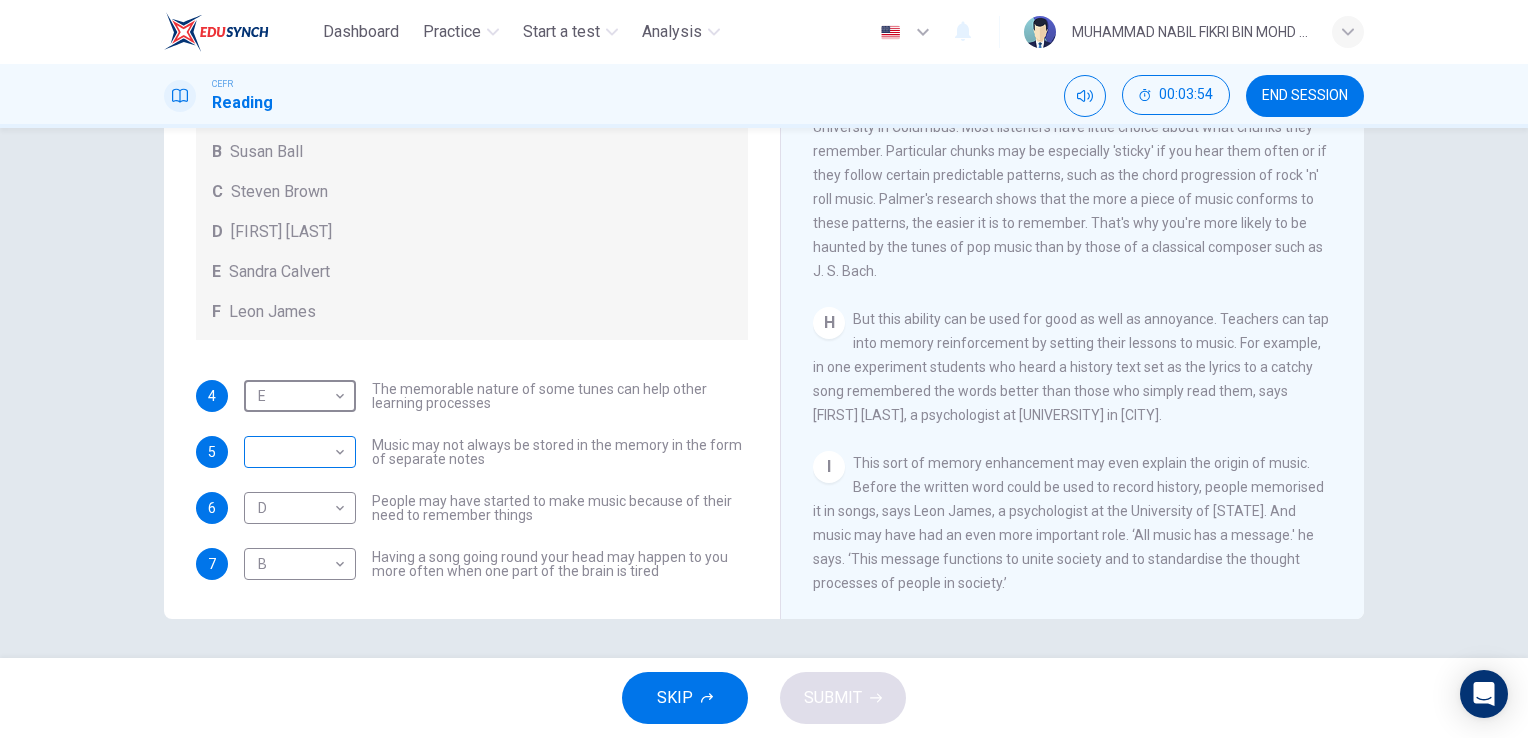 click on "Dashboard Practice Start a test Analysis English en ​ MUHAMMAD NABIL FIKRI BIN MOHD YUSRI CEFR Reading 00:03:54 END SESSION Questions 4 - 7 Look at the following theories and the list of people below.
Match each theory with the person it is credited to.
Write the correct letter  A-F  in the boxes below. A Roger Chaffin B Susan Ball C Steven Brown D Caroline Palmer E Sandra Calvert F Leon James 4 E E ​ The memorable nature of some tunes can help other learning processes 5 ​ ​ Music may not always be stored in the memory in the form of separate notes 6 D D ​ People may have started to make music because of their need to remember things 7 B B ​ Having a song going round your head may happen to you more often when one part of the brain is tired A Song on the Brain CLICK TO ZOOM Click to Zoom A B C D E F G H I SKIP SUBMIT EduSynch - Online Language Proficiency Testing
Dashboard Practice Start a test Analysis Notifications © Copyright  2025" at bounding box center [764, 369] 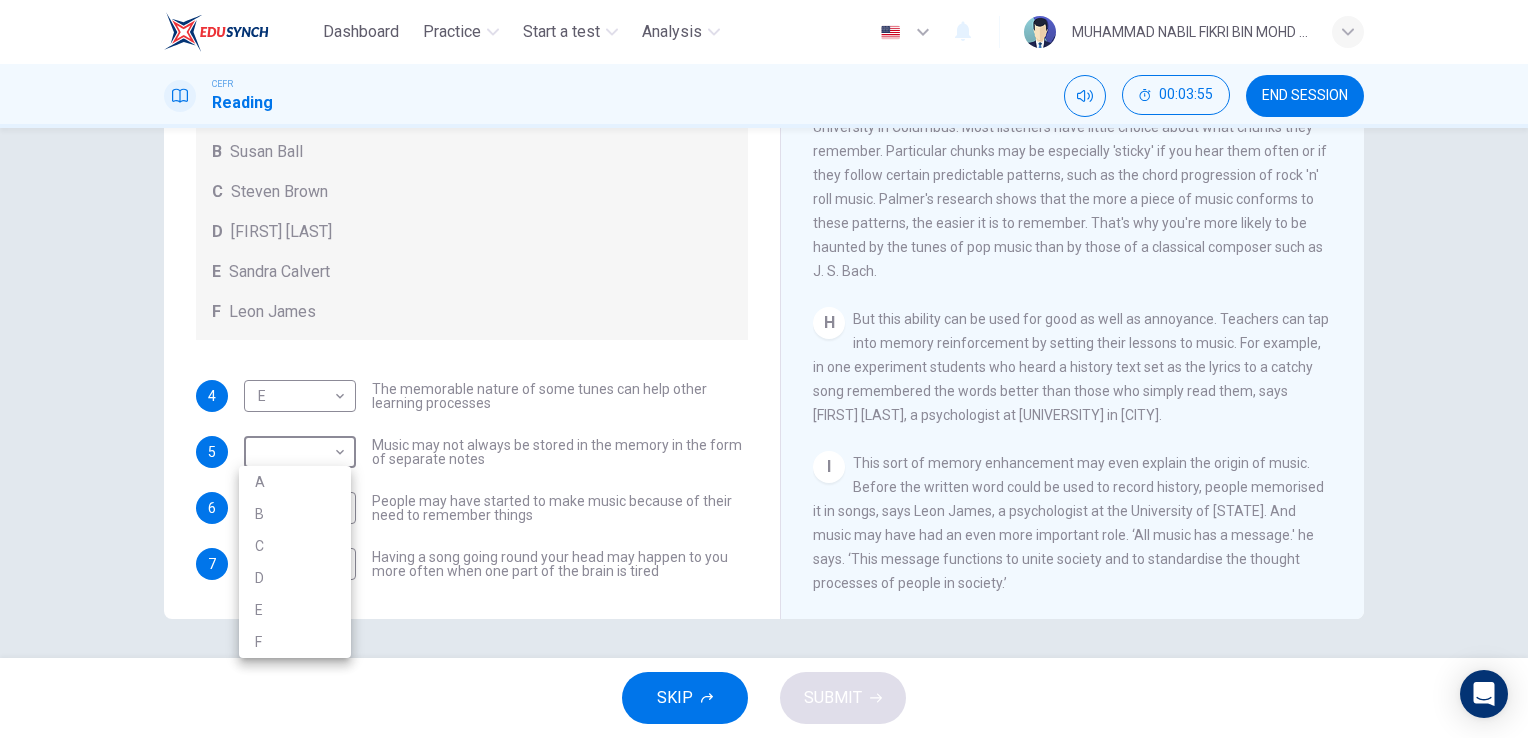 click on "F" at bounding box center [295, 642] 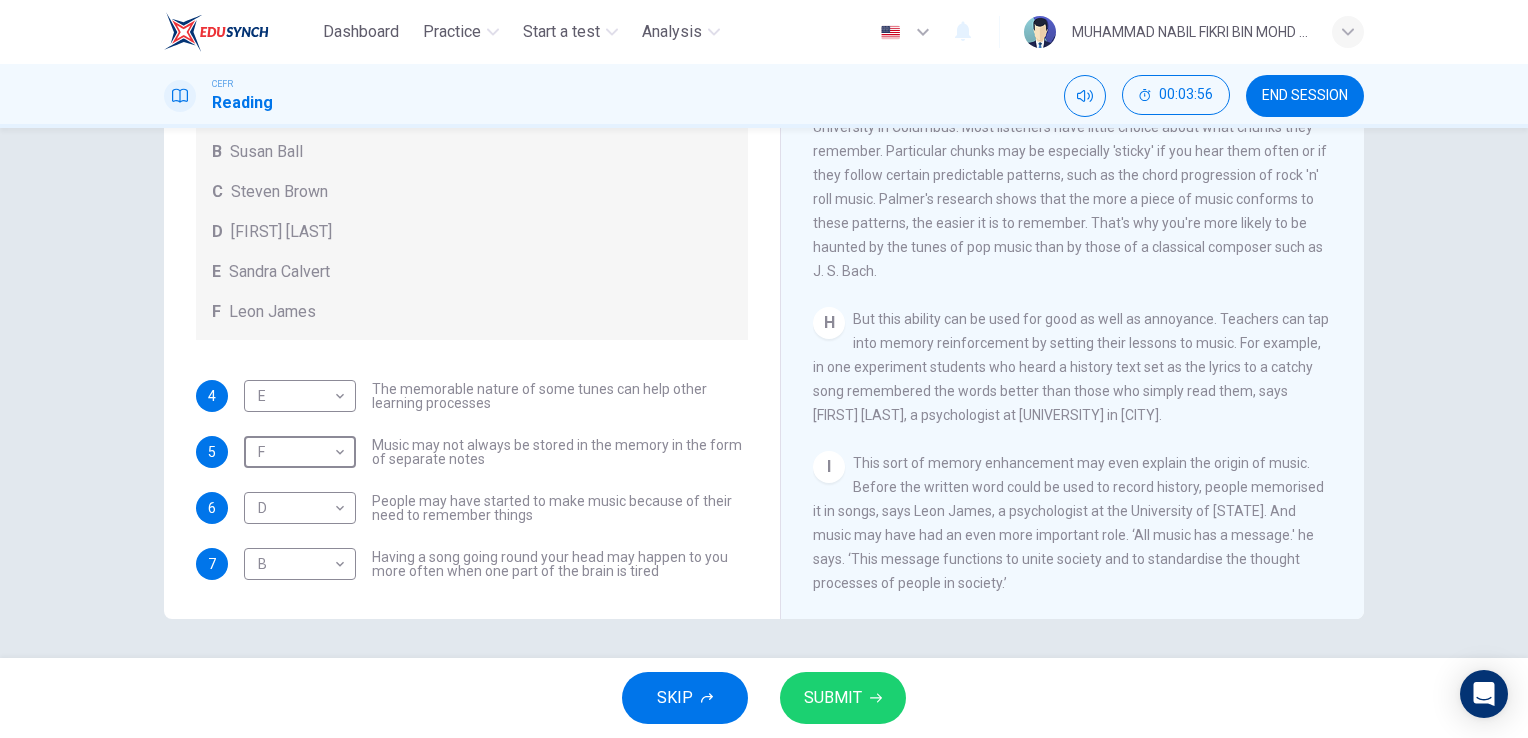 click on "SUBMIT" at bounding box center [843, 698] 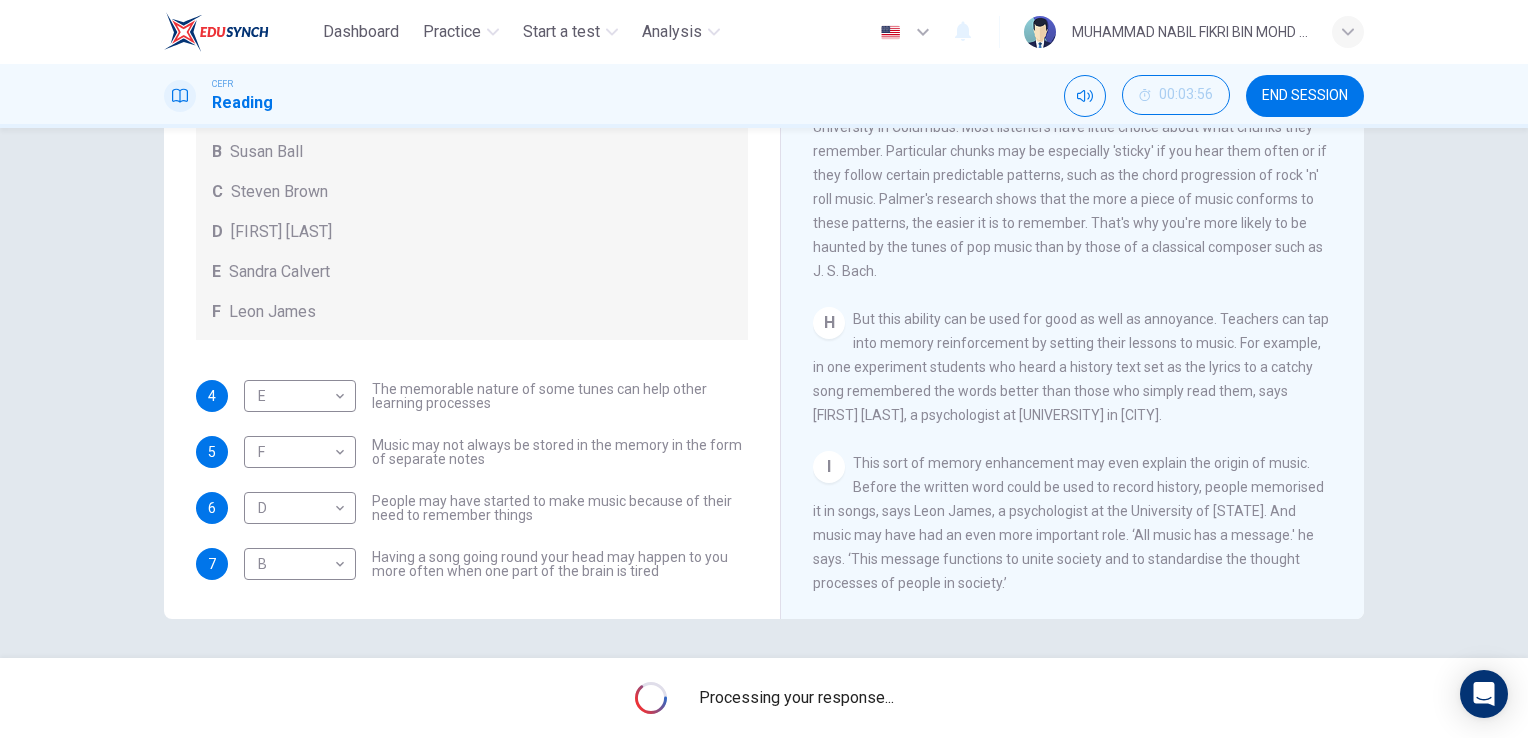 scroll, scrollTop: 1592, scrollLeft: 0, axis: vertical 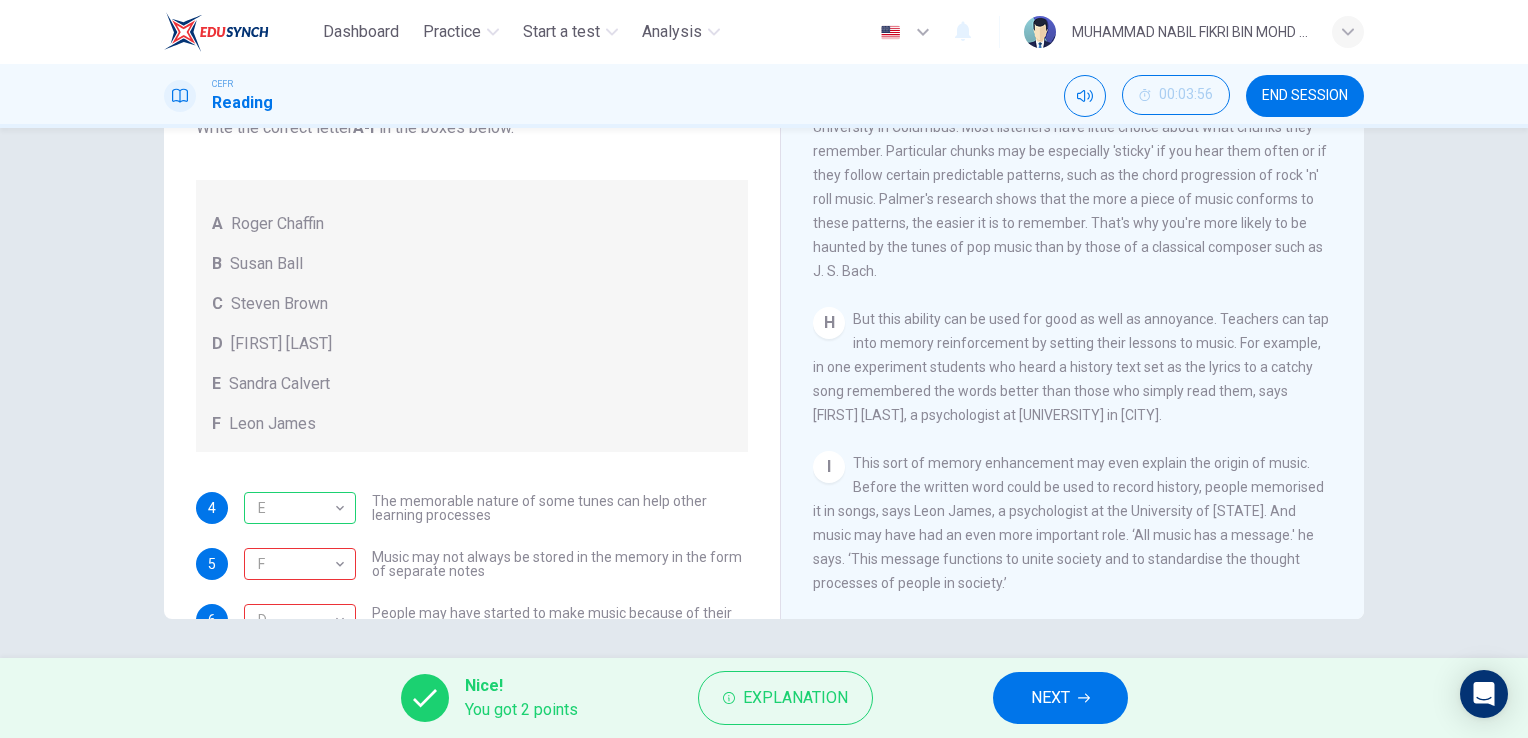 click on "Questions 4 - 7 Look at the following theories and the list of people below.
Match each theory with the person it is credited to.
Write the correct letter  A-F  in the boxes below. A Roger Chaffin B Susan Ball C Steven Brown D Caroline Palmer E Sandra Calvert F Leon James 4 E E ​ The memorable nature of some tunes can help other learning processes 5 F F ​ Music may not always be stored in the memory in the form of separate notes 6 D D ​ People may have started to make music because of their need to remember things 7 B B ​ Having a song going round your head may happen to you more often when one part of the brain is tired A Song on the Brain CLICK TO ZOOM Click to Zoom A B C D E F G H I" at bounding box center [764, 393] 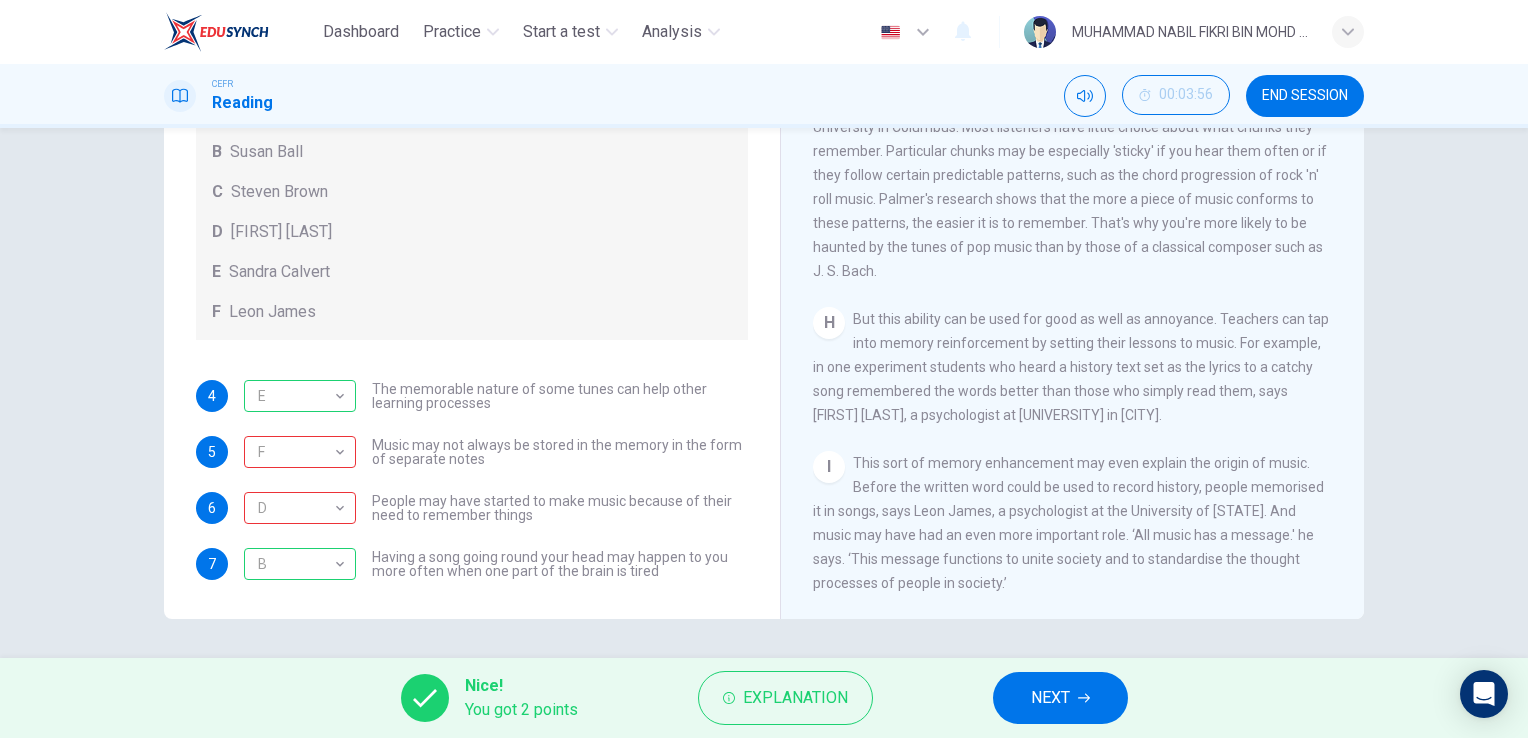 scroll, scrollTop: 112, scrollLeft: 0, axis: vertical 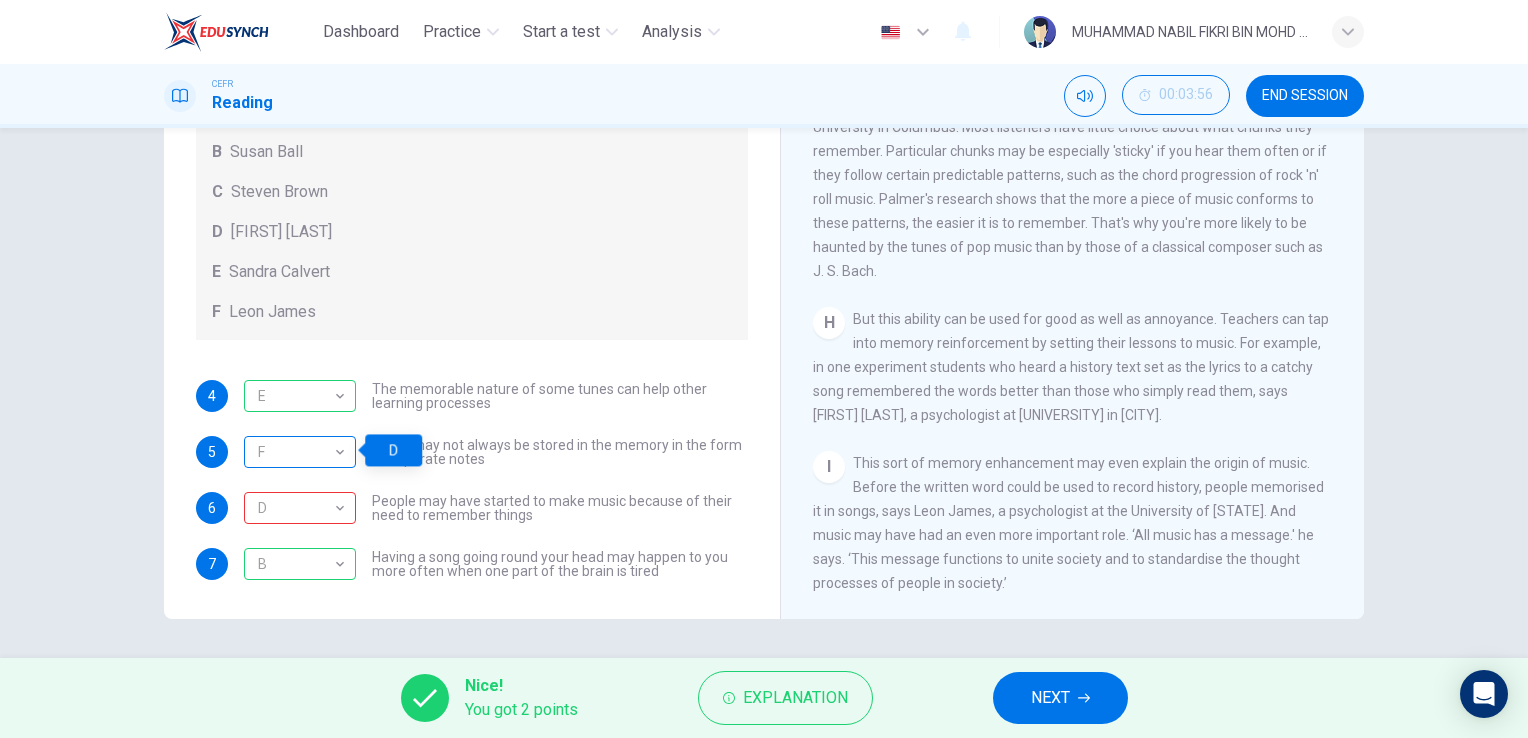 click on "F" at bounding box center (296, 452) 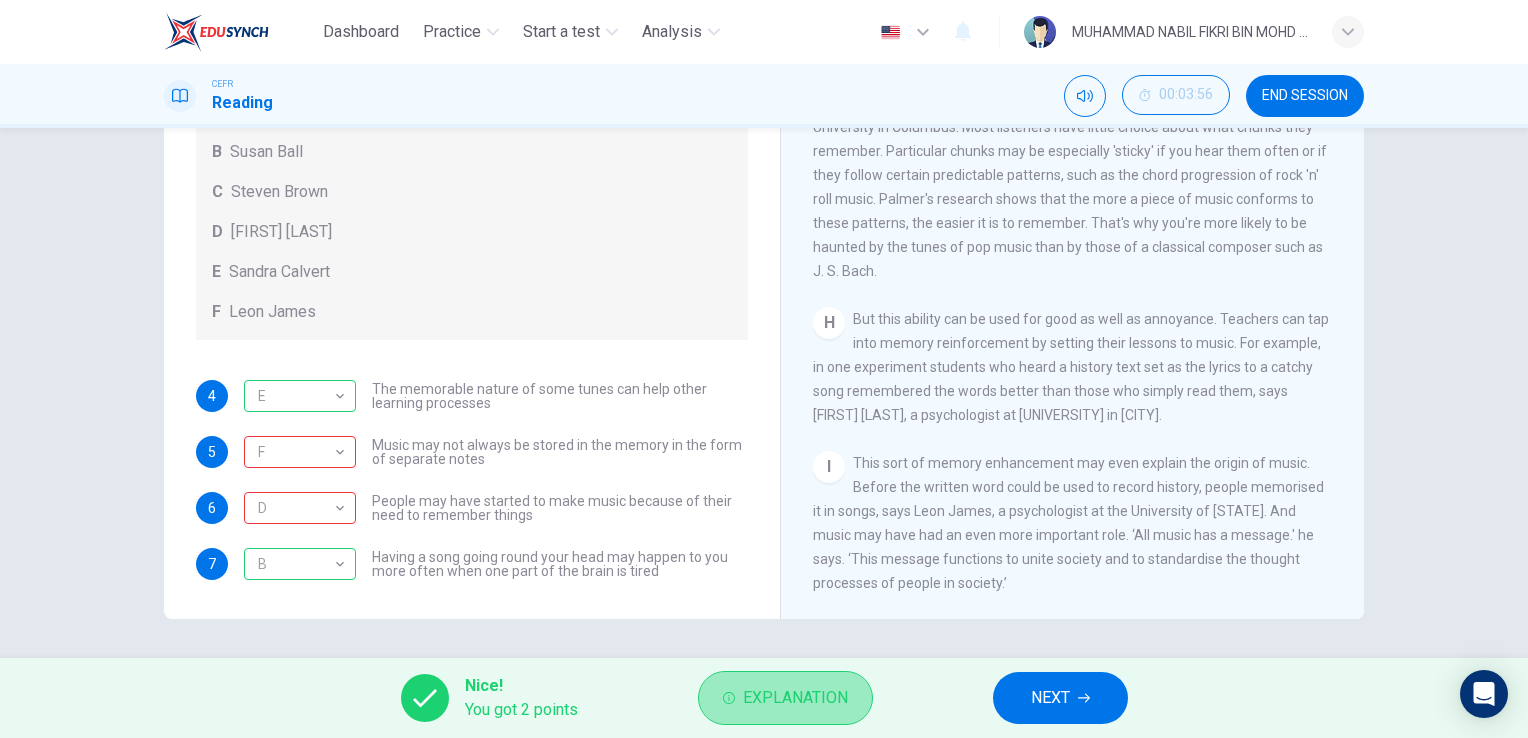click on "Explanation" at bounding box center [795, 698] 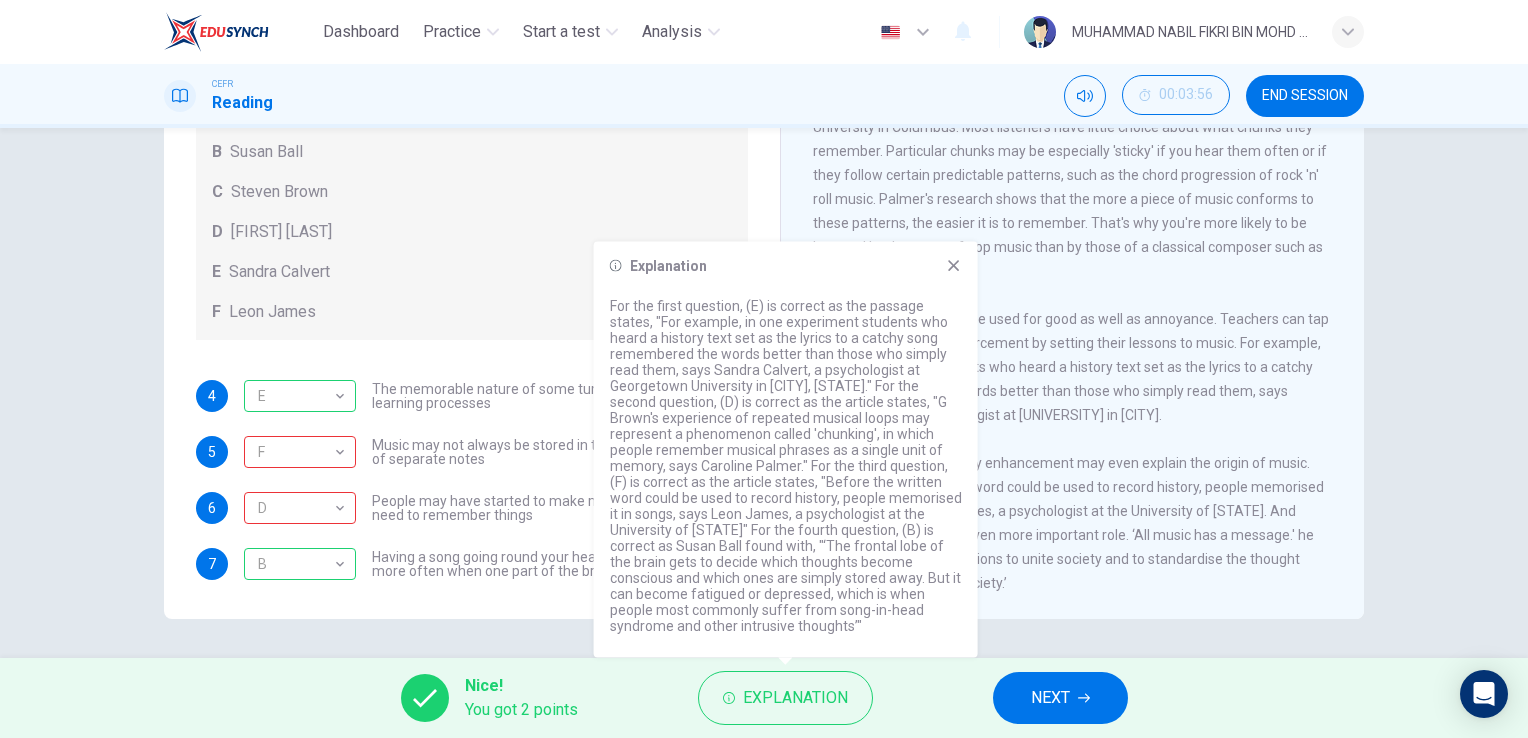 click on "Explanation" at bounding box center [786, 266] 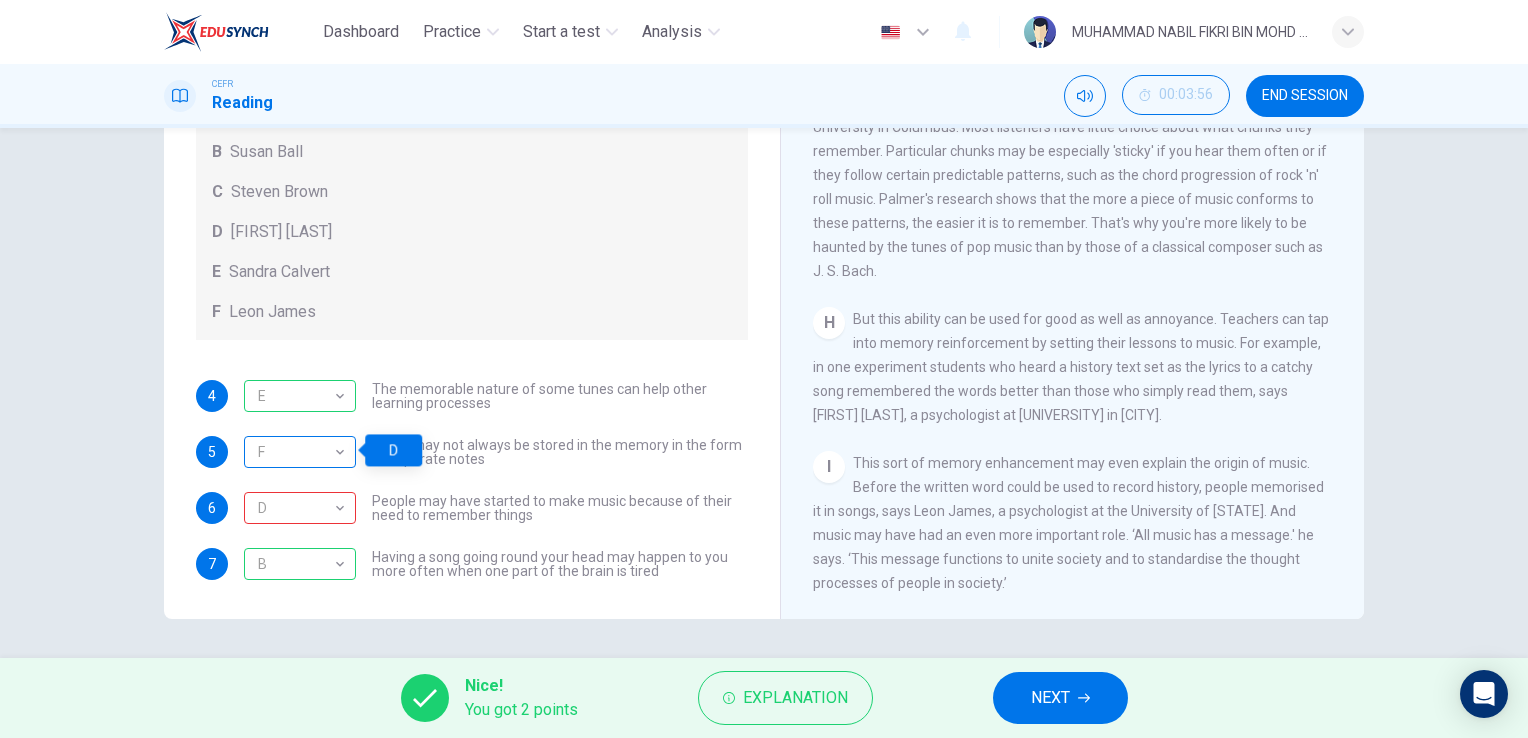 click on "F F ​" at bounding box center (300, 452) 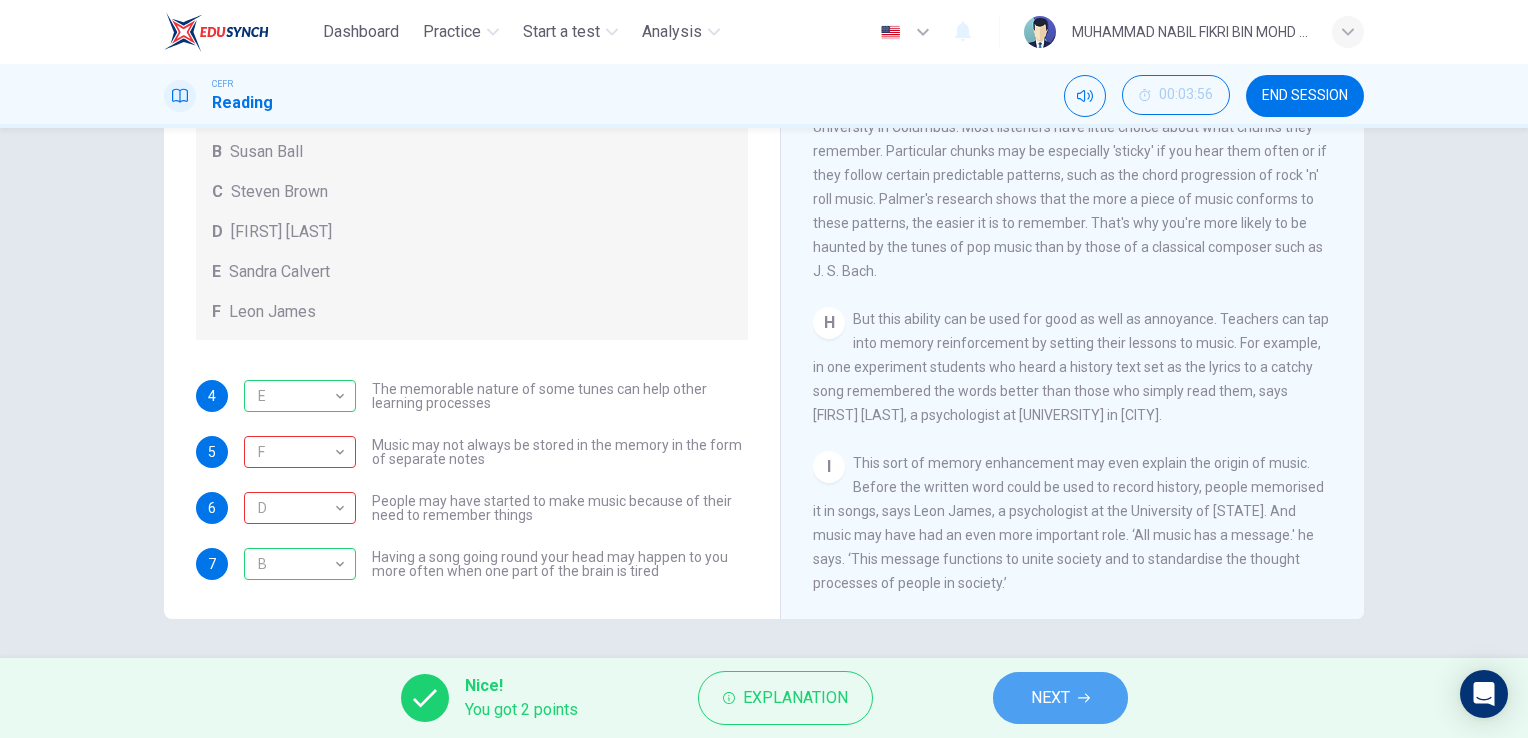 click on "NEXT" at bounding box center [1060, 698] 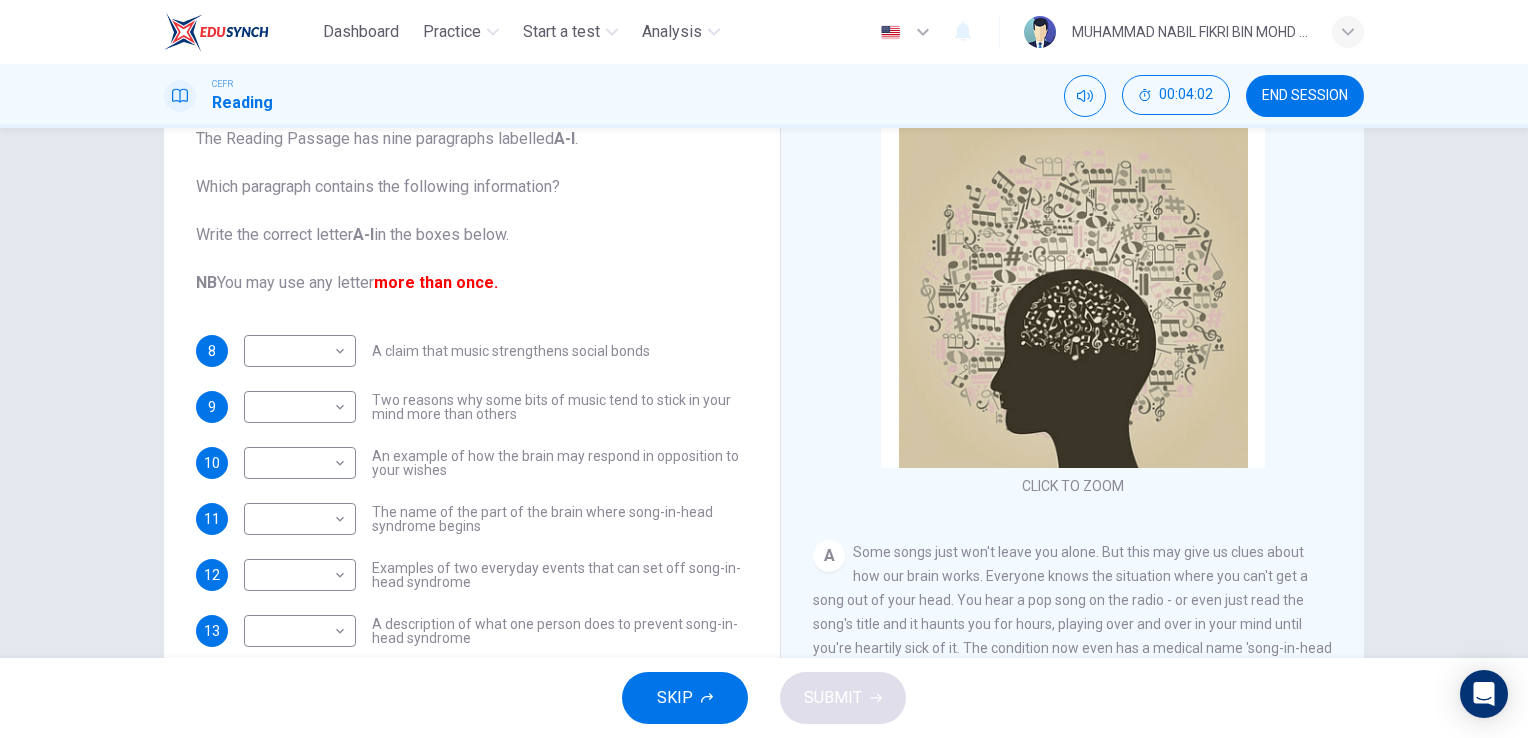 scroll, scrollTop: 144, scrollLeft: 0, axis: vertical 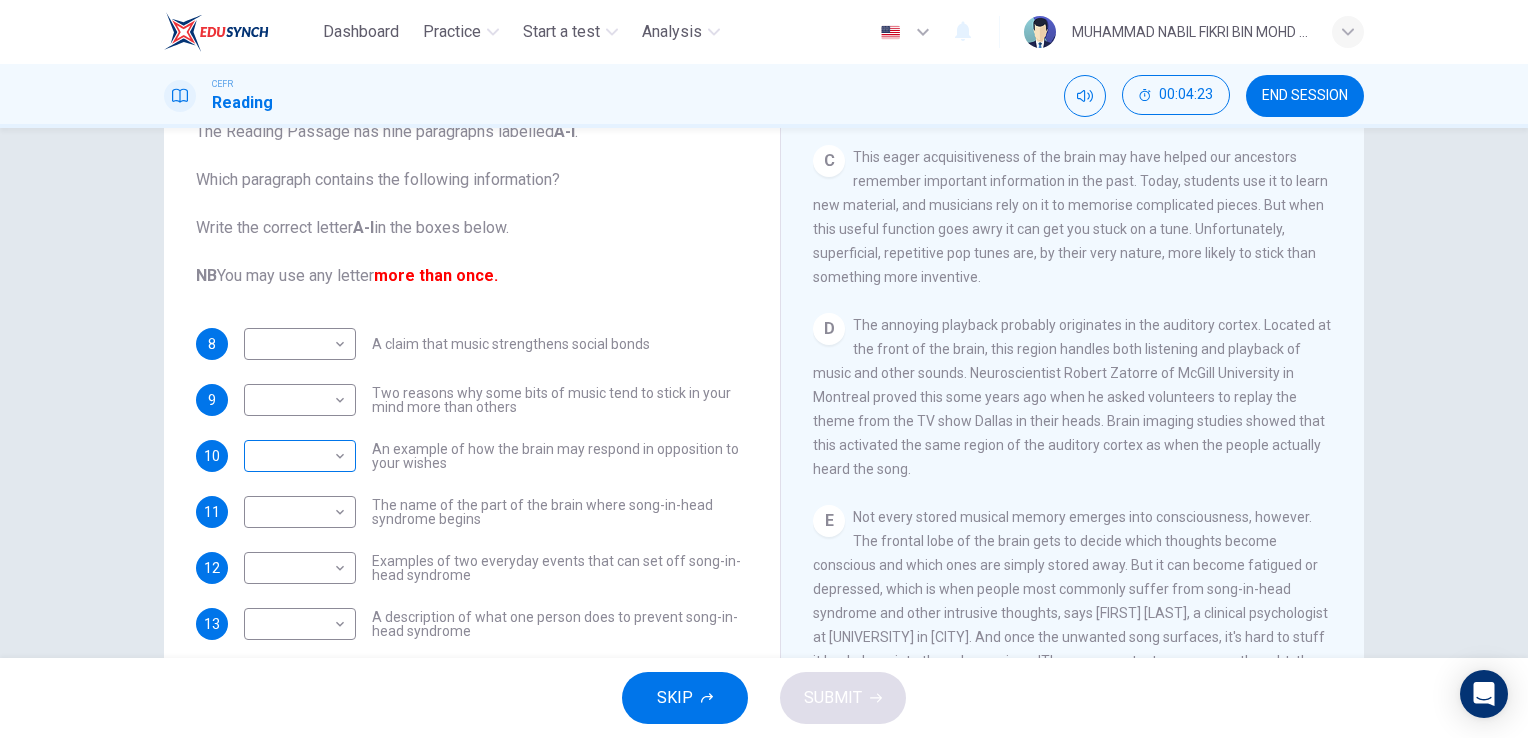 click on "Dashboard Practice Start a test Analysis English en ​ MUHAMMAD NABIL FIKRI BIN MOHD YUSRI CEFR Reading 00:04:23 END SESSION Questions 8 - 13 The Reading Passage has nine paragraphs labelled  A-l .
Which paragraph contains the following information?
Write the correct letter  A-l  in the boxes below.
NB  You may use any letter  more than once. 8 ​ ​ A claim that music strengthens social bonds 9 ​ ​ Two reasons why some bits of music tend to stick in your mind more than others 10 ​ ​ An example of how the brain may respond in opposition to your wishes 11 ​ ​ The name of the part of the brain where song-in-head syndrome begins 12 ​ ​ Examples of two everyday events that can set off song-in-head syndrome 13 ​ ​ A description of what one person does to prevent song-in-head syndrome A Song on the Brain CLICK TO ZOOM Click to Zoom A B C D E F G H I SKIP SUBMIT EduSynch - Online Language Proficiency Testing
Dashboard Practice Start a test Analysis Notifications © Copyright  2025" at bounding box center [764, 369] 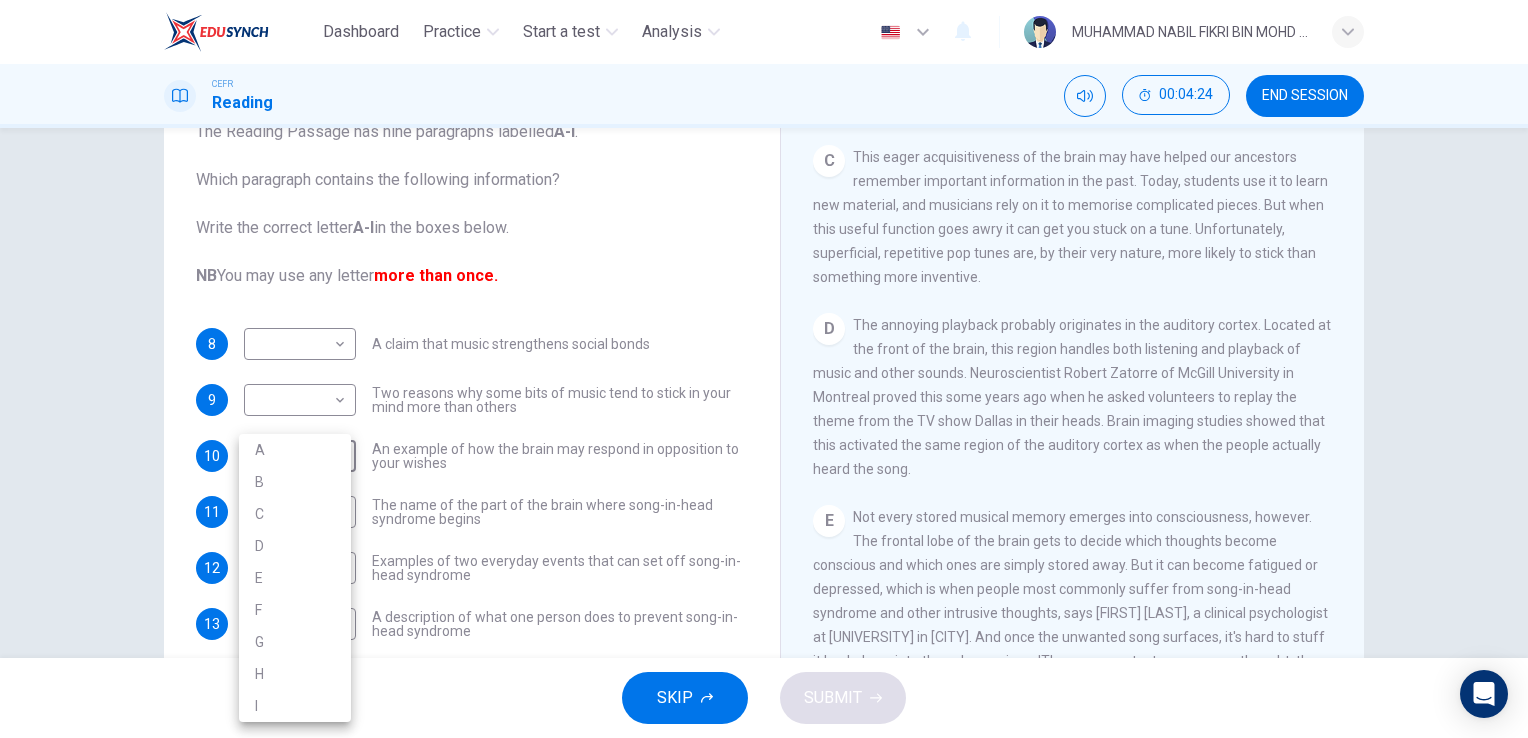 click at bounding box center [764, 369] 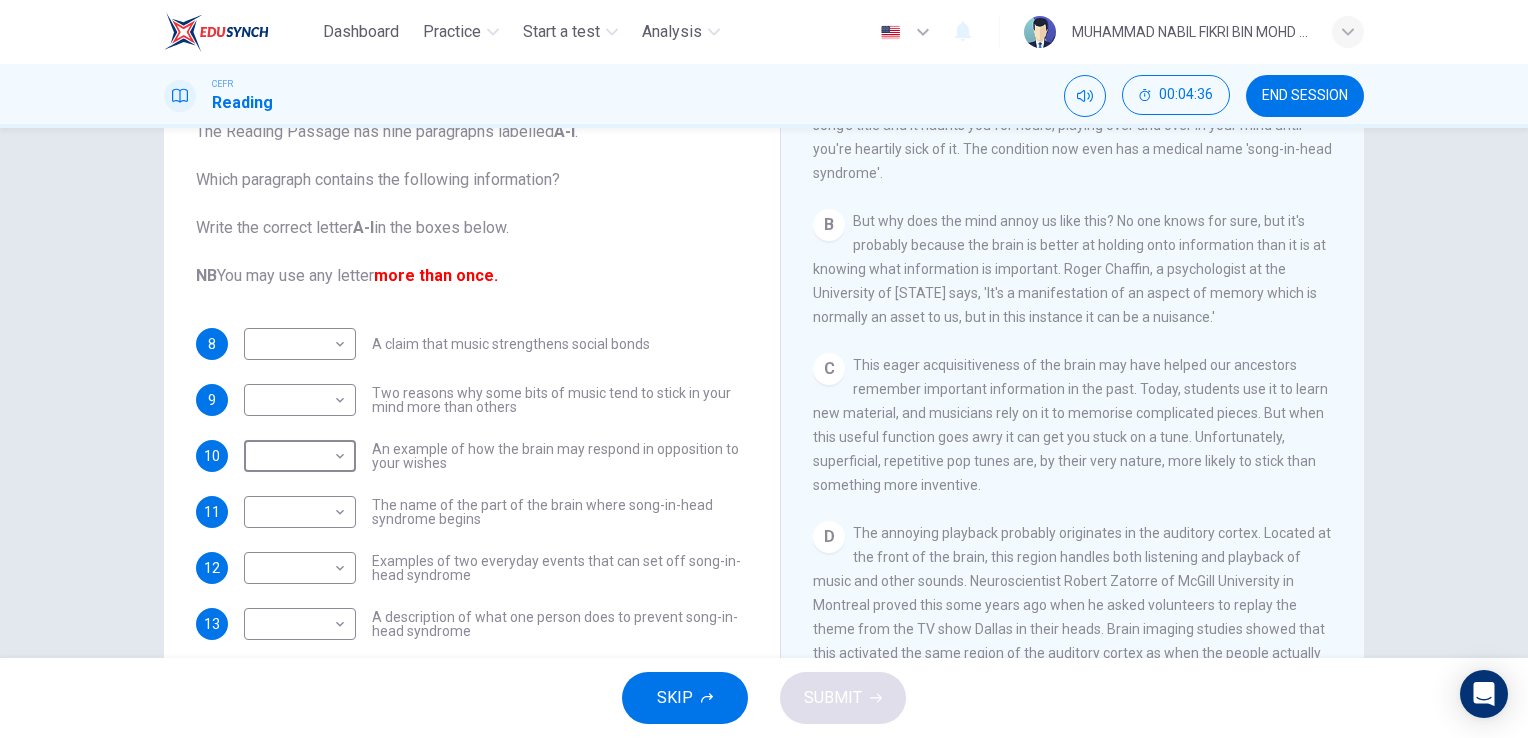 scroll, scrollTop: 500, scrollLeft: 0, axis: vertical 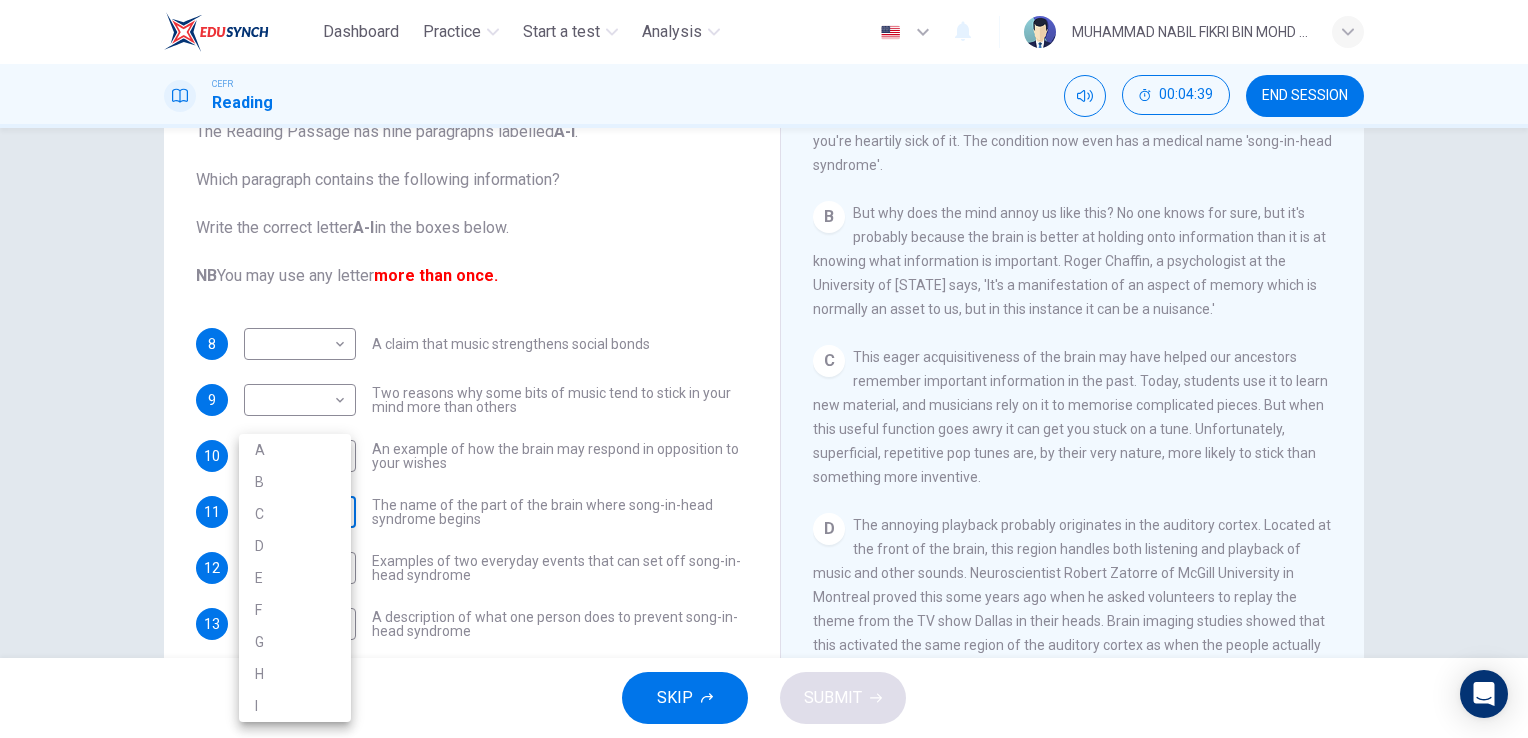click on "Dashboard Practice Start a test Analysis English en ​ MUHAMMAD NABIL FIKRI BIN MOHD YUSRI CEFR Reading 00:04:39 END SESSION Questions 8 - 13 The Reading Passage has nine paragraphs labelled  A-l .
Which paragraph contains the following information?
Write the correct letter  A-l  in the boxes below.
NB  You may use any letter  more than once. 8 ​ ​ A claim that music strengthens social bonds 9 ​ ​ Two reasons why some bits of music tend to stick in your mind more than others 10 ​ ​ An example of how the brain may respond in opposition to your wishes 11 ​ ​ The name of the part of the brain where song-in-head syndrome begins 12 ​ ​ Examples of two everyday events that can set off song-in-head syndrome 13 ​ ​ A description of what one person does to prevent song-in-head syndrome A Song on the Brain CLICK TO ZOOM Click to Zoom A B C D E F G H I SKIP SUBMIT EduSynch - Online Language Proficiency Testing
Dashboard Practice Start a test Analysis Notifications © Copyright  2025" at bounding box center [764, 369] 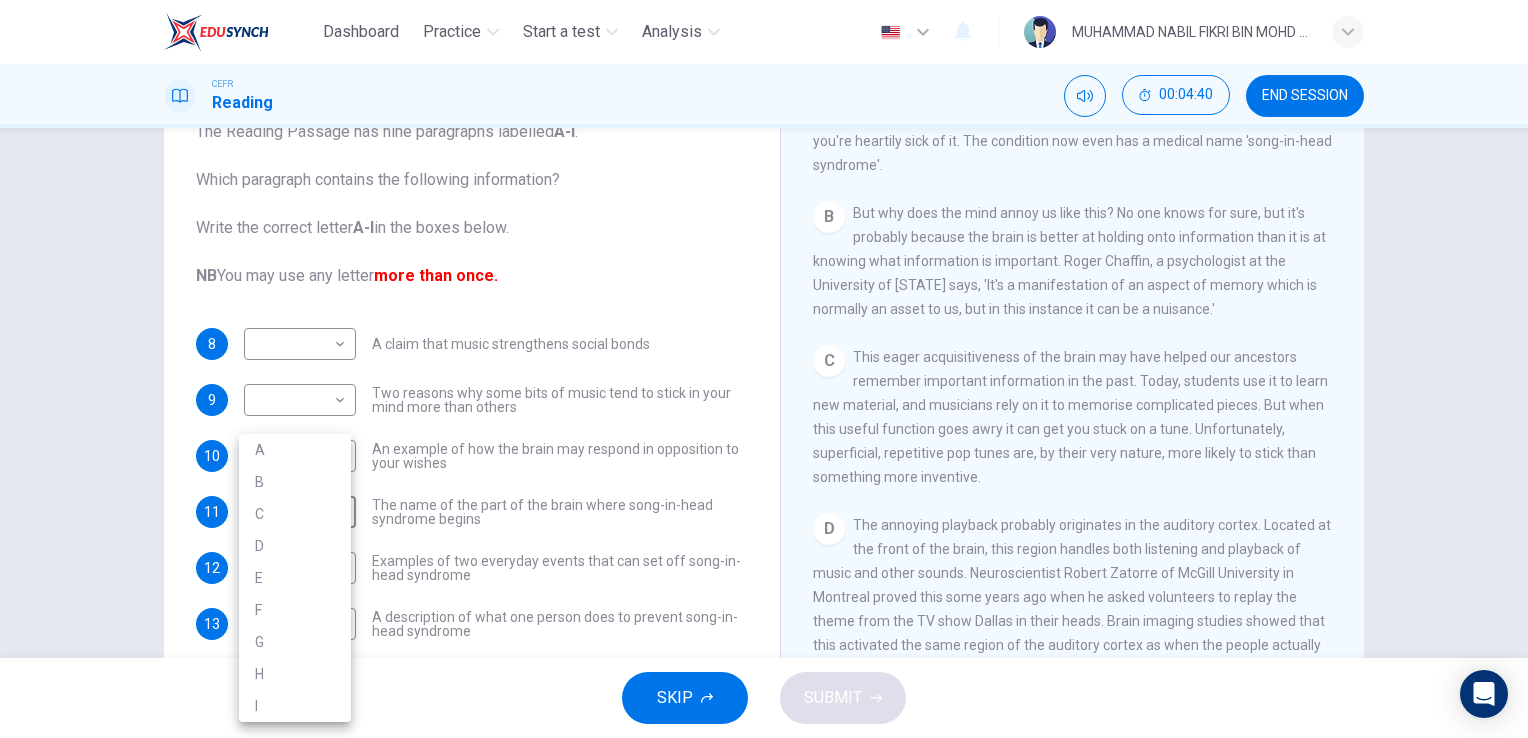 click on "D" at bounding box center [295, 546] 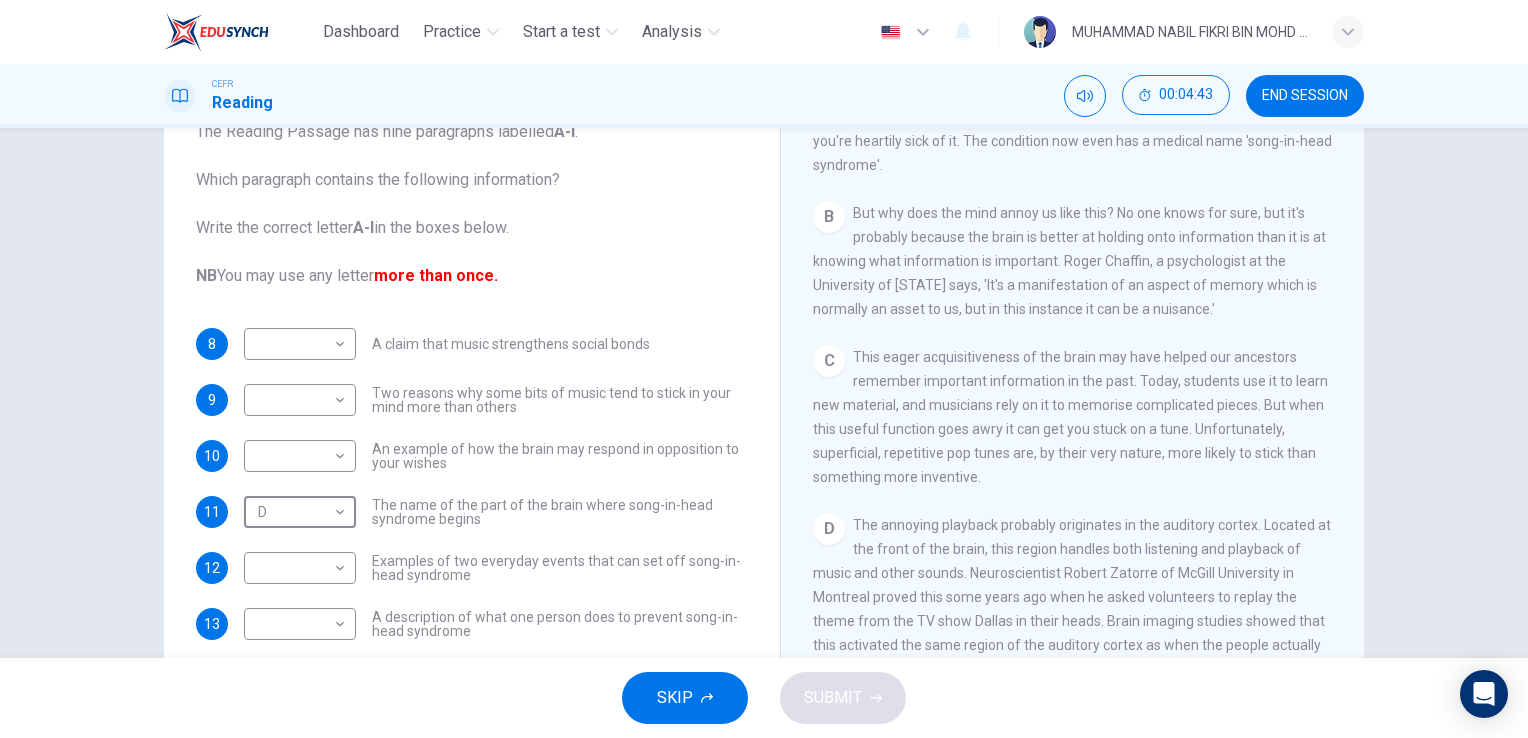 click on "SKIP" at bounding box center (685, 698) 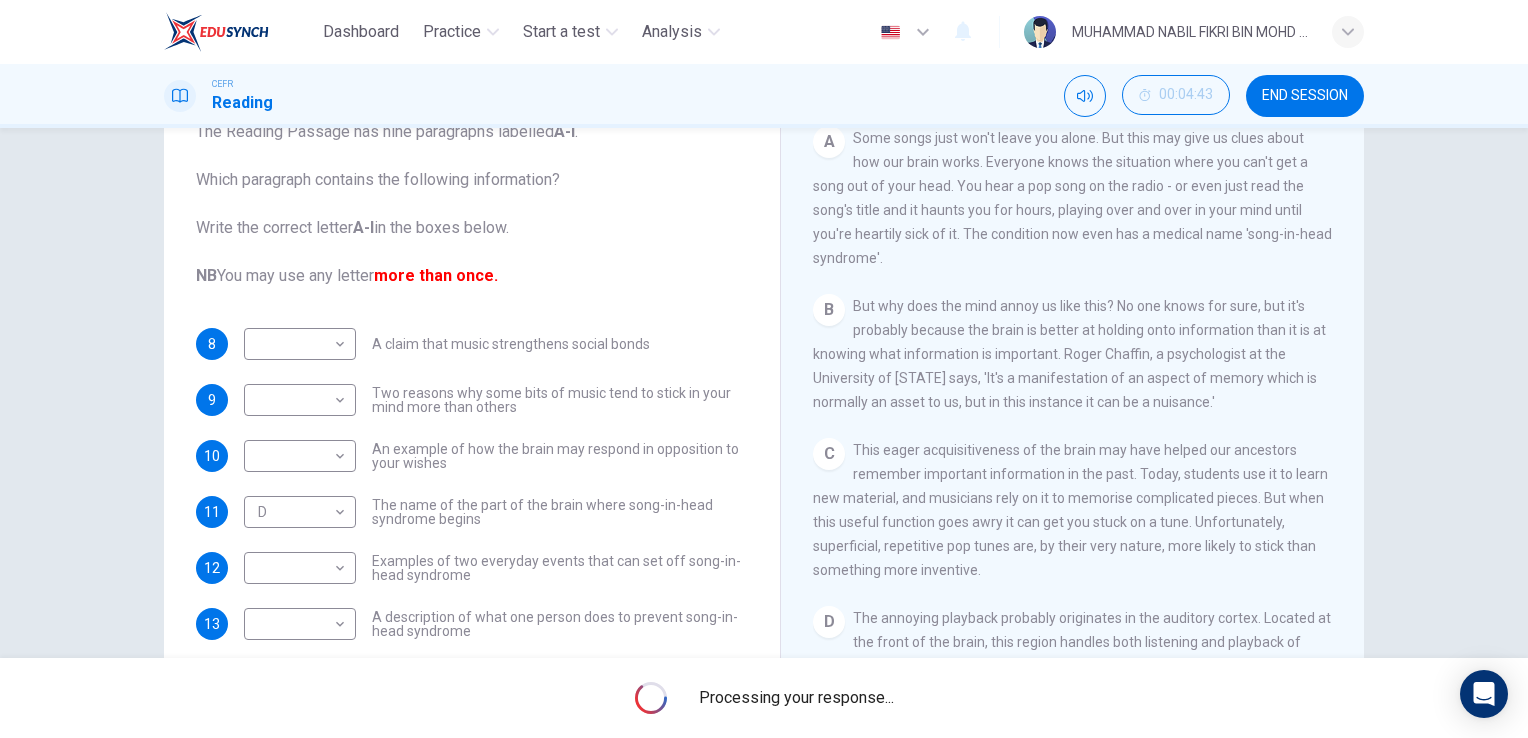scroll, scrollTop: 400, scrollLeft: 0, axis: vertical 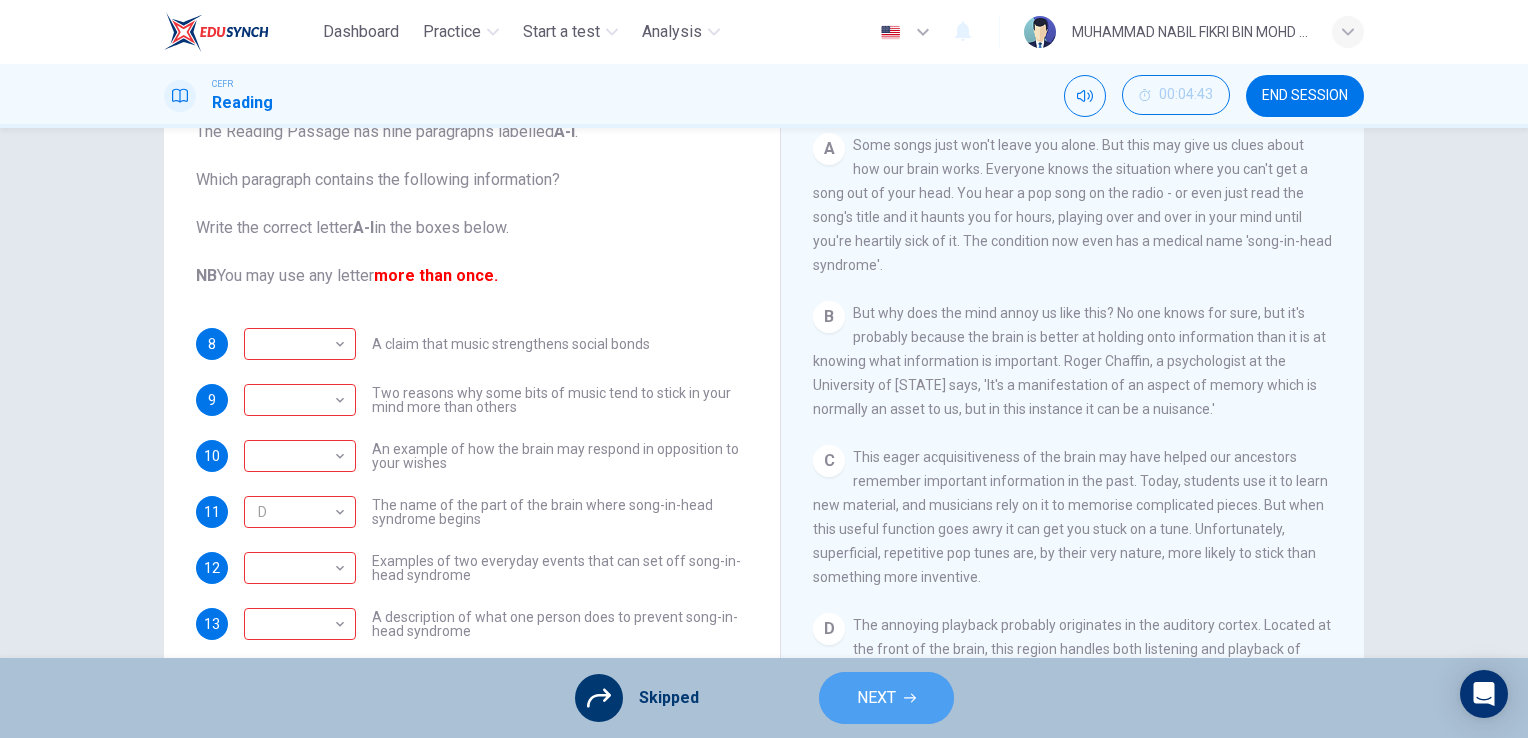 click on "NEXT" at bounding box center [876, 698] 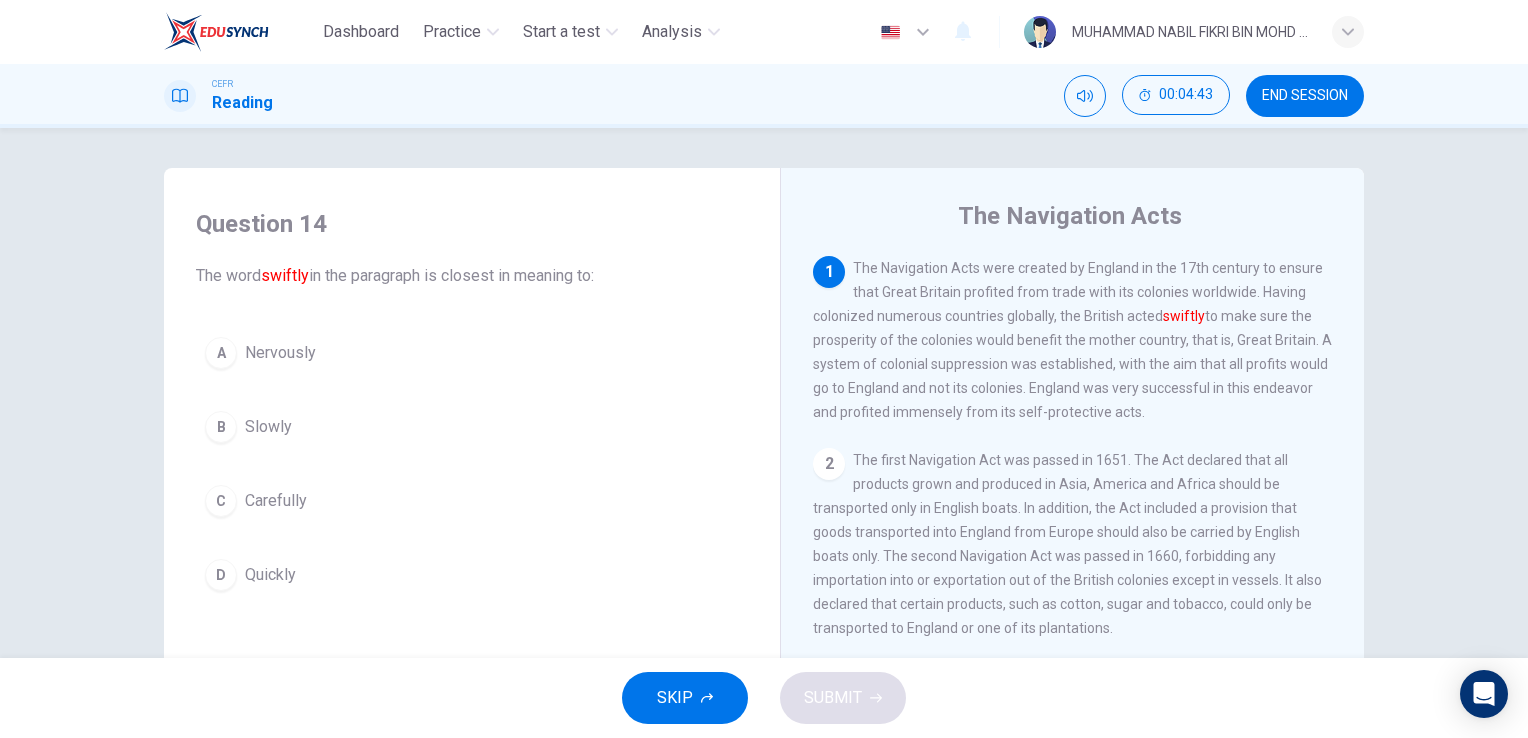click on "The Navigation Acts 1 The Navigation Acts were created by England in the 17th century to ensure that Great Britain profited from trade with its colonies worldwide. Having colonized numerous countries globally, the British acted  swiftly  to make sure the prosperity of the colonies would benefit the mother country, that is, Great Britain. A system of colonial suppression was established, with the aim that all profits would go to England and not its colonies. England was very successful in this endeavor and profited immensely from its self-protective acts. 2 3 4 The Molasses Act was passed by England in 1773. This act forbade the importation of molasses and sugar into the plantations. The colonies of New England relied on the trade of molasses and sugar with the West Indies for other goods; this trade was essential to the development of the region. 5 6" at bounding box center [1072, 531] 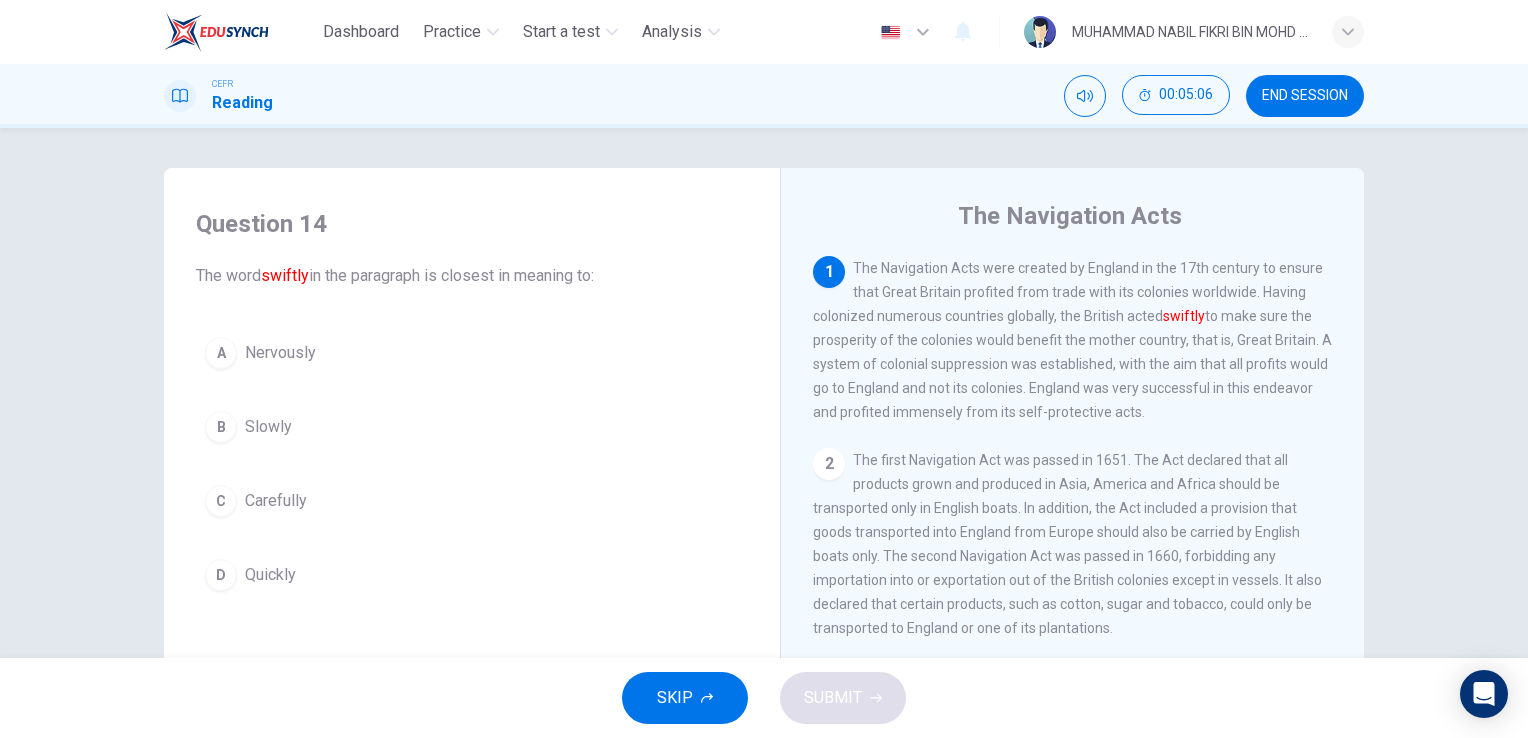 click on "D Quickly" at bounding box center (472, 575) 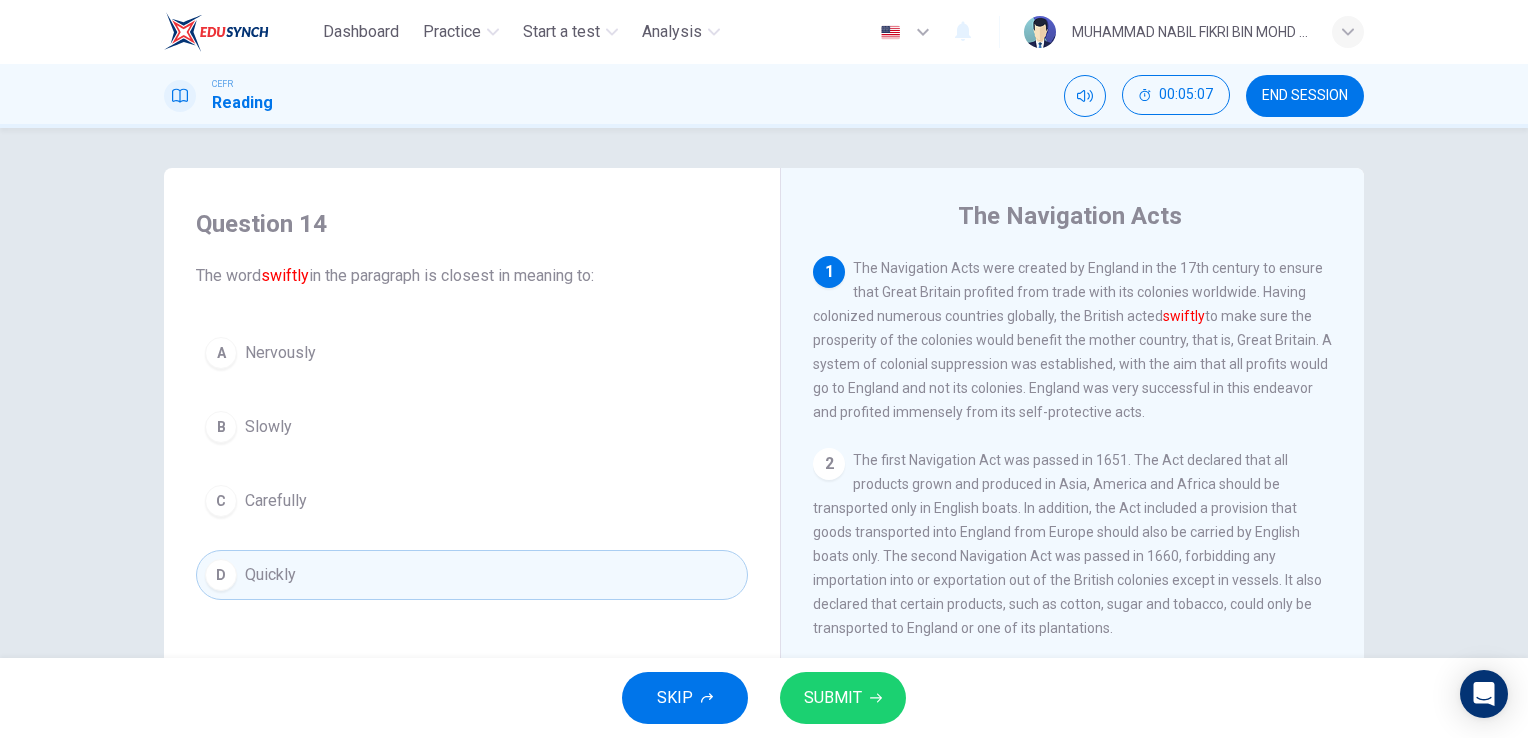 click on "SUBMIT" at bounding box center [843, 698] 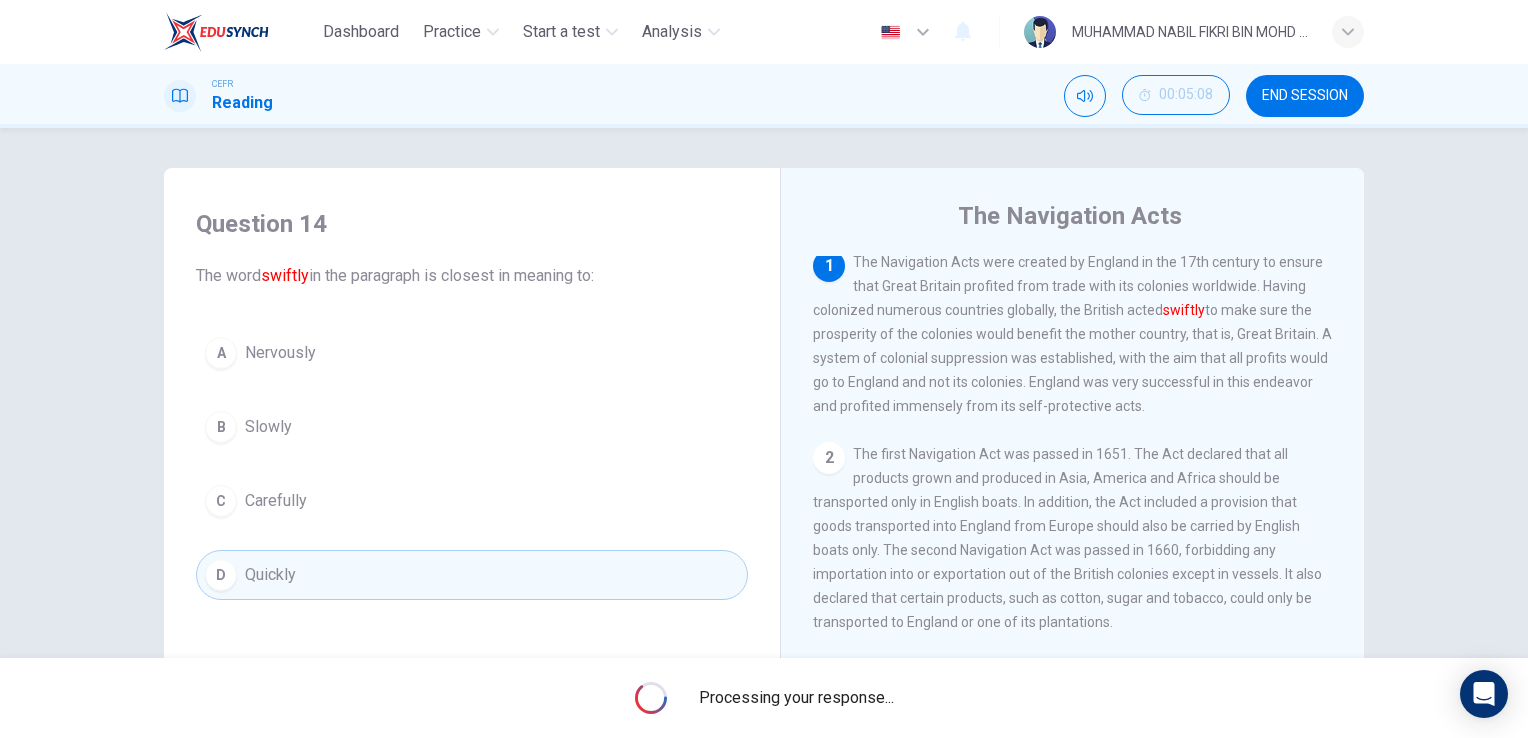 scroll, scrollTop: 0, scrollLeft: 0, axis: both 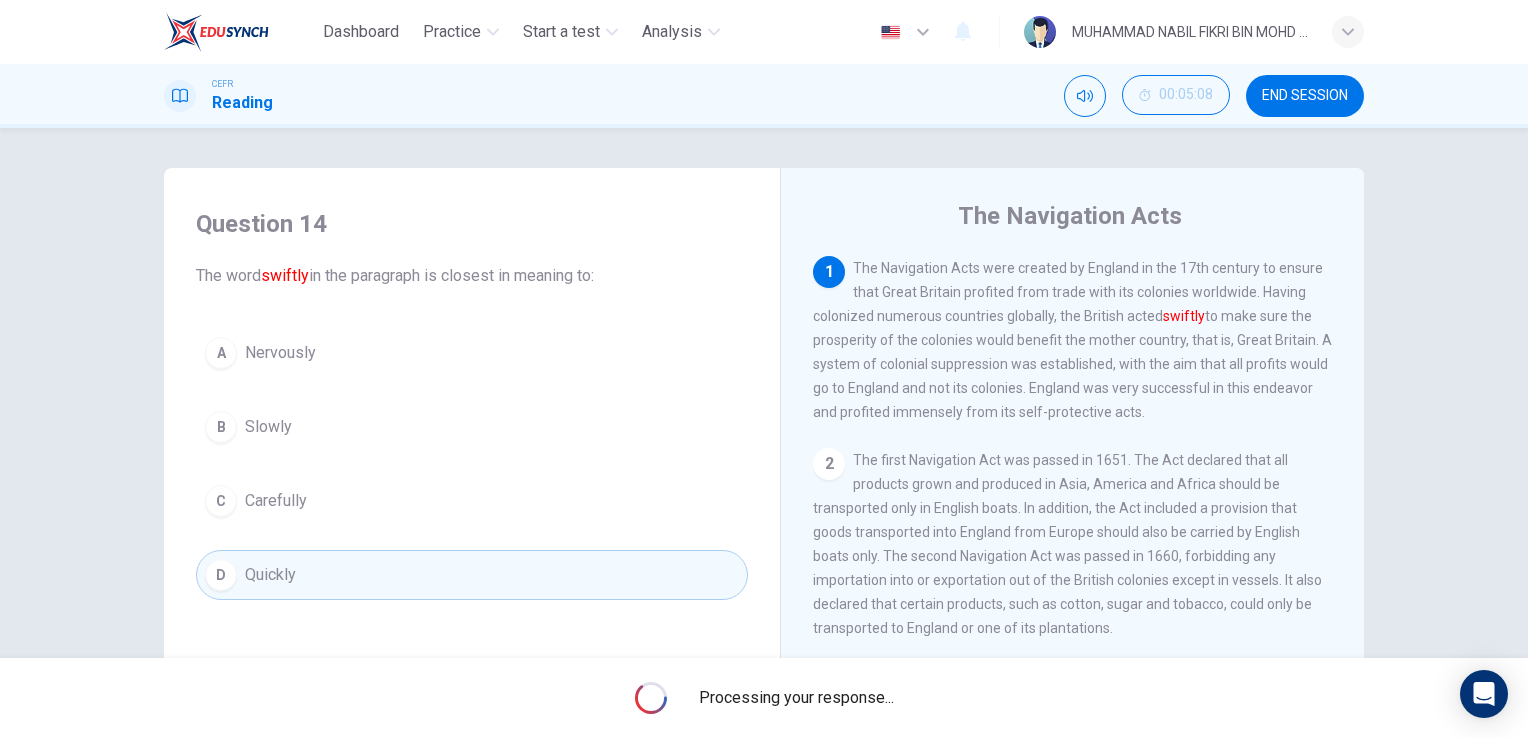 click on "Question 14 The word  swiftly  in the paragraph is closest in meaning to: A Nervously B Slowly C Carefully D Quickly The Navigation Acts 1 The Navigation Acts were created by England in the 17th century to ensure that Great Britain profited from trade with its colonies worldwide. Having colonized numerous countries globally, the British acted  swiftly  to make sure the prosperity of the colonies would benefit the mother country, that is, Great Britain. A system of colonial suppression was established, with the aim that all profits would go to England and not its colonies. England was very successful in this endeavor and profited immensely from its self-protective acts. 2 3 4 The Molasses Act was passed by England in 1773. This act forbade the importation of molasses and sugar into the plantations. The colonies of New England relied on the trade of molasses and sugar with the West Indies for other goods; this trade was essential to the development of the region. 5 6" at bounding box center (764, 515) 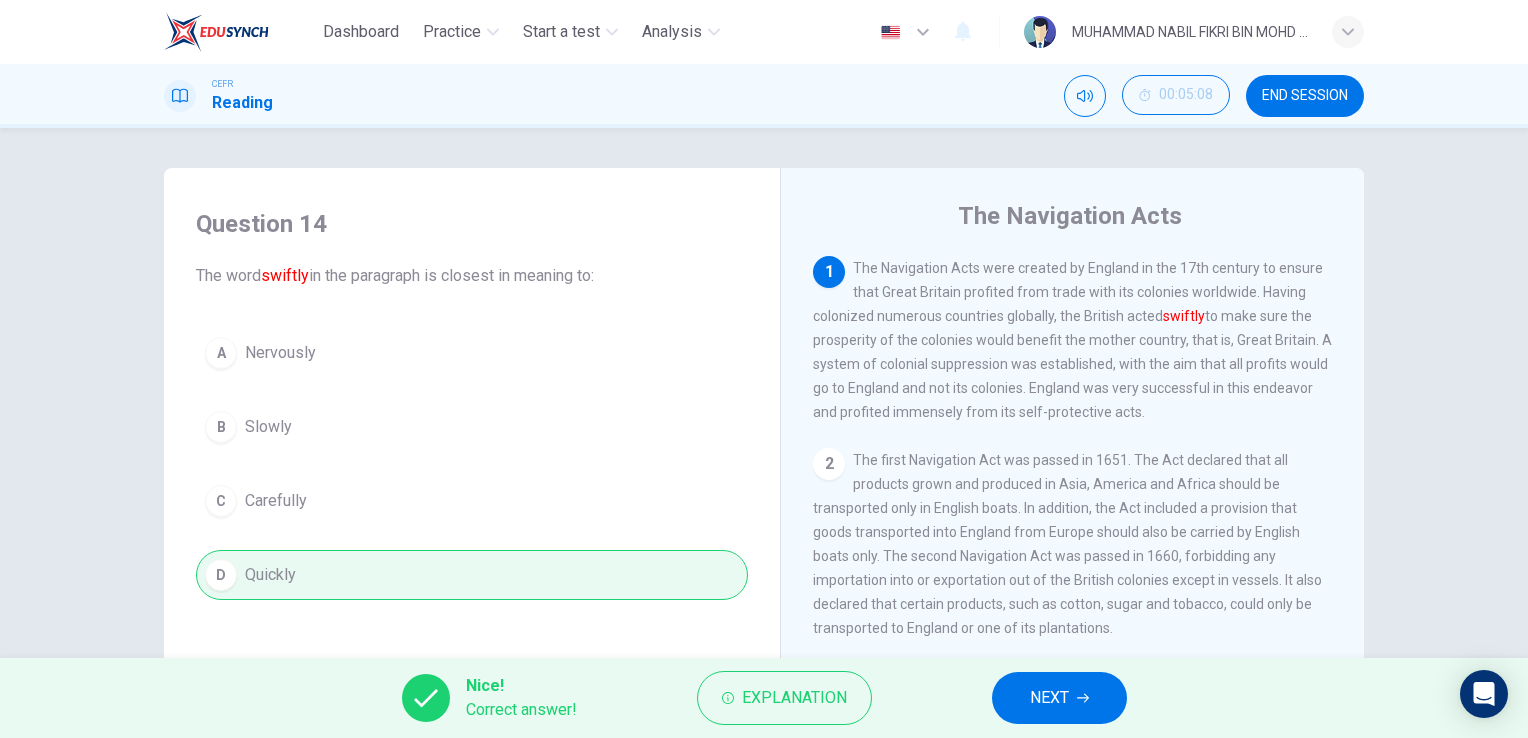 drag, startPoint x: 980, startPoint y: 650, endPoint x: 1004, endPoint y: 684, distance: 41.617306 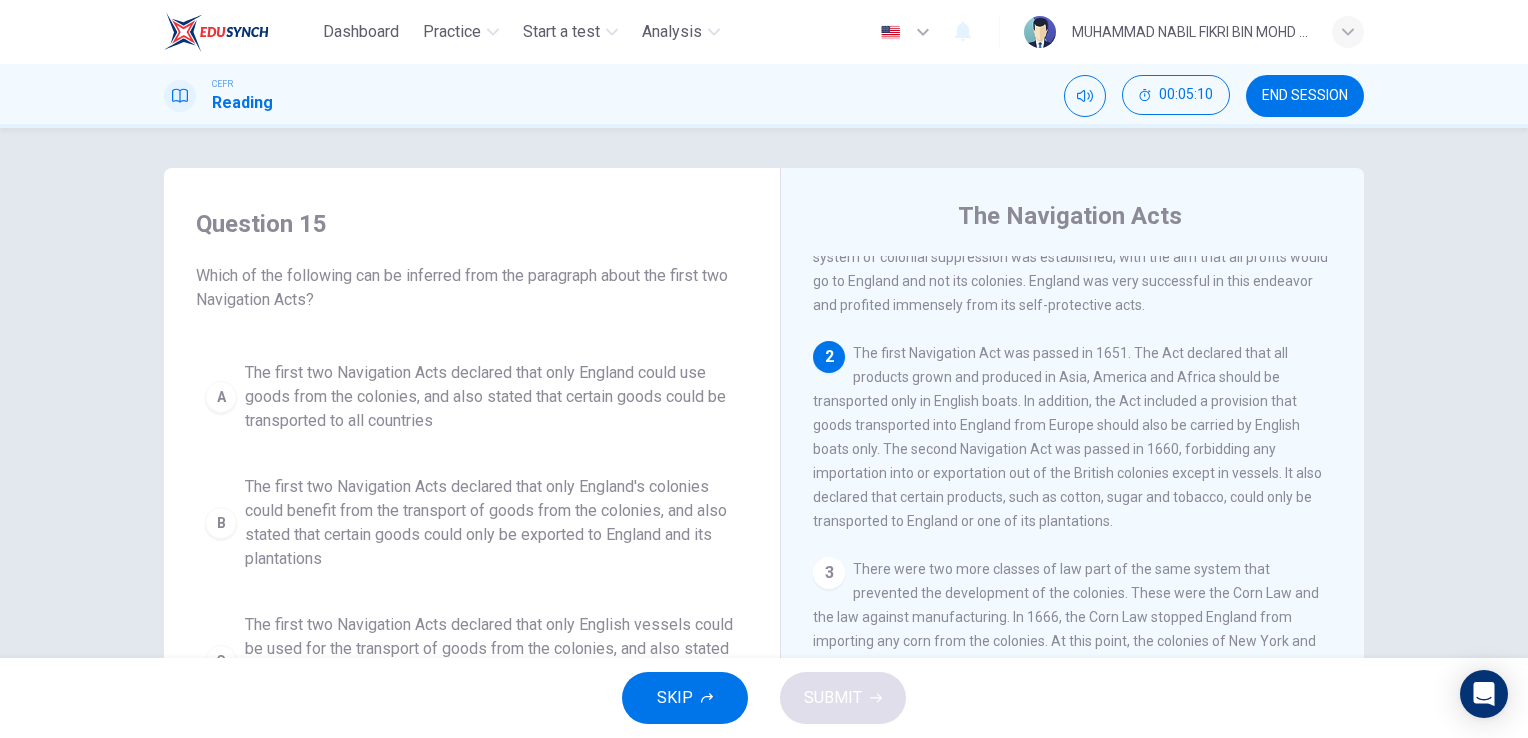 scroll, scrollTop: 100, scrollLeft: 0, axis: vertical 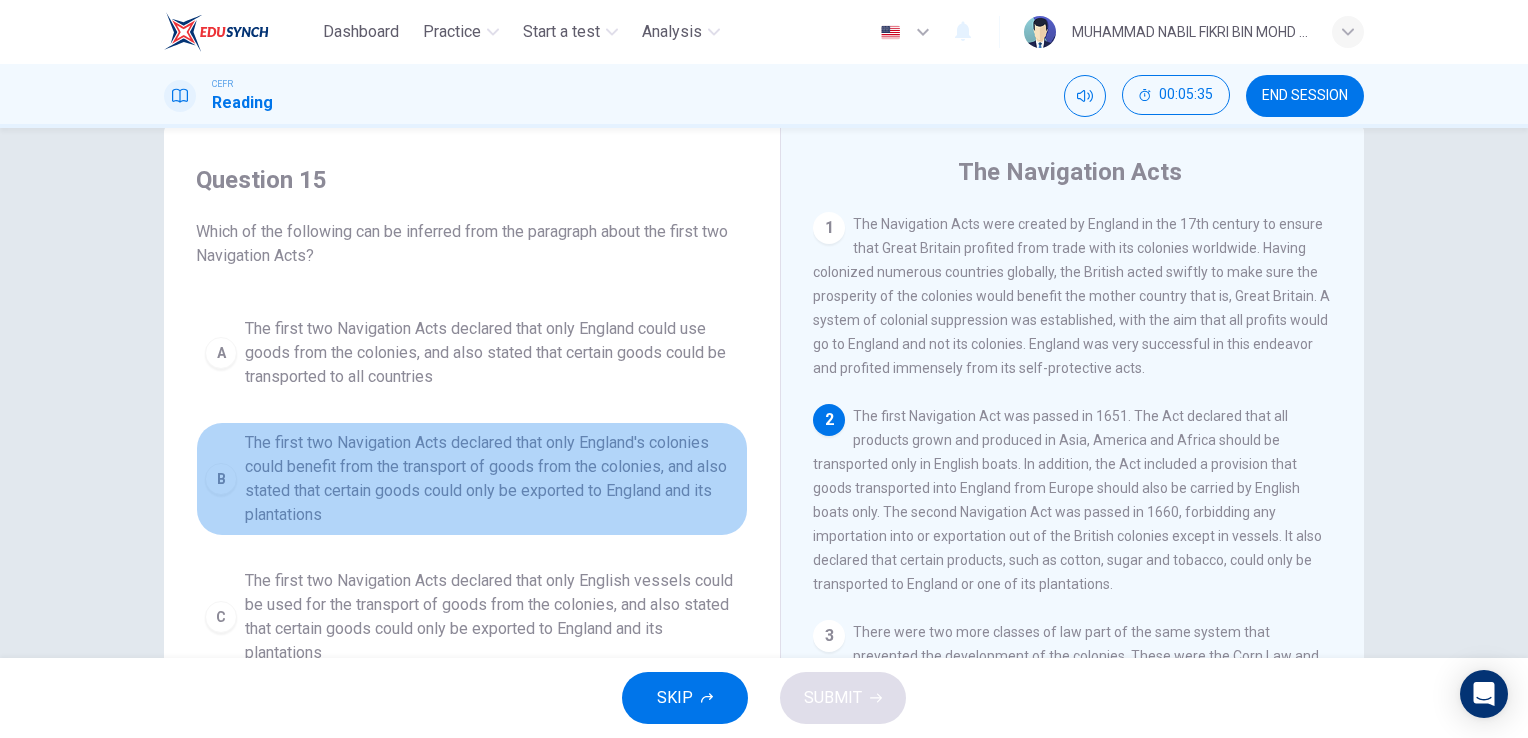 click on "The first two Navigation Acts declared that only England's colonies could benefit from the transport of goods from the colonies, and also stated that certain goods could only be exported to England and its plantations" at bounding box center [492, 353] 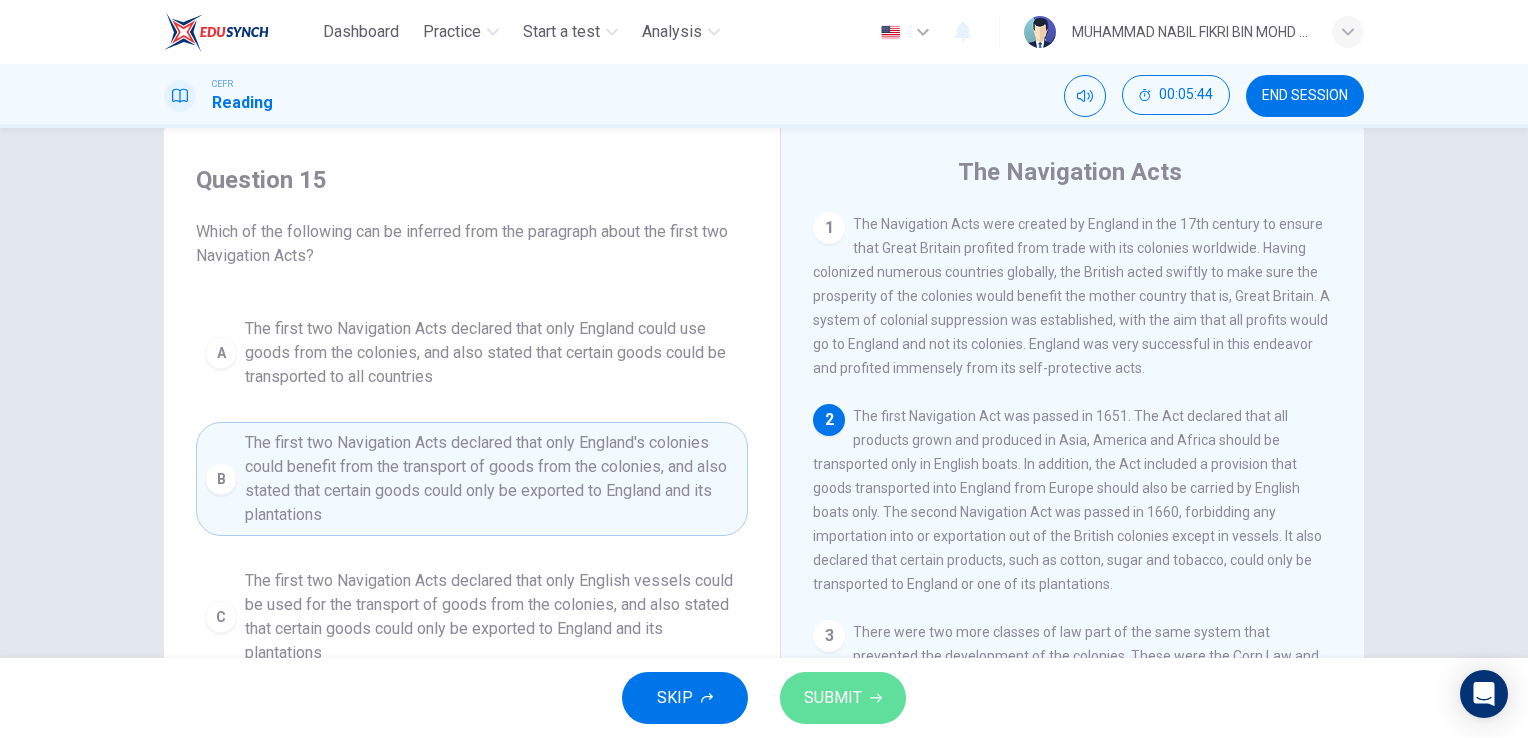 click on "SUBMIT" at bounding box center (833, 698) 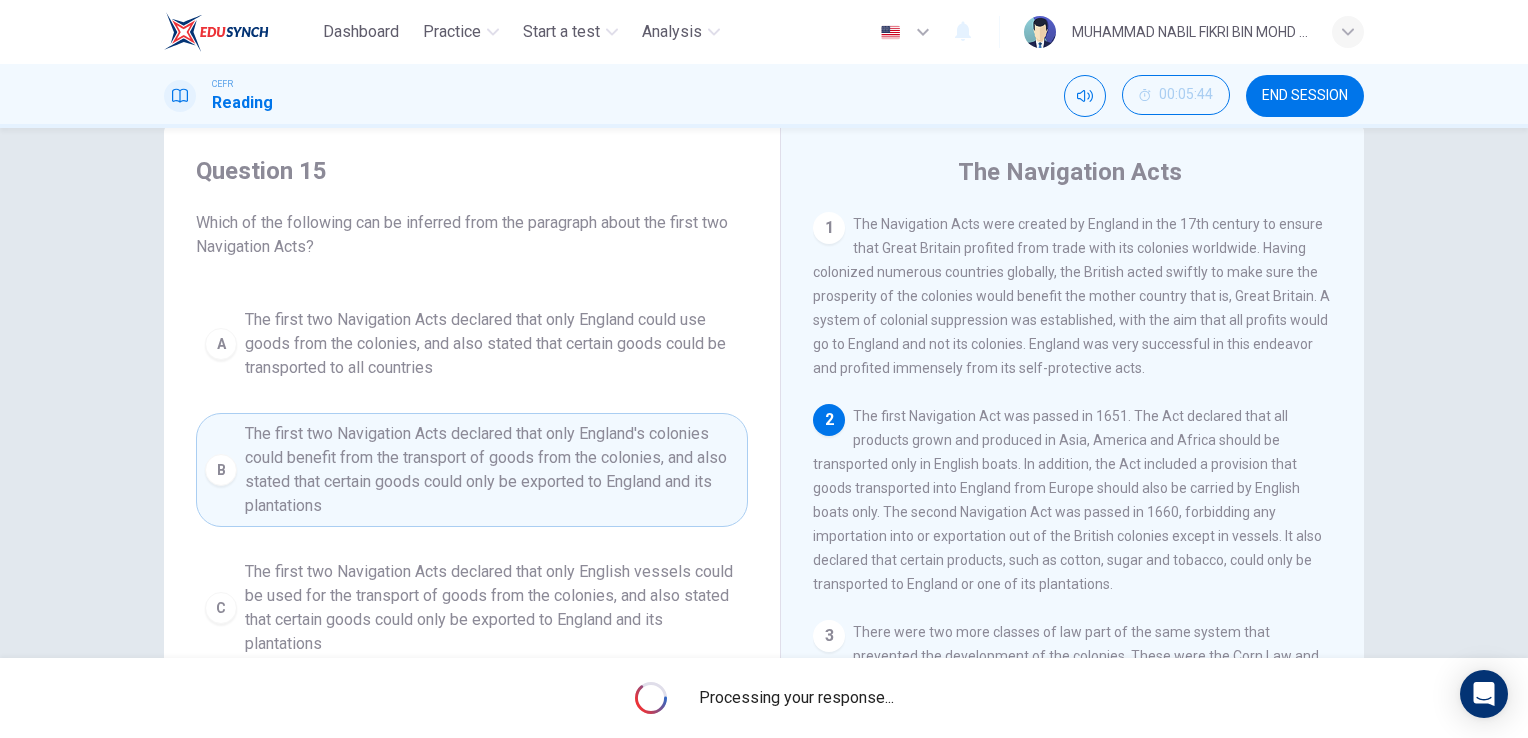scroll, scrollTop: 31, scrollLeft: 0, axis: vertical 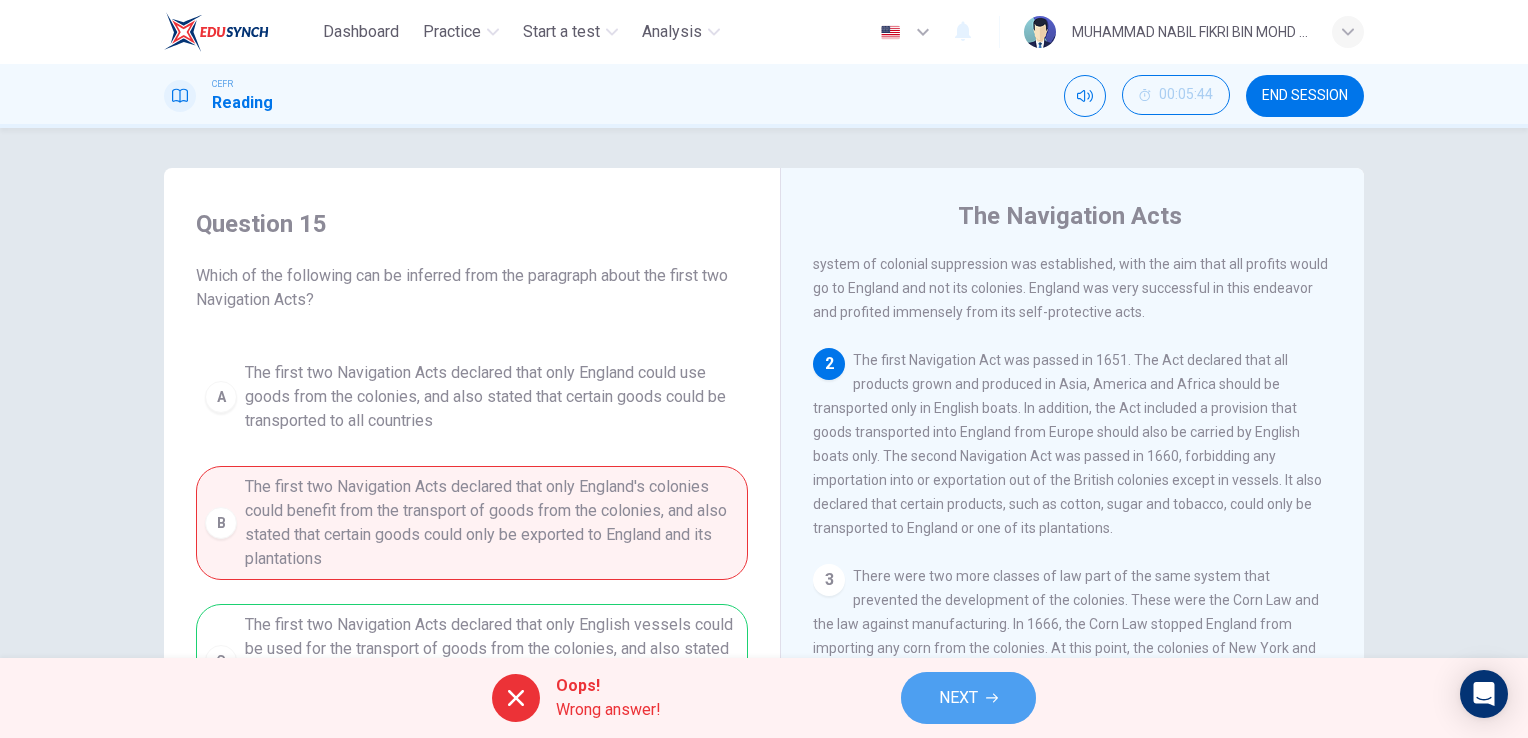 click on "NEXT" at bounding box center [958, 698] 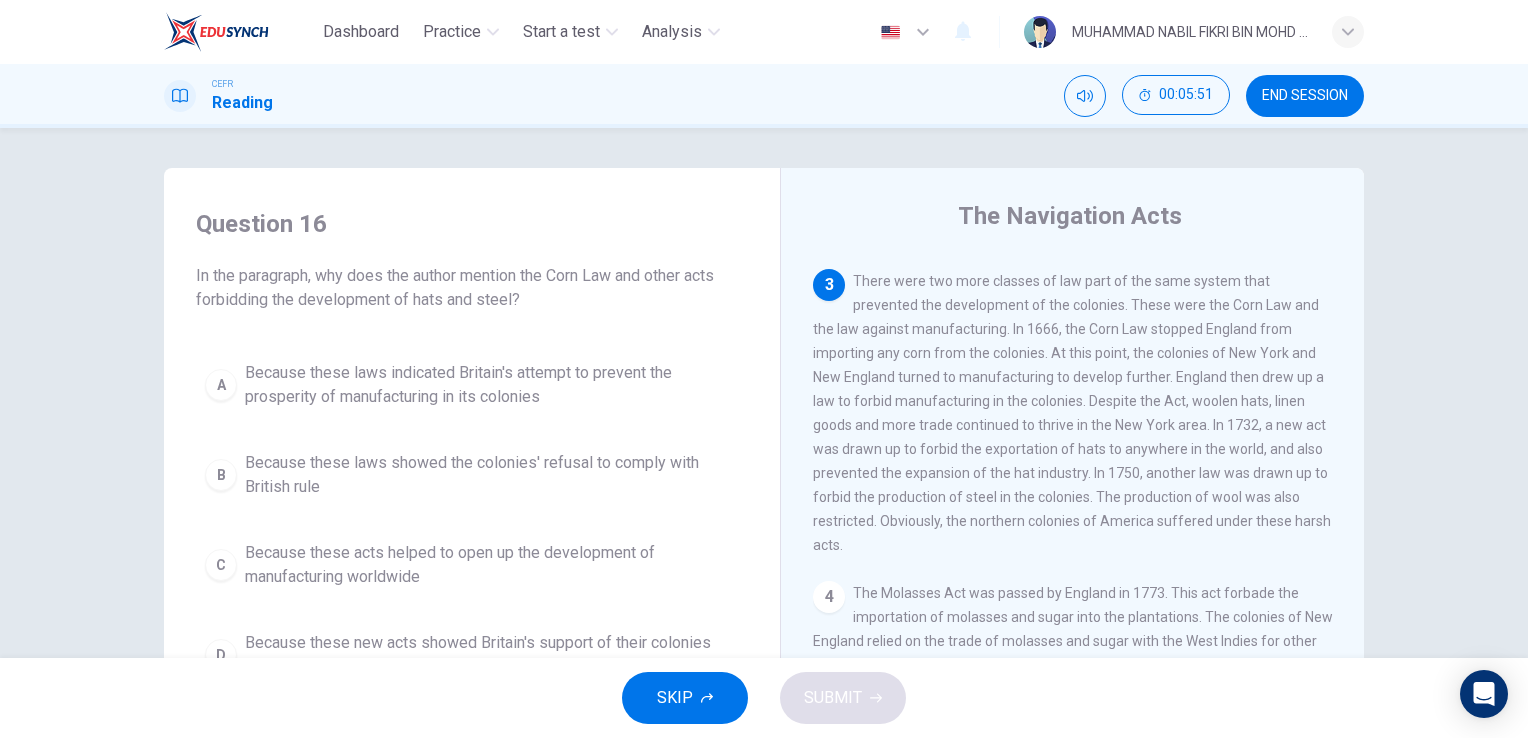 scroll, scrollTop: 400, scrollLeft: 0, axis: vertical 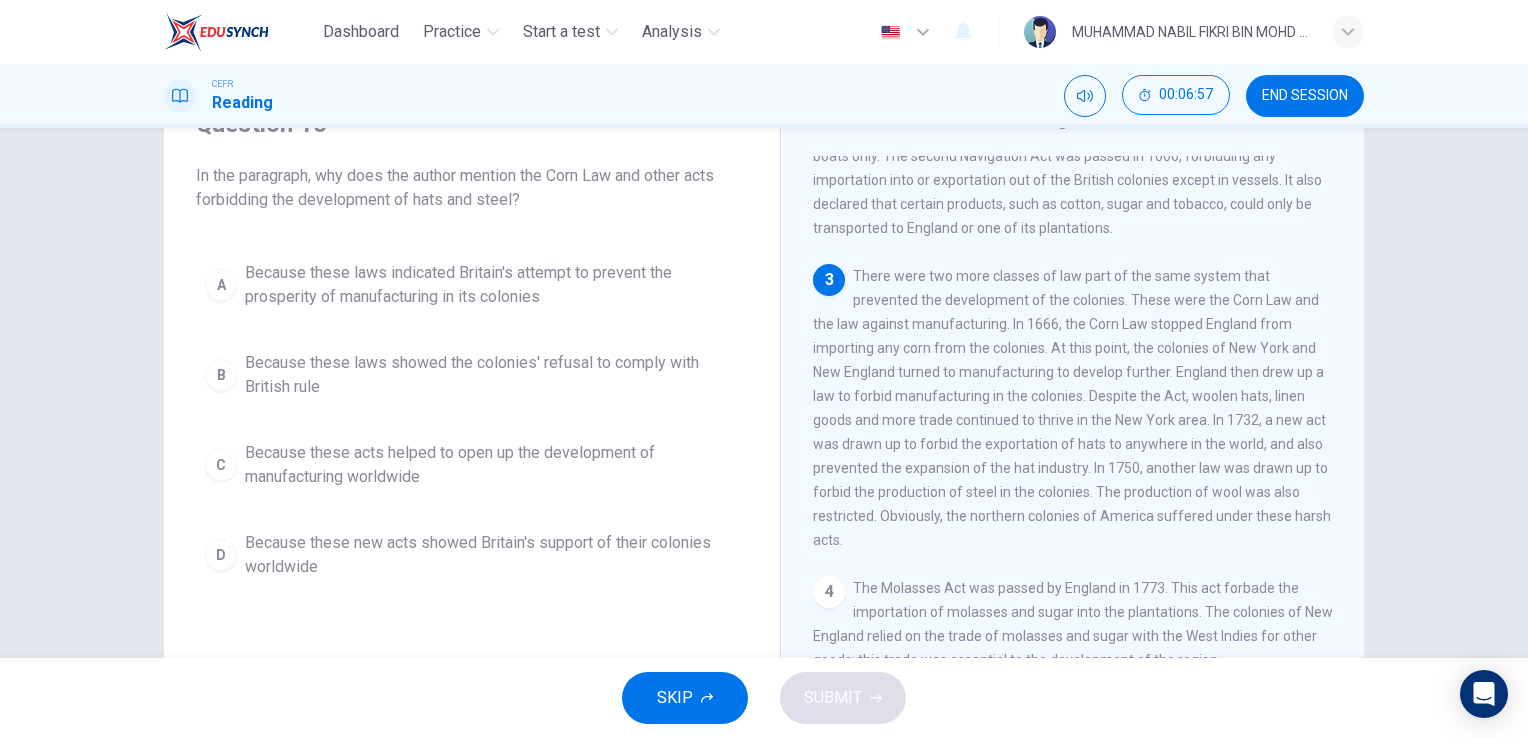 click on "A" at bounding box center [221, 285] 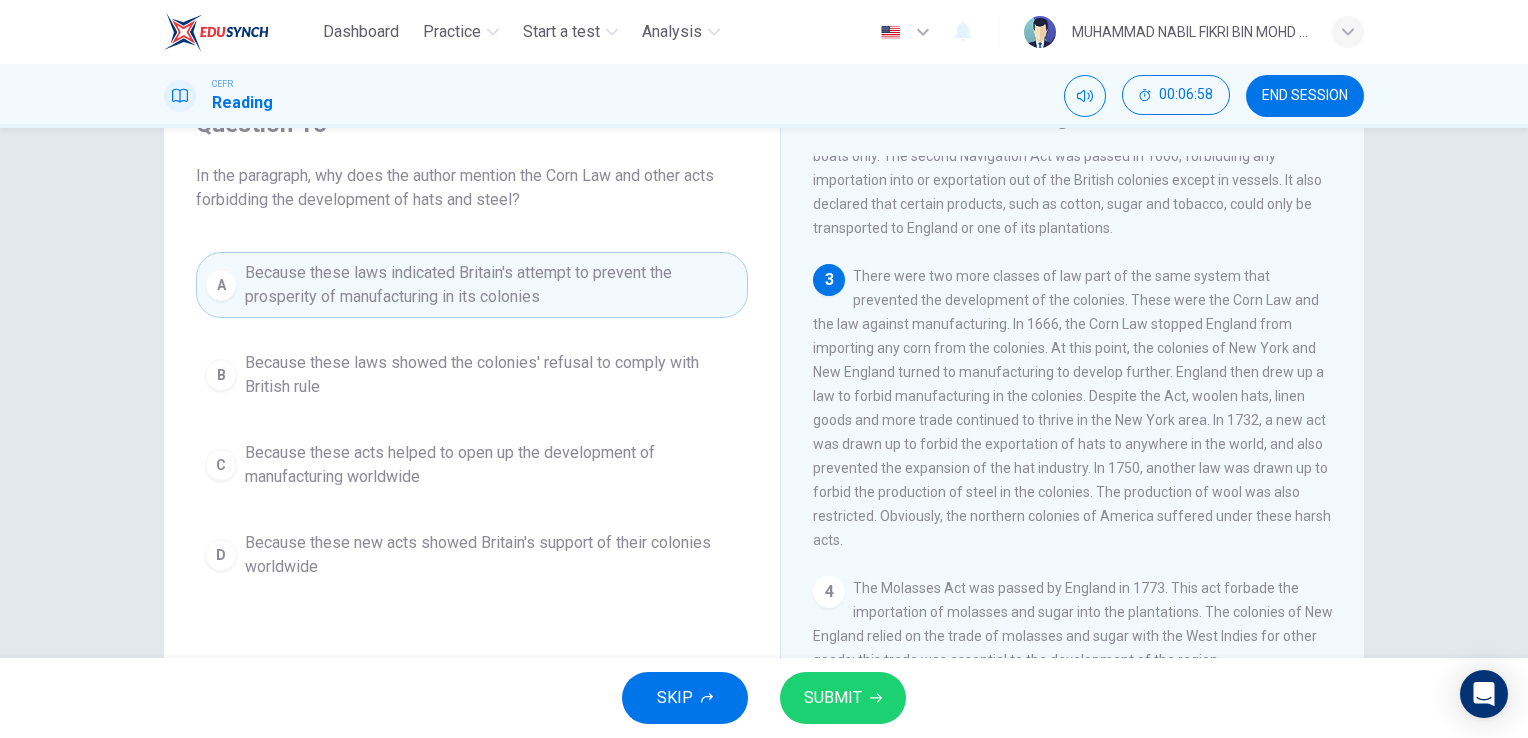 click on "SUBMIT" at bounding box center (843, 698) 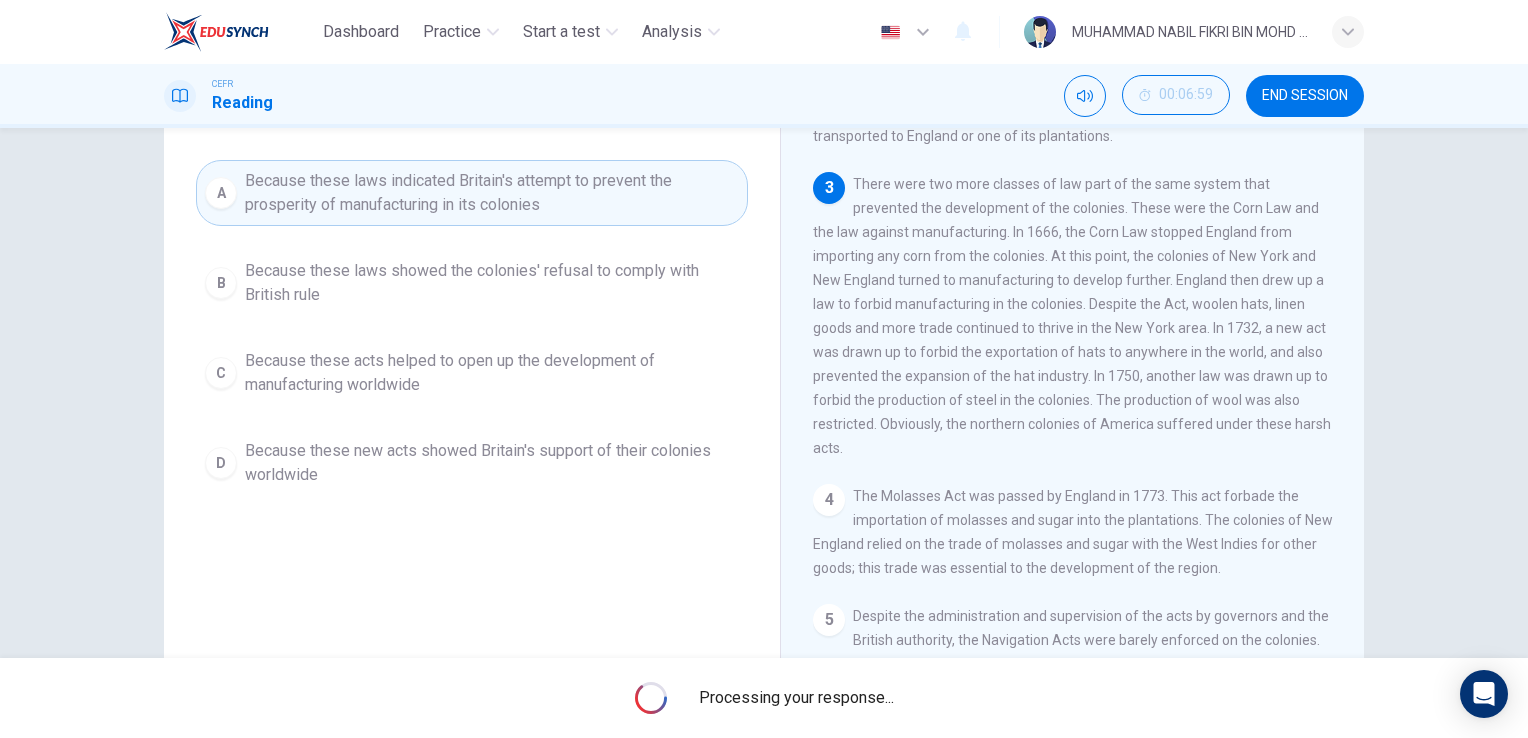 scroll, scrollTop: 200, scrollLeft: 0, axis: vertical 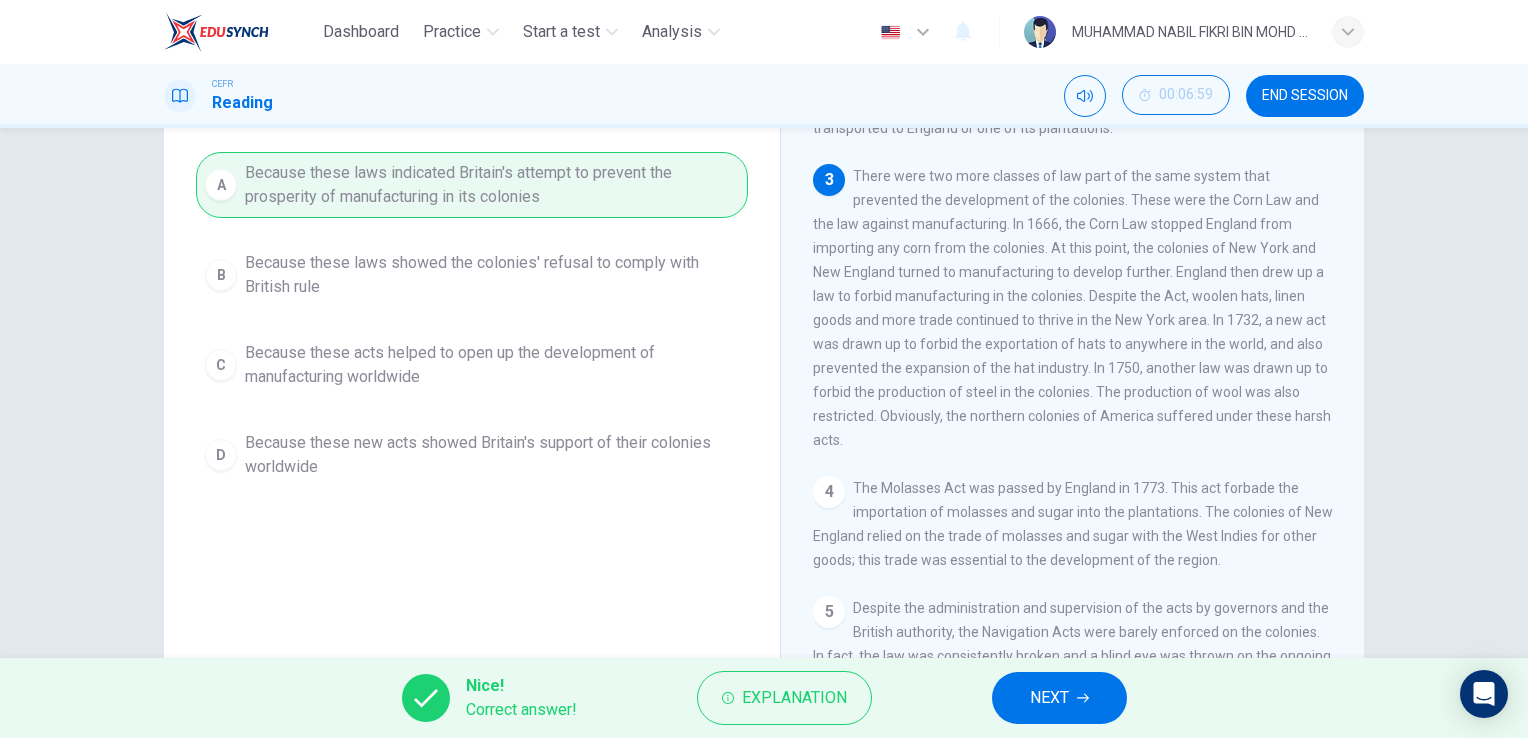 click on "NEXT" at bounding box center (1059, 698) 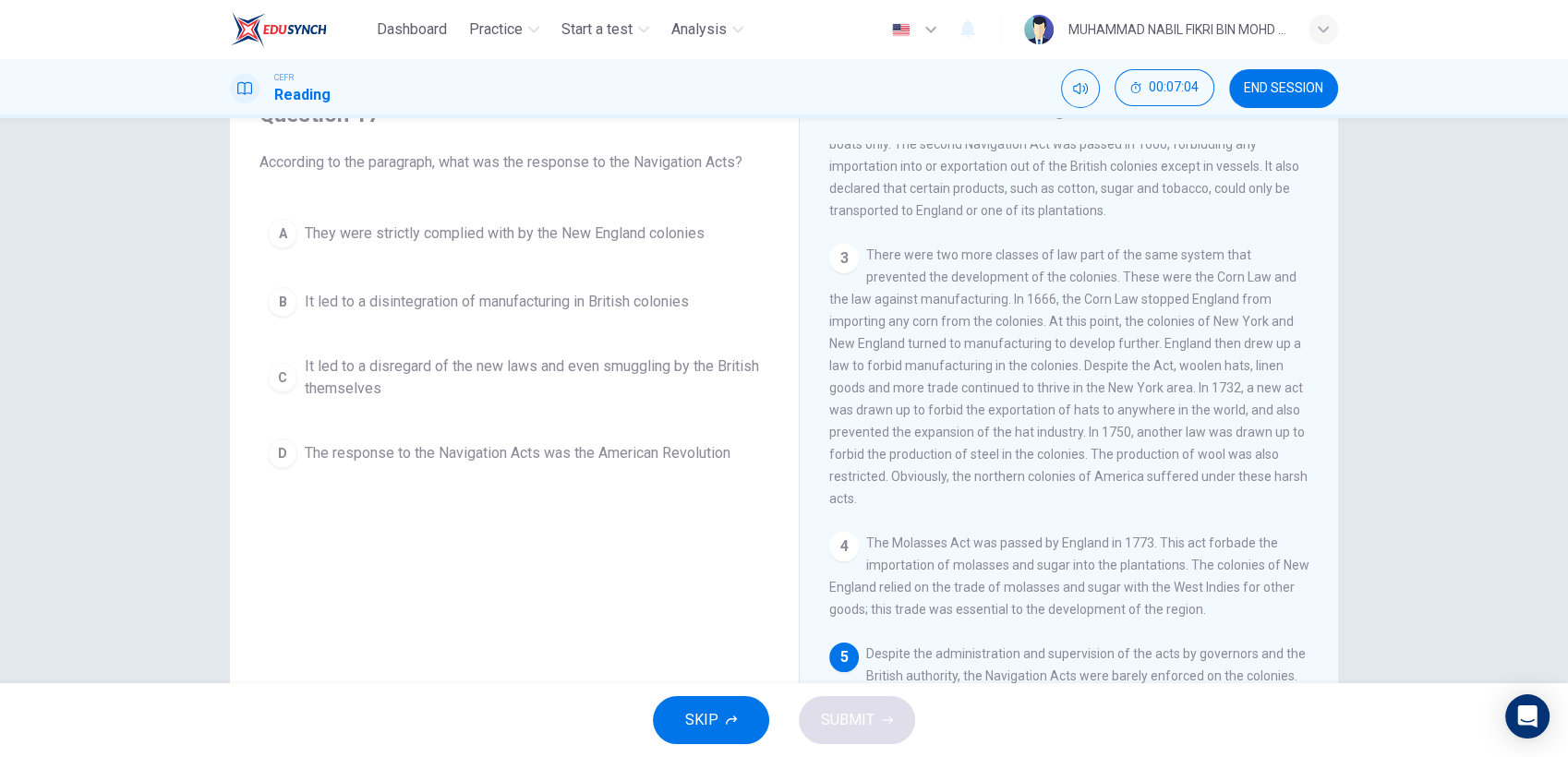 scroll, scrollTop: 92, scrollLeft: 0, axis: vertical 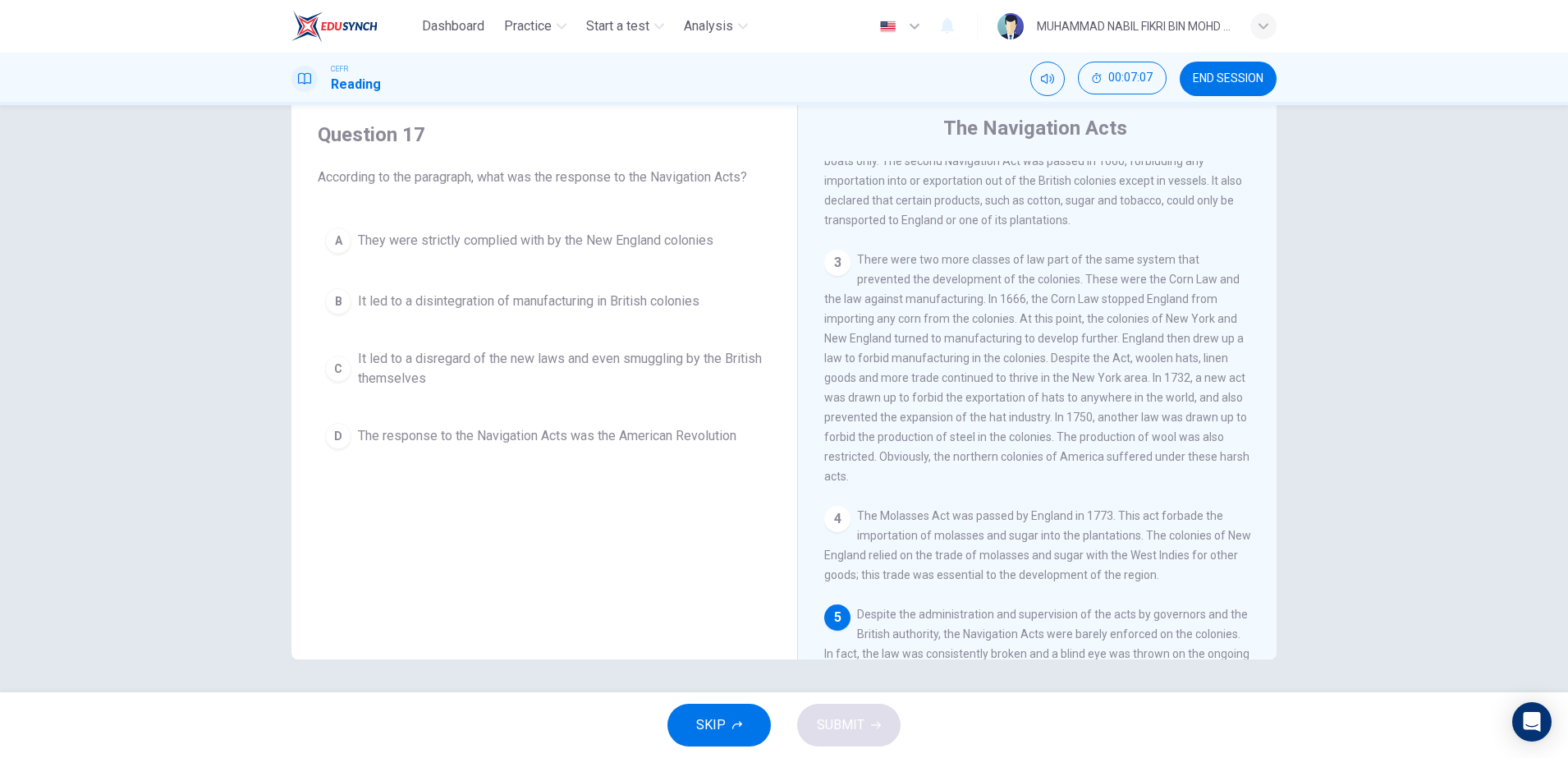 drag, startPoint x: 1176, startPoint y: 1, endPoint x: 564, endPoint y: 586, distance: 846.6221 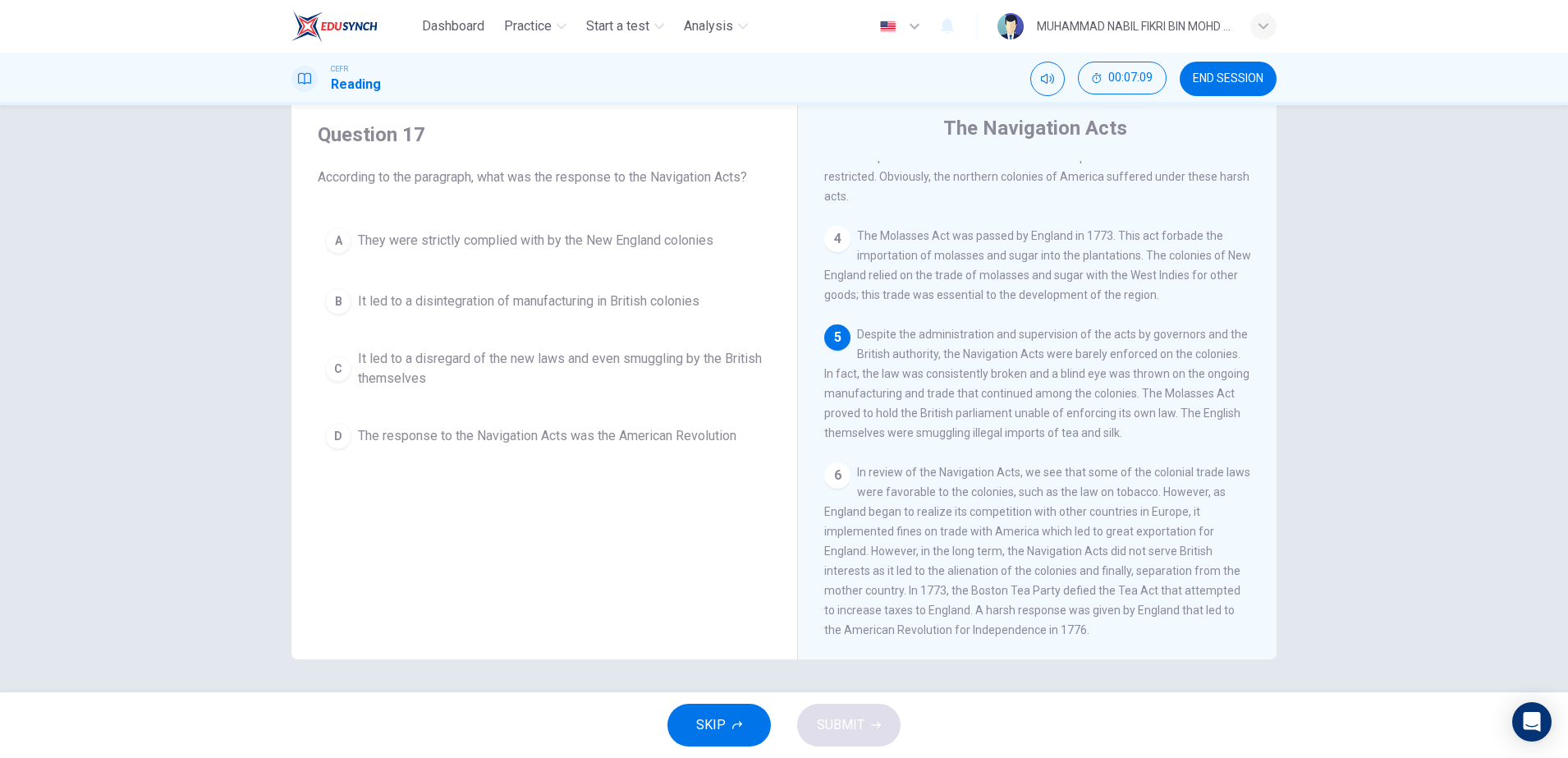 scroll, scrollTop: 554, scrollLeft: 0, axis: vertical 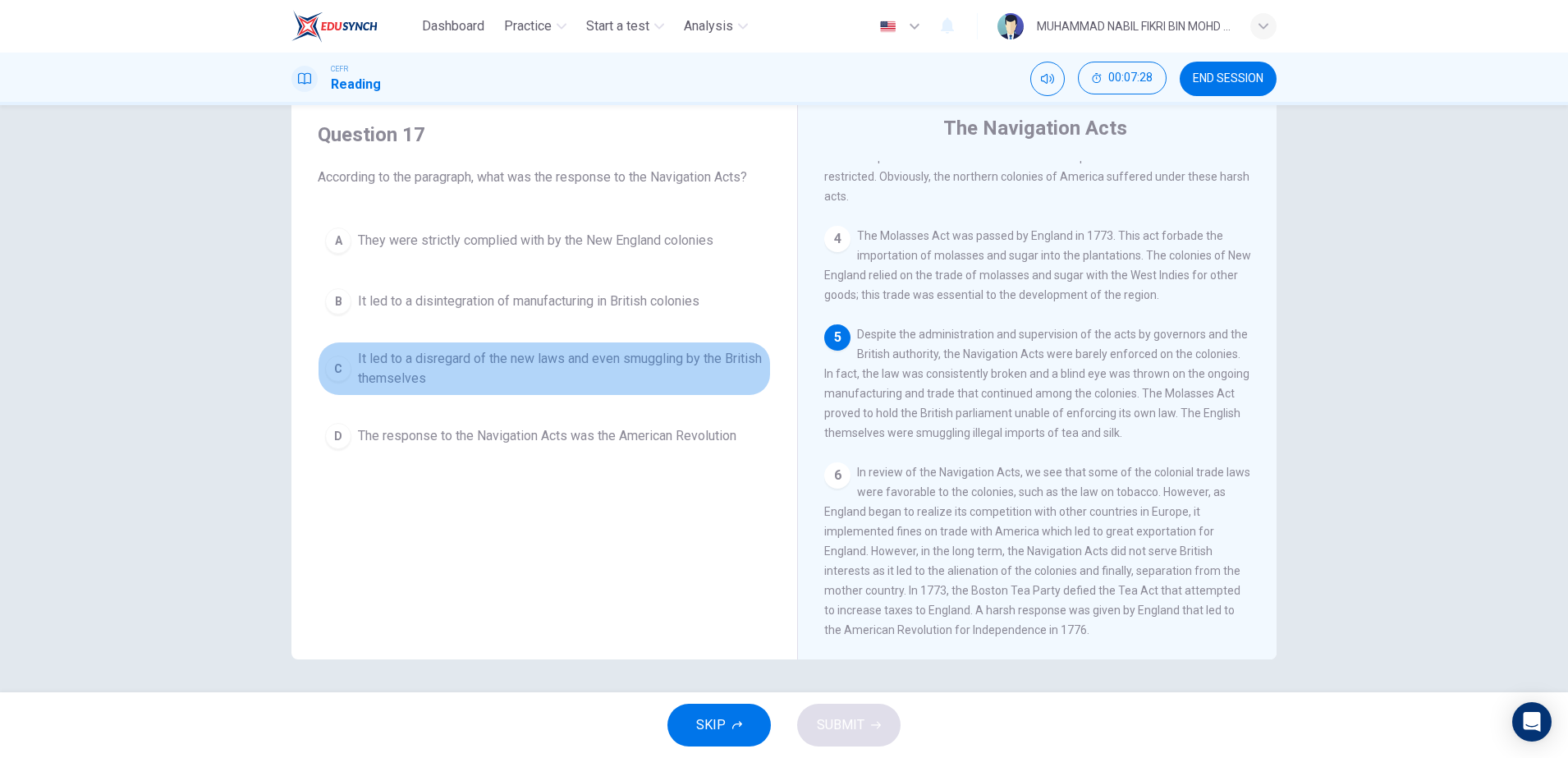 click on "It led to a disregard of the new laws and even smuggling by the British themselves" at bounding box center (535, 241) 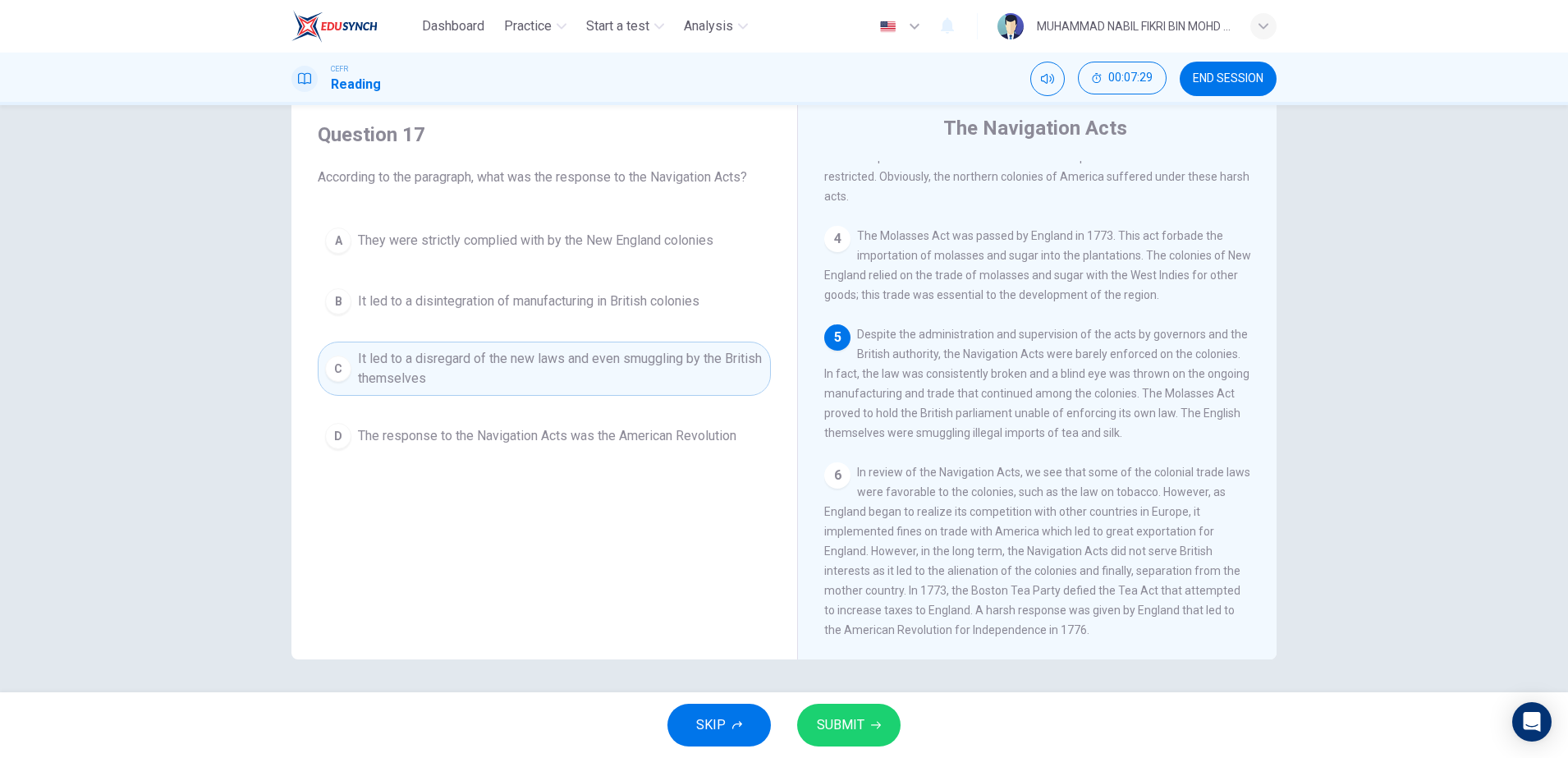 click on "SUBMIT" at bounding box center (849, 725) 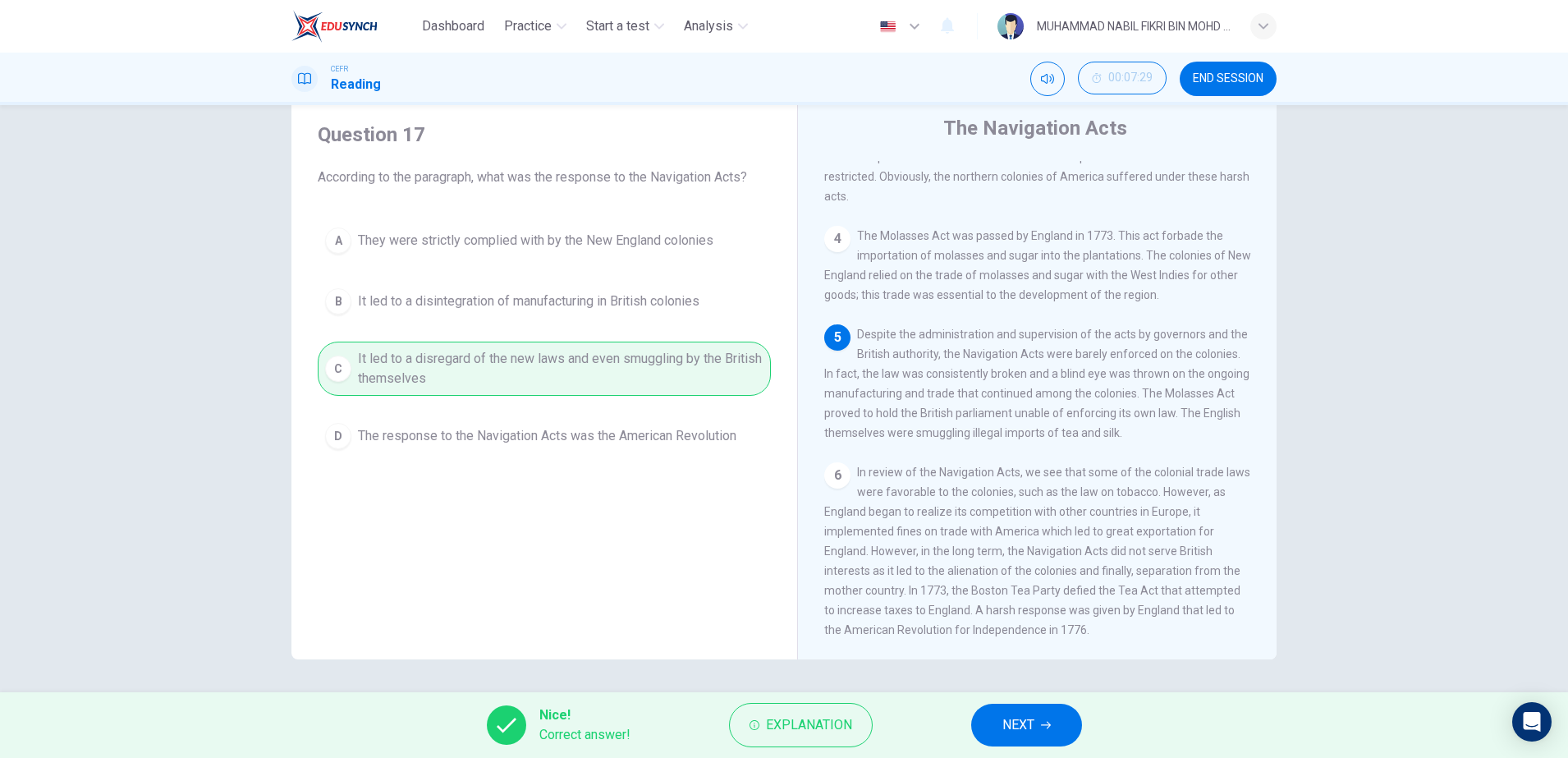 click on "Nice! Correct answer! Explanation NEXT" at bounding box center (784, 725) 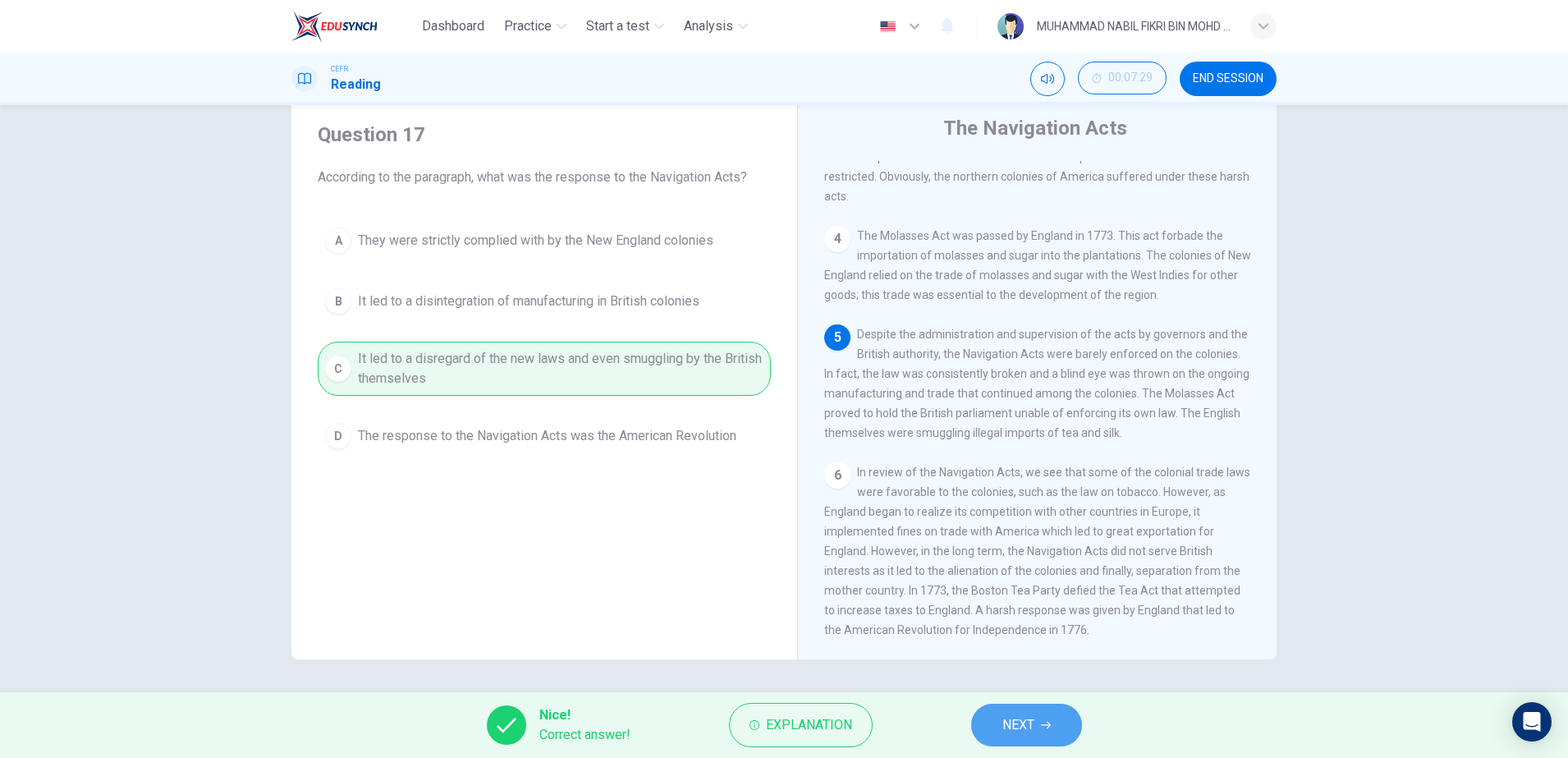 click on "NEXT" at bounding box center (1026, 725) 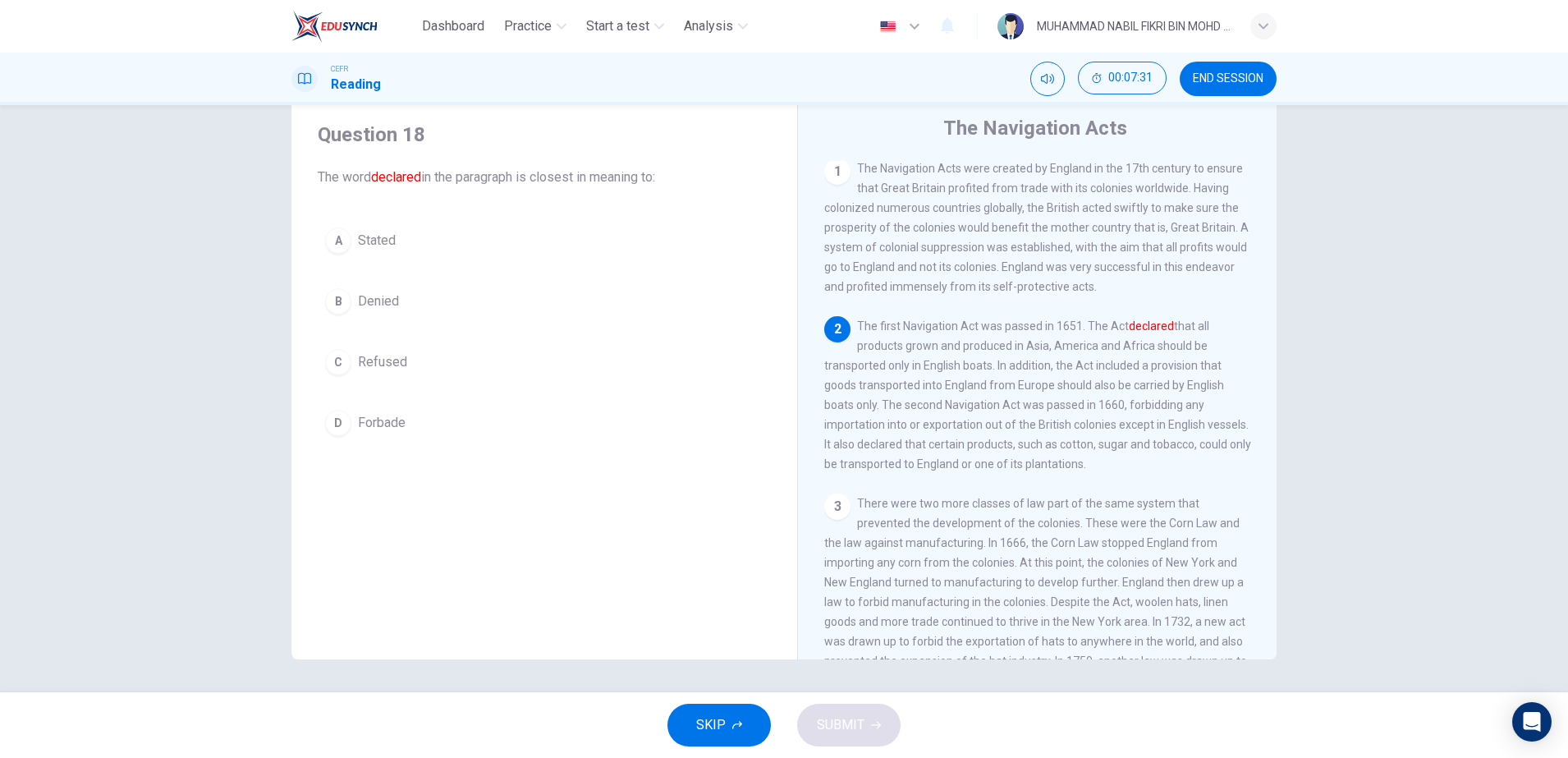 scroll, scrollTop: 0, scrollLeft: 0, axis: both 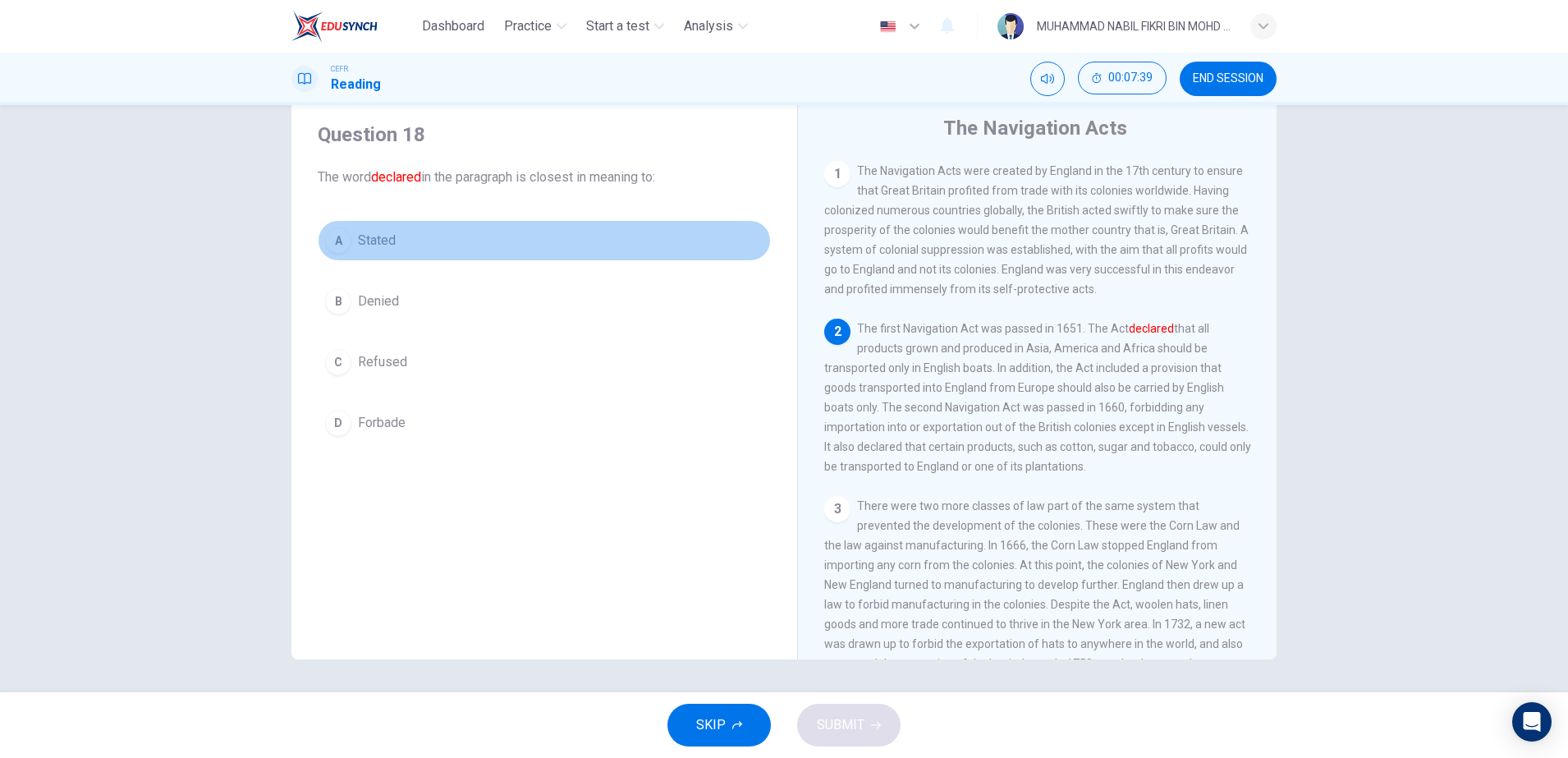 click on "A Stated" at bounding box center (544, 241) 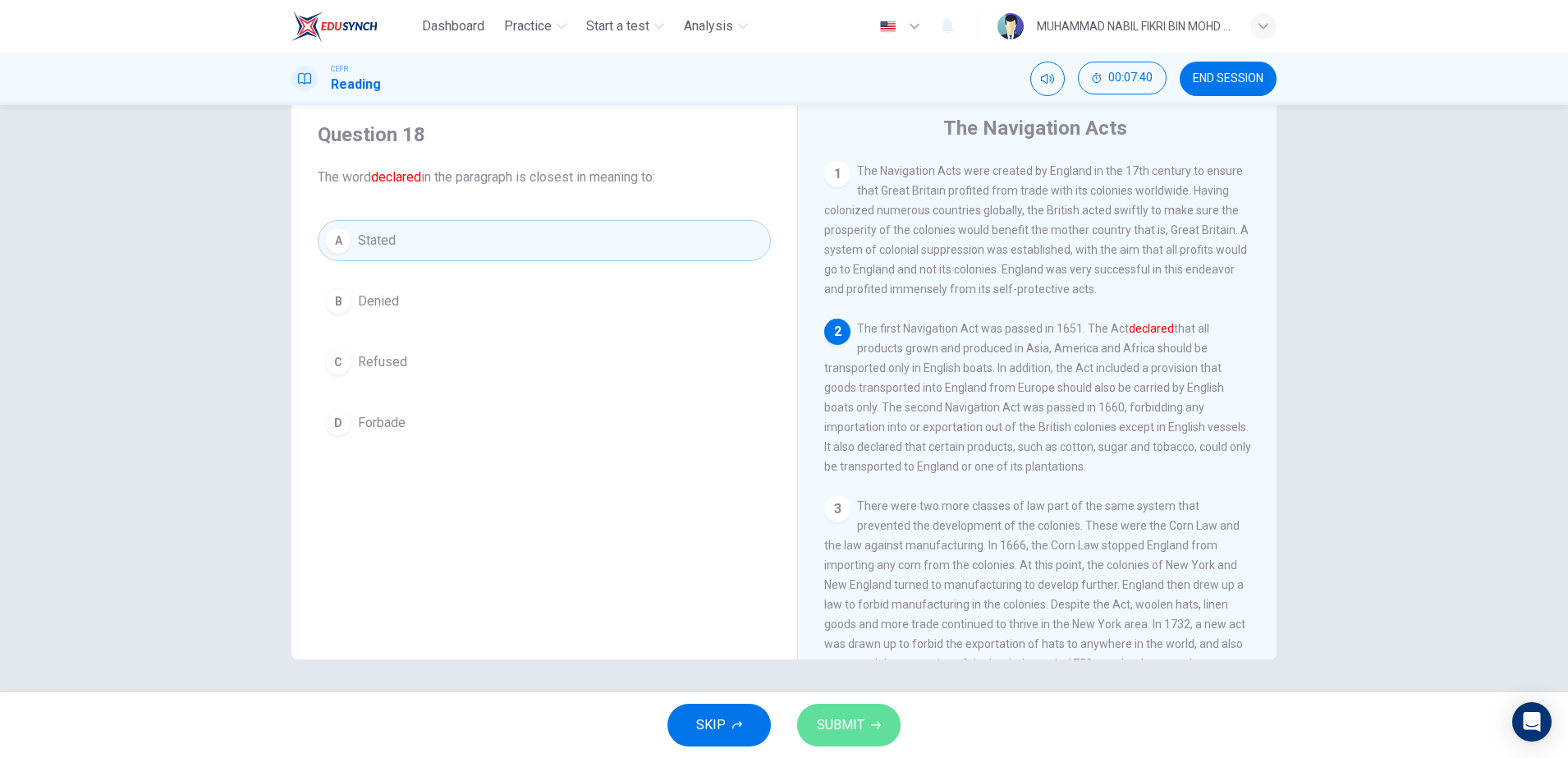 click on "SUBMIT" at bounding box center (849, 725) 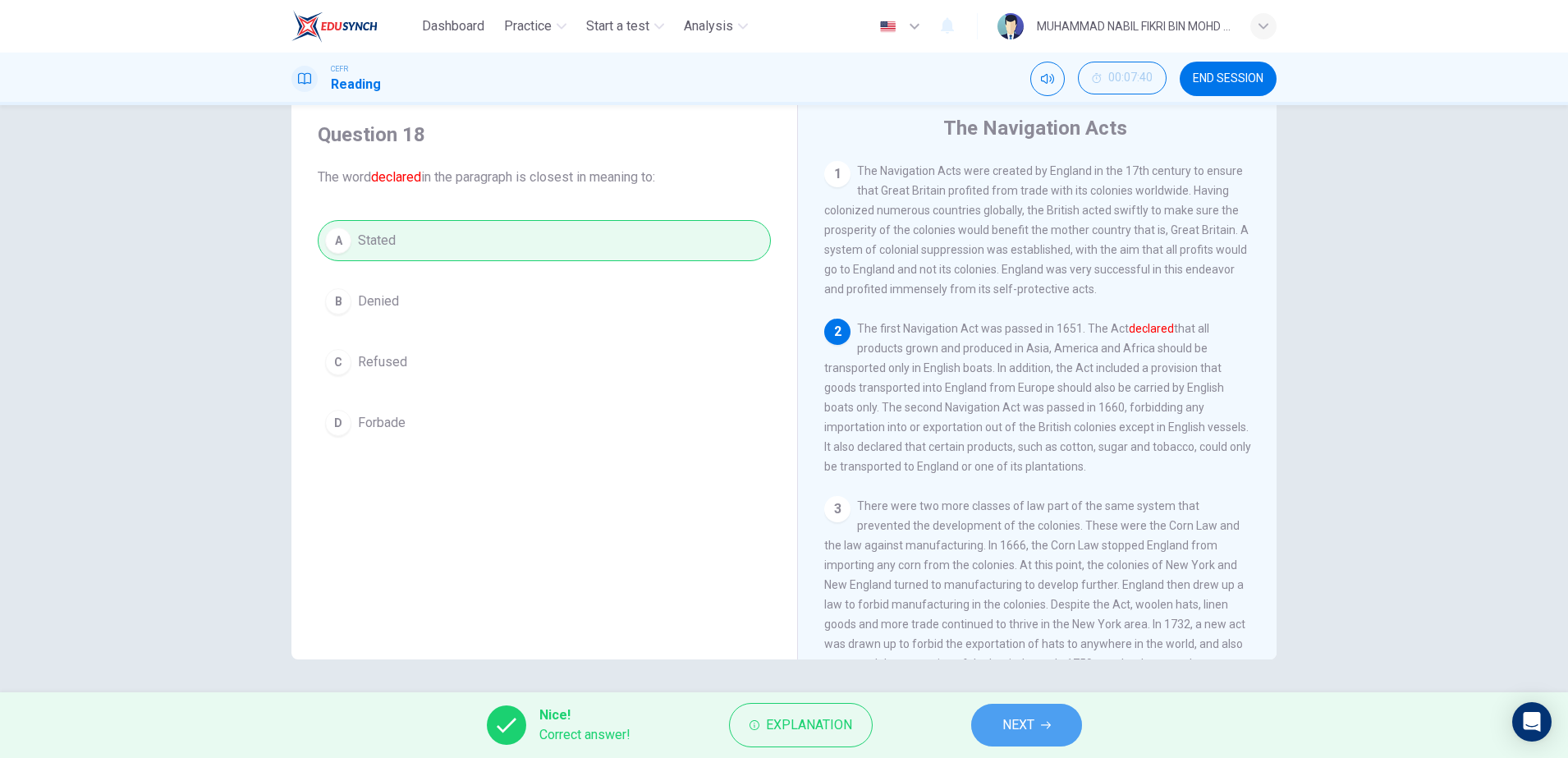 click on "NEXT" at bounding box center [1026, 725] 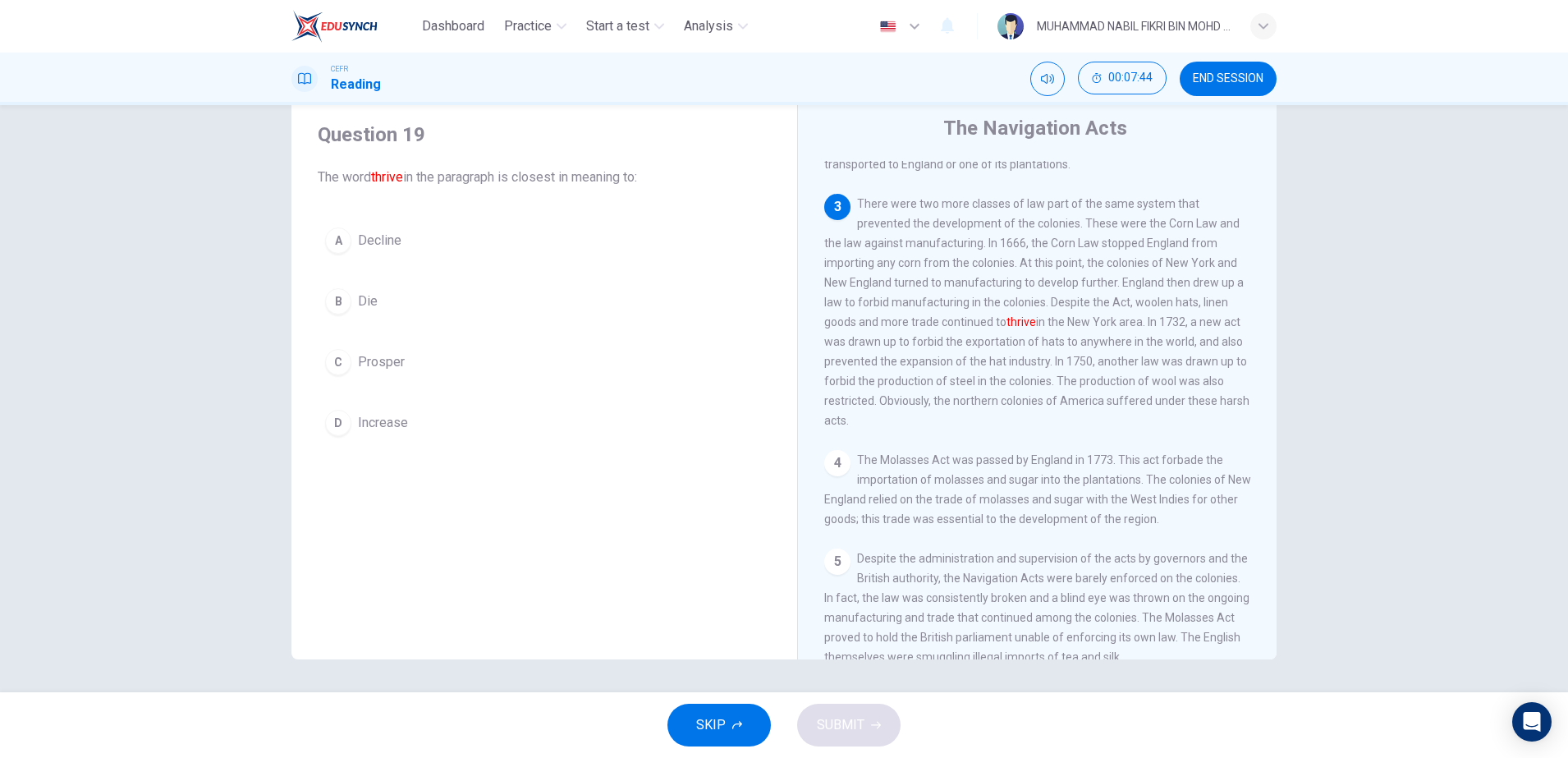 scroll, scrollTop: 308, scrollLeft: 0, axis: vertical 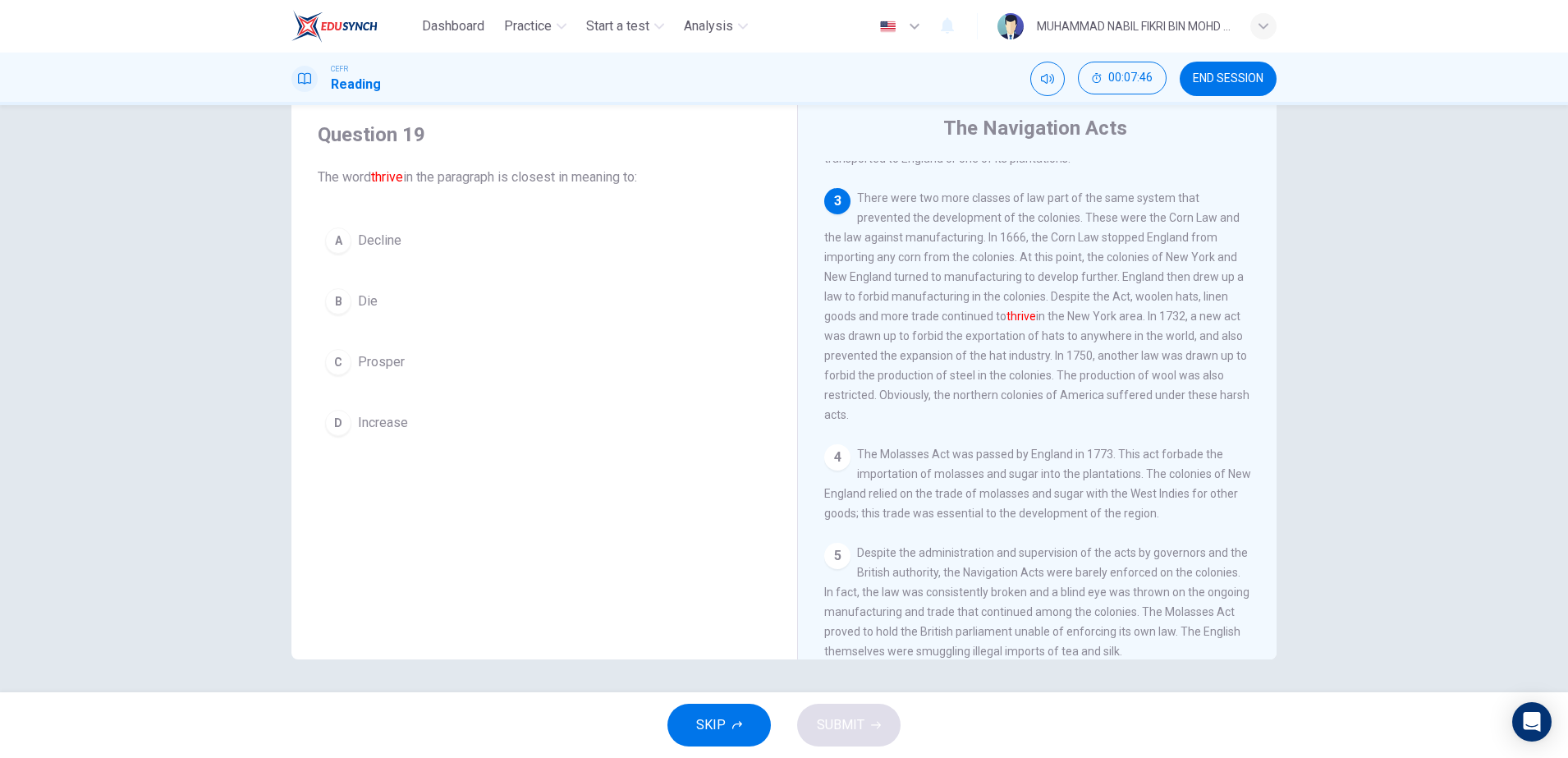 click on "C" at bounding box center [338, 241] 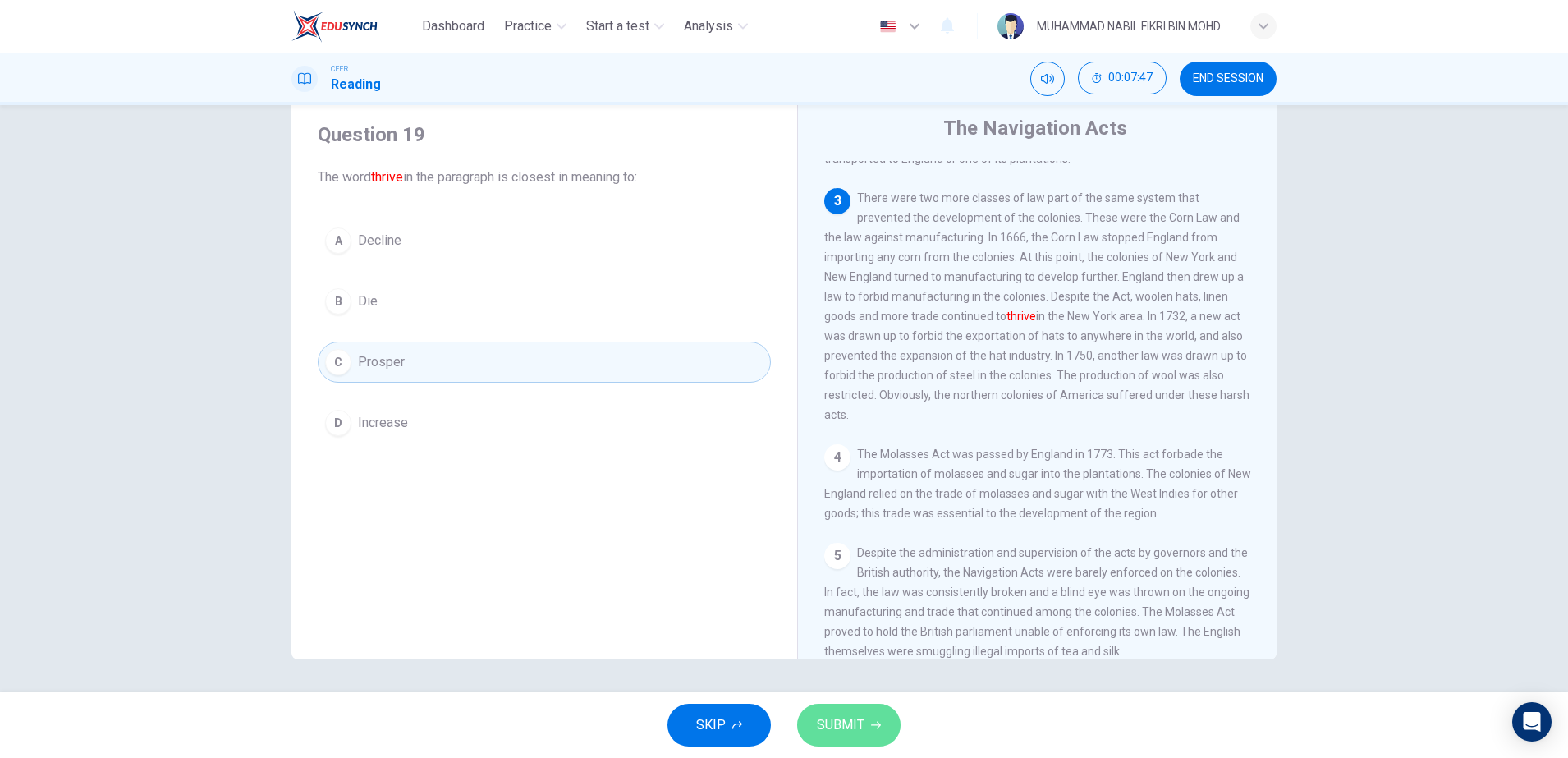 click on "SUBMIT" at bounding box center (841, 725) 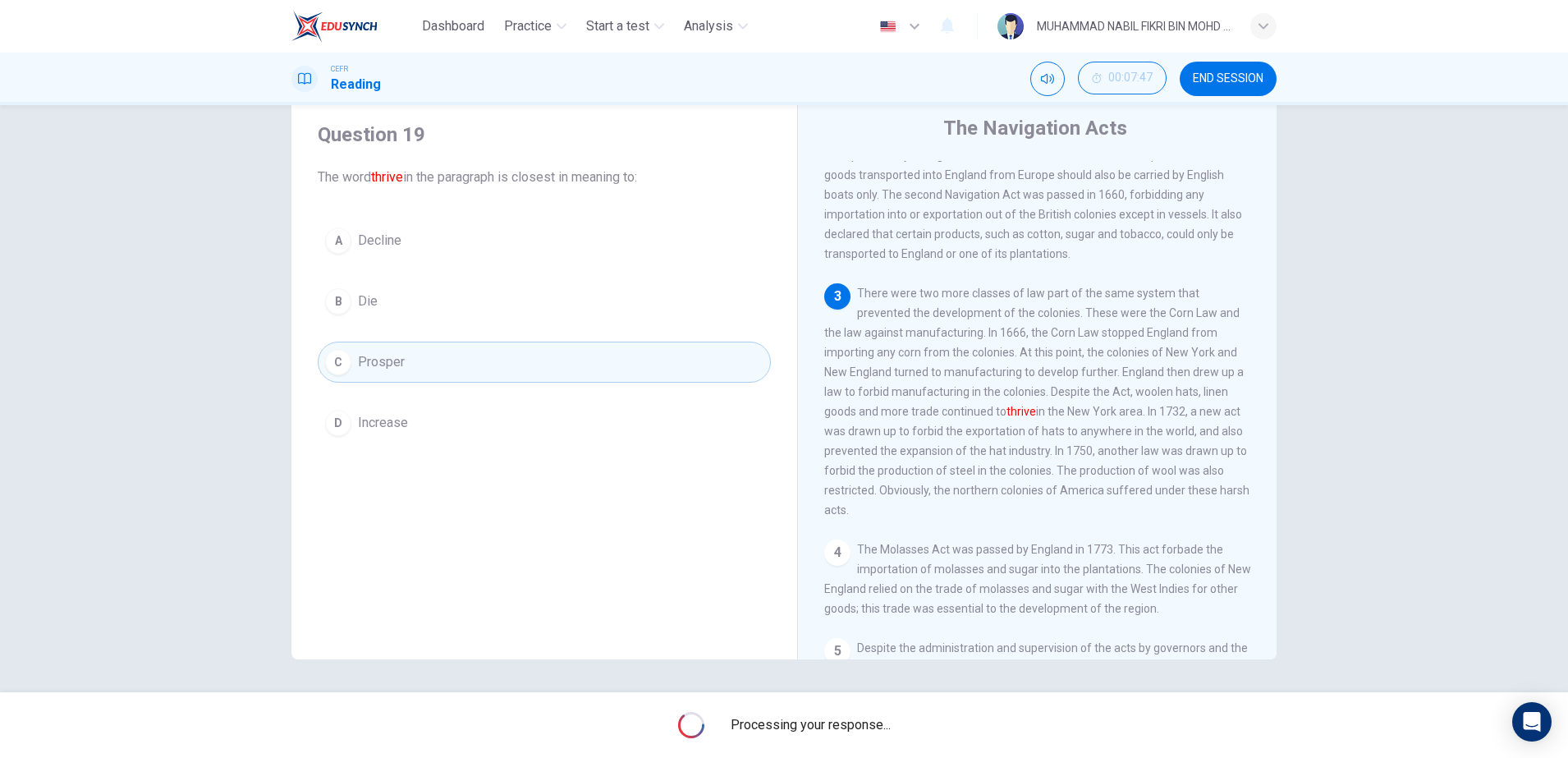 scroll, scrollTop: 205, scrollLeft: 0, axis: vertical 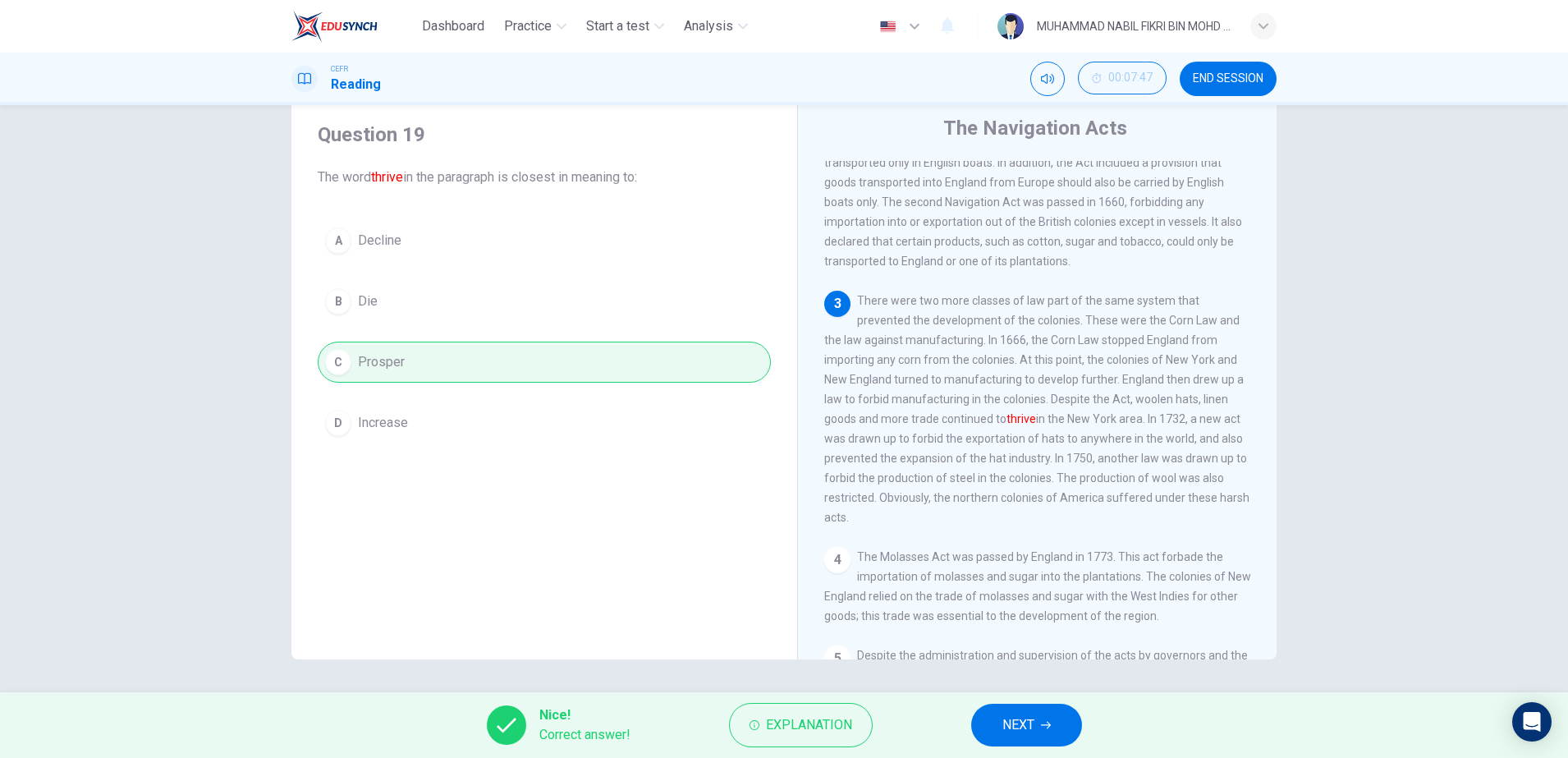 click on "NEXT" at bounding box center (1018, 725) 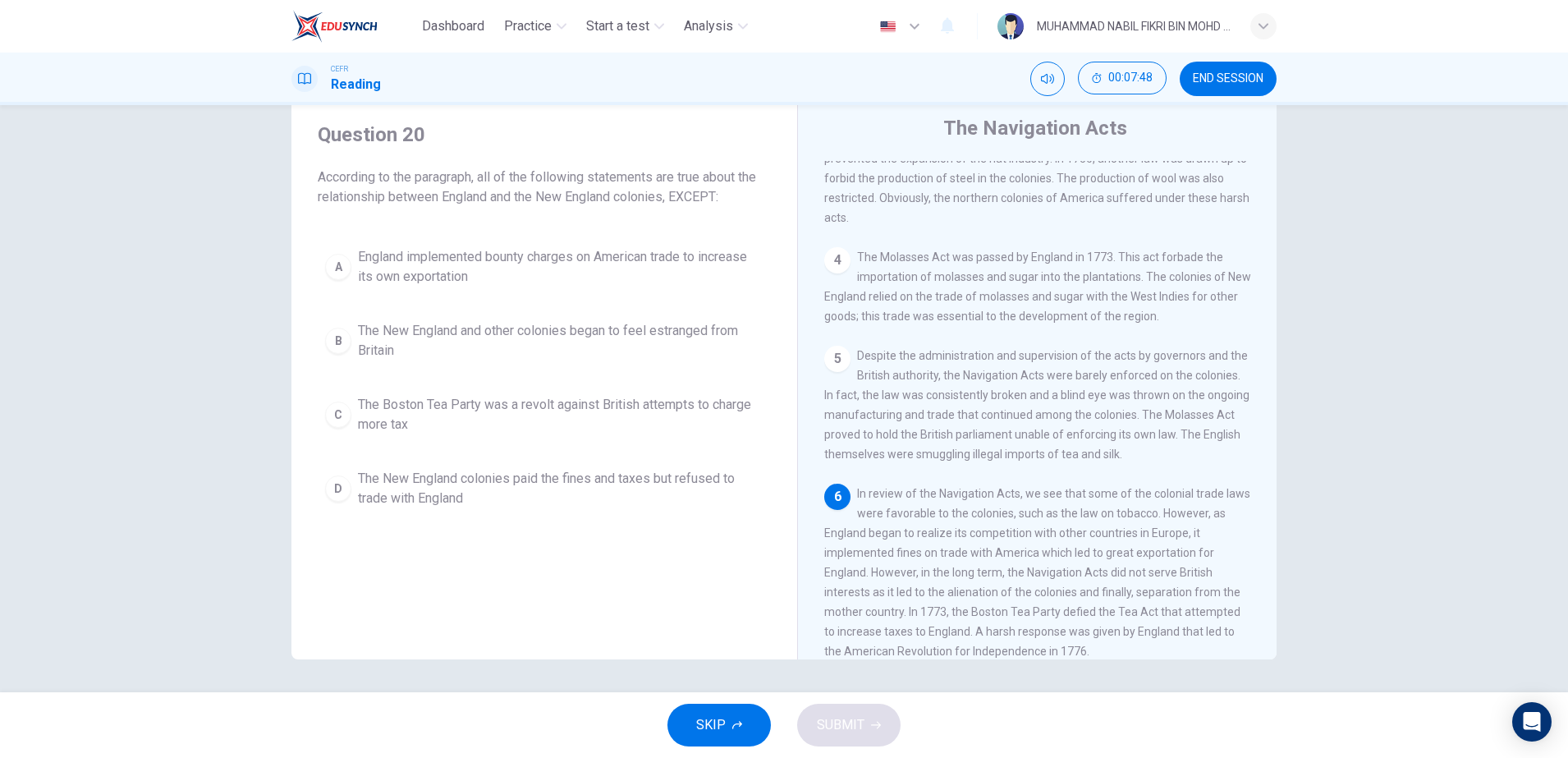 scroll, scrollTop: 564, scrollLeft: 0, axis: vertical 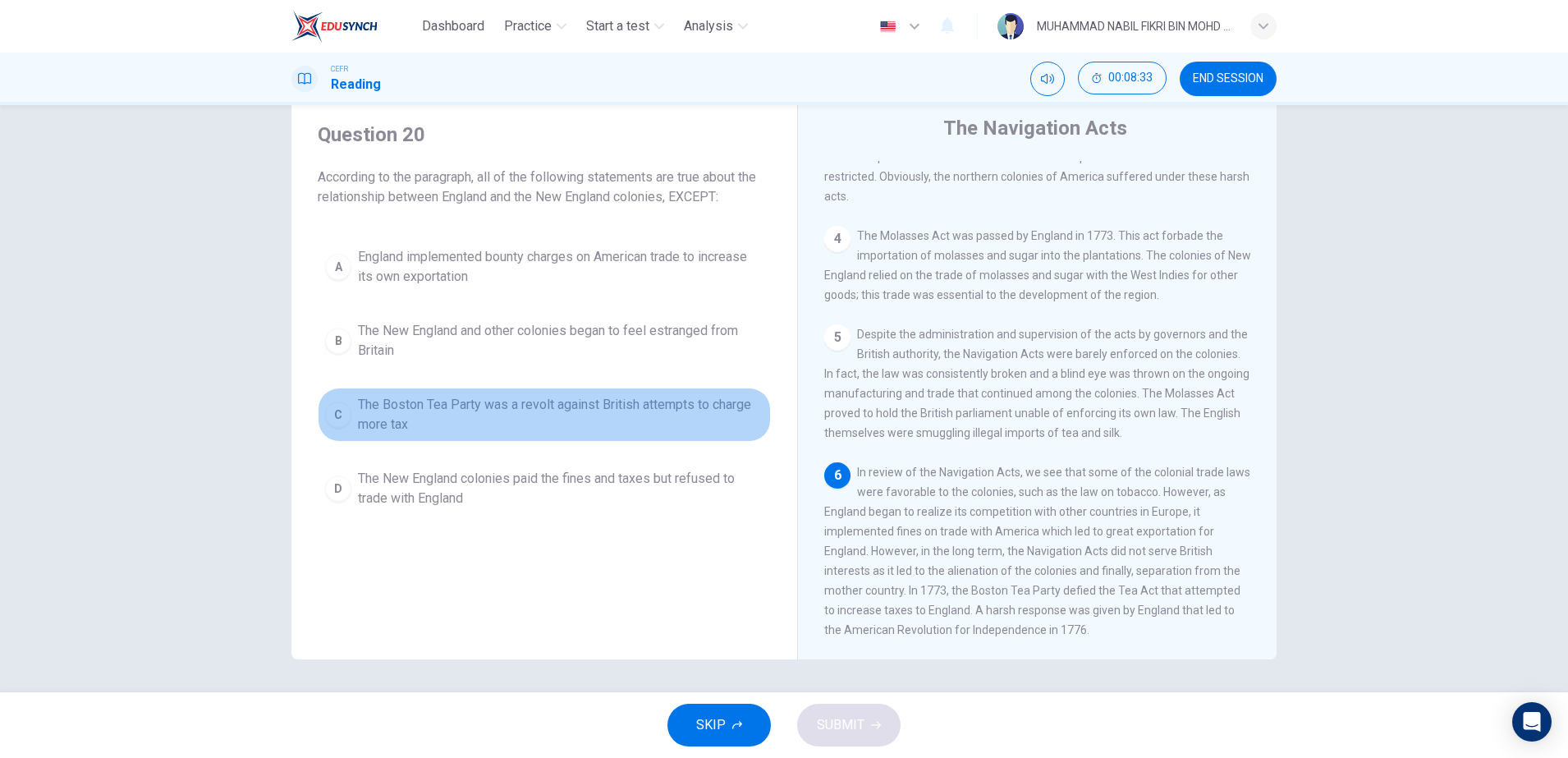 click on "The Boston Tea Party was a revolt against British attempts to charge more tax" at bounding box center (561, 267) 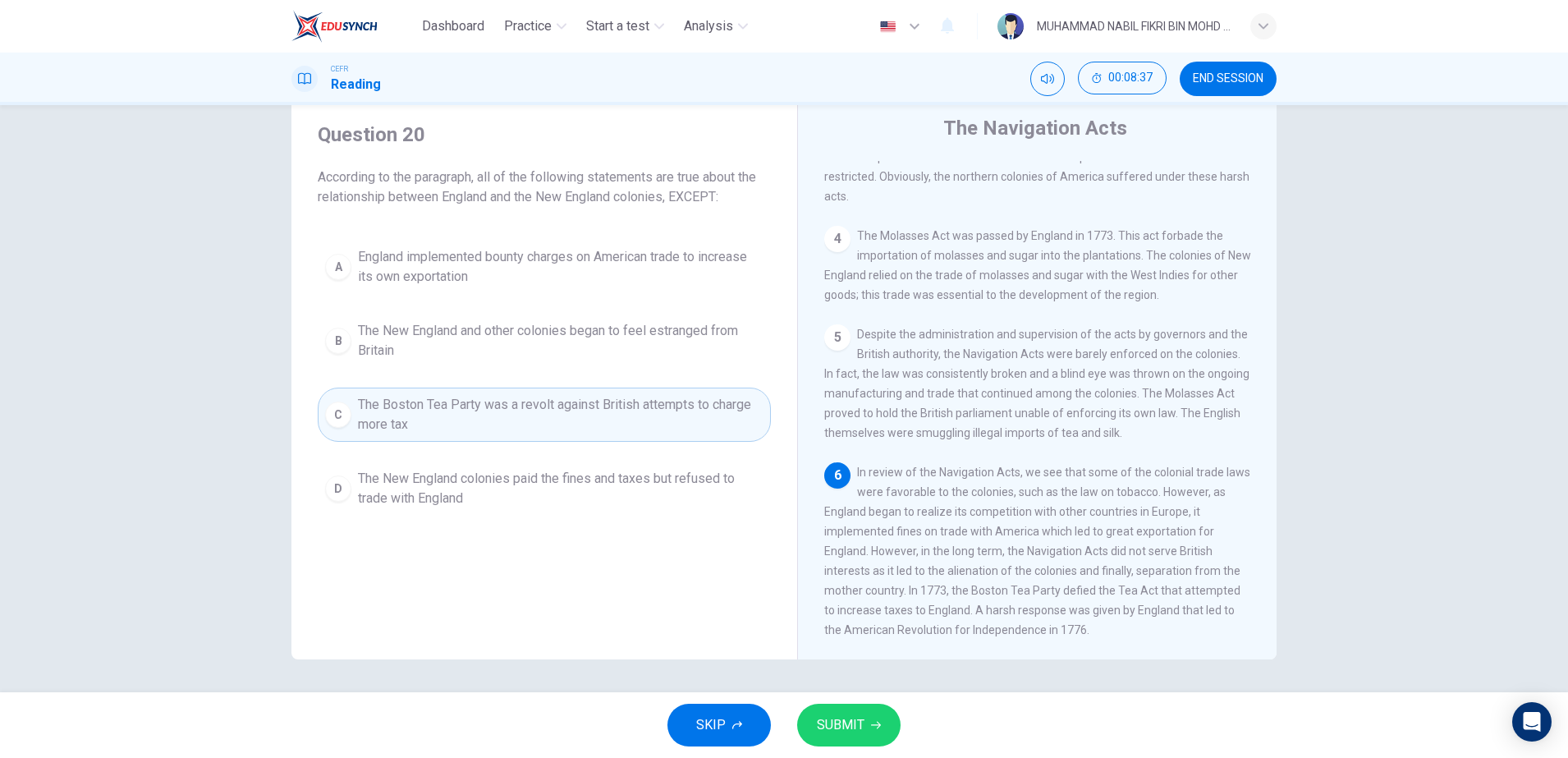 click on "The New England colonies paid the fines and taxes but refused to trade with England" at bounding box center (561, 267) 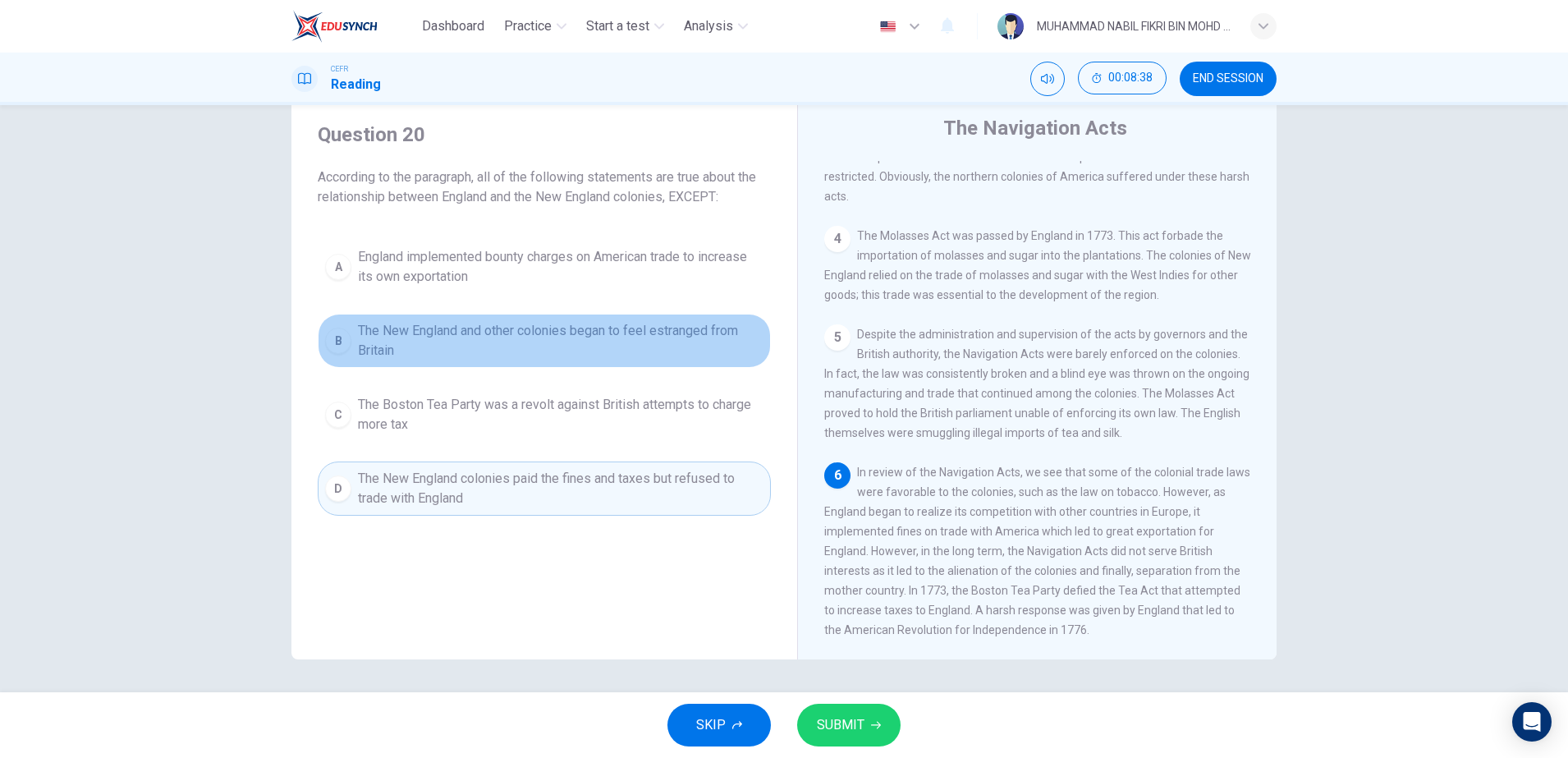 click on "The New England and other colonies began to feel estranged from Britain" at bounding box center [561, 267] 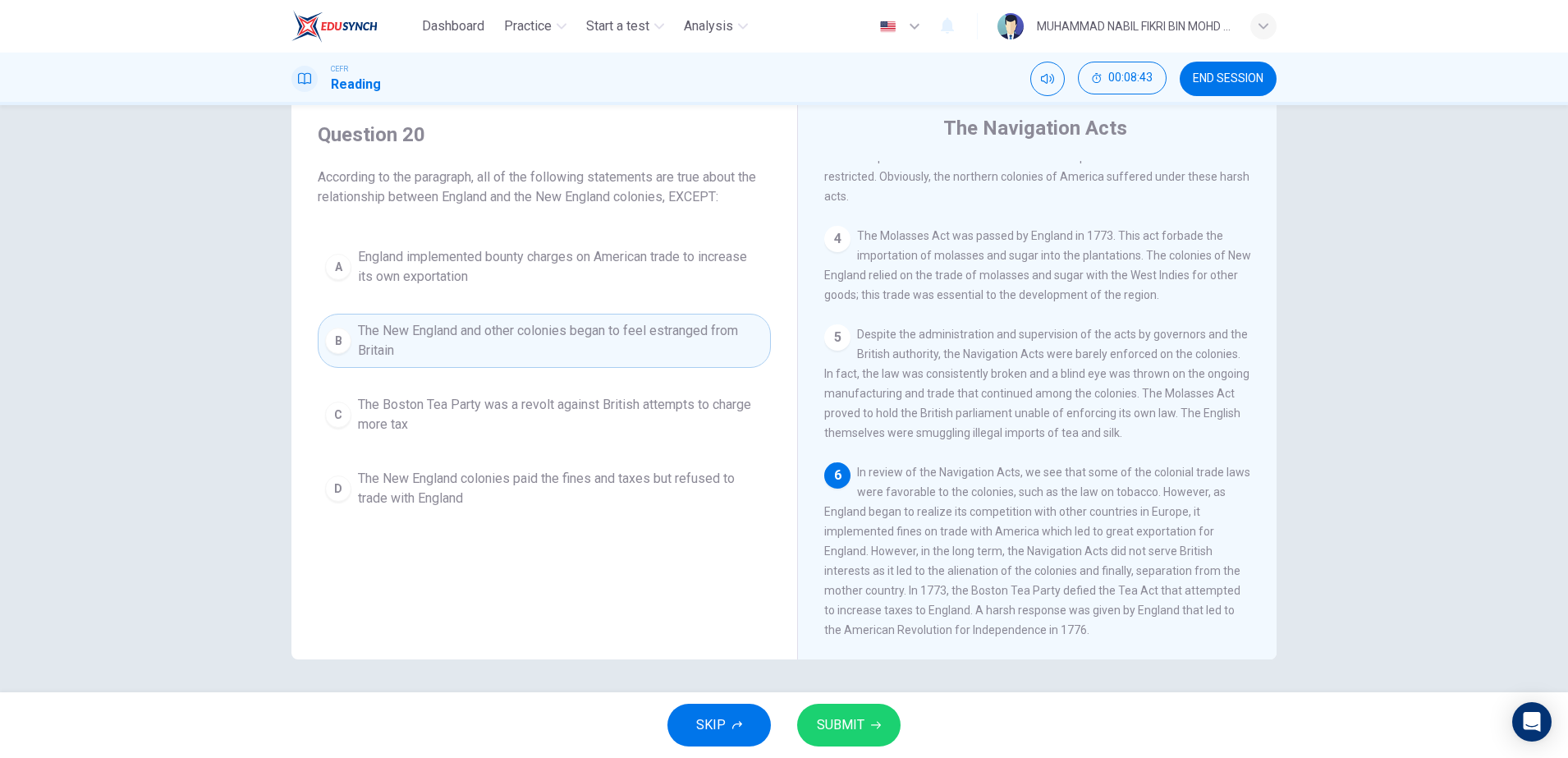 click on "The New England colonies paid the fines and taxes but refused to trade with England" at bounding box center (561, 267) 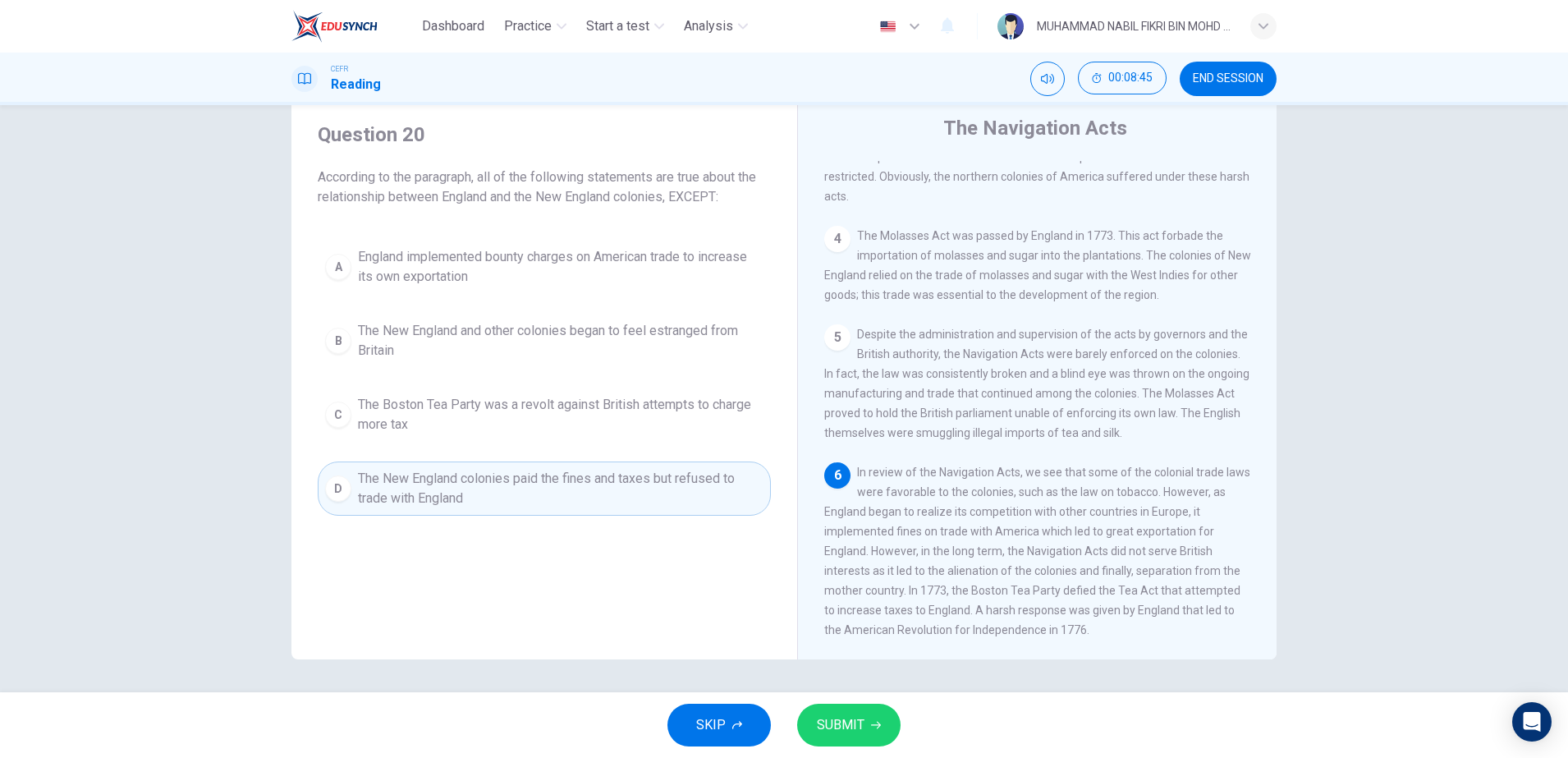 click on "SUBMIT" at bounding box center (841, 725) 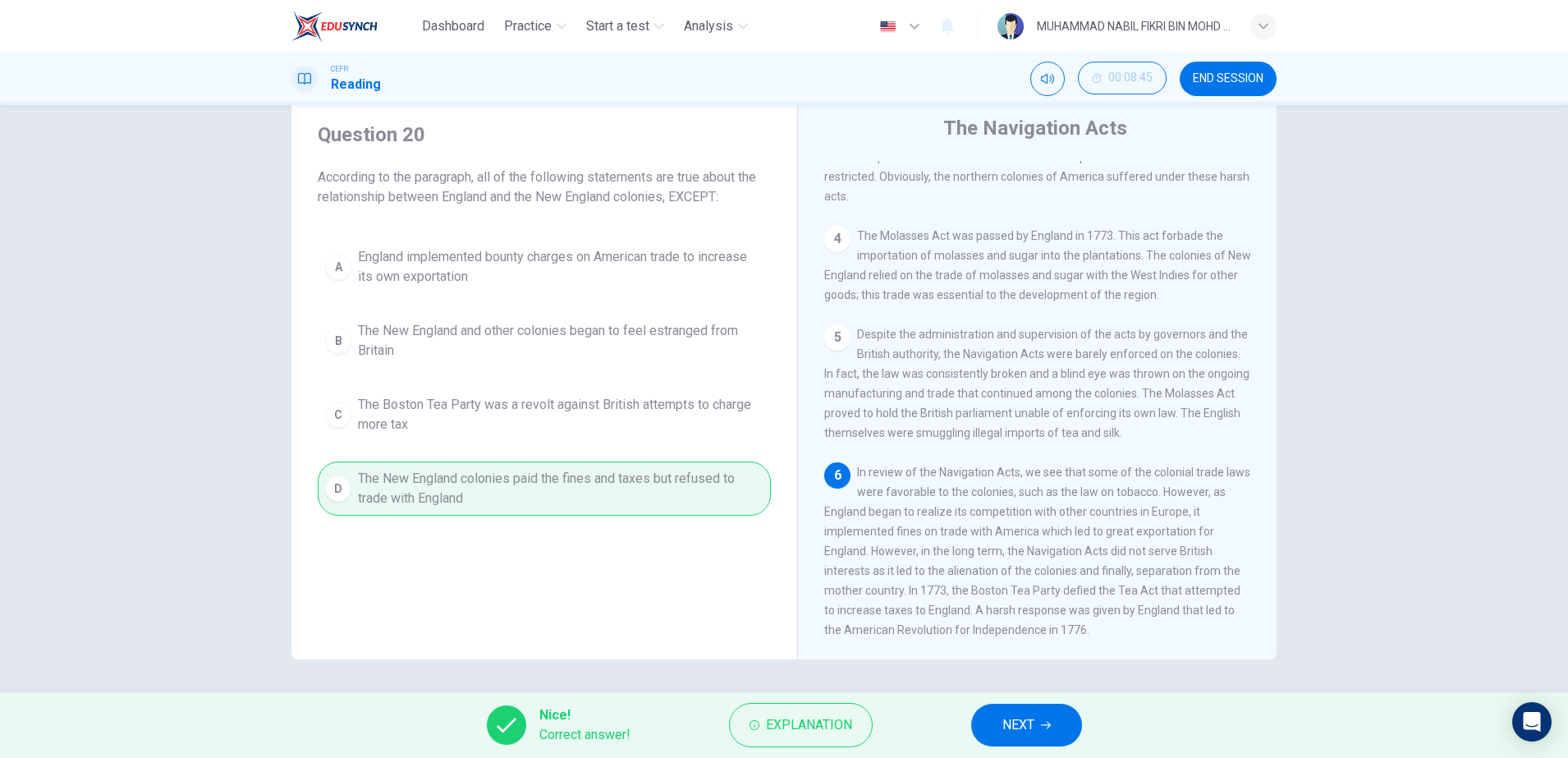 click on "NEXT" at bounding box center [1018, 725] 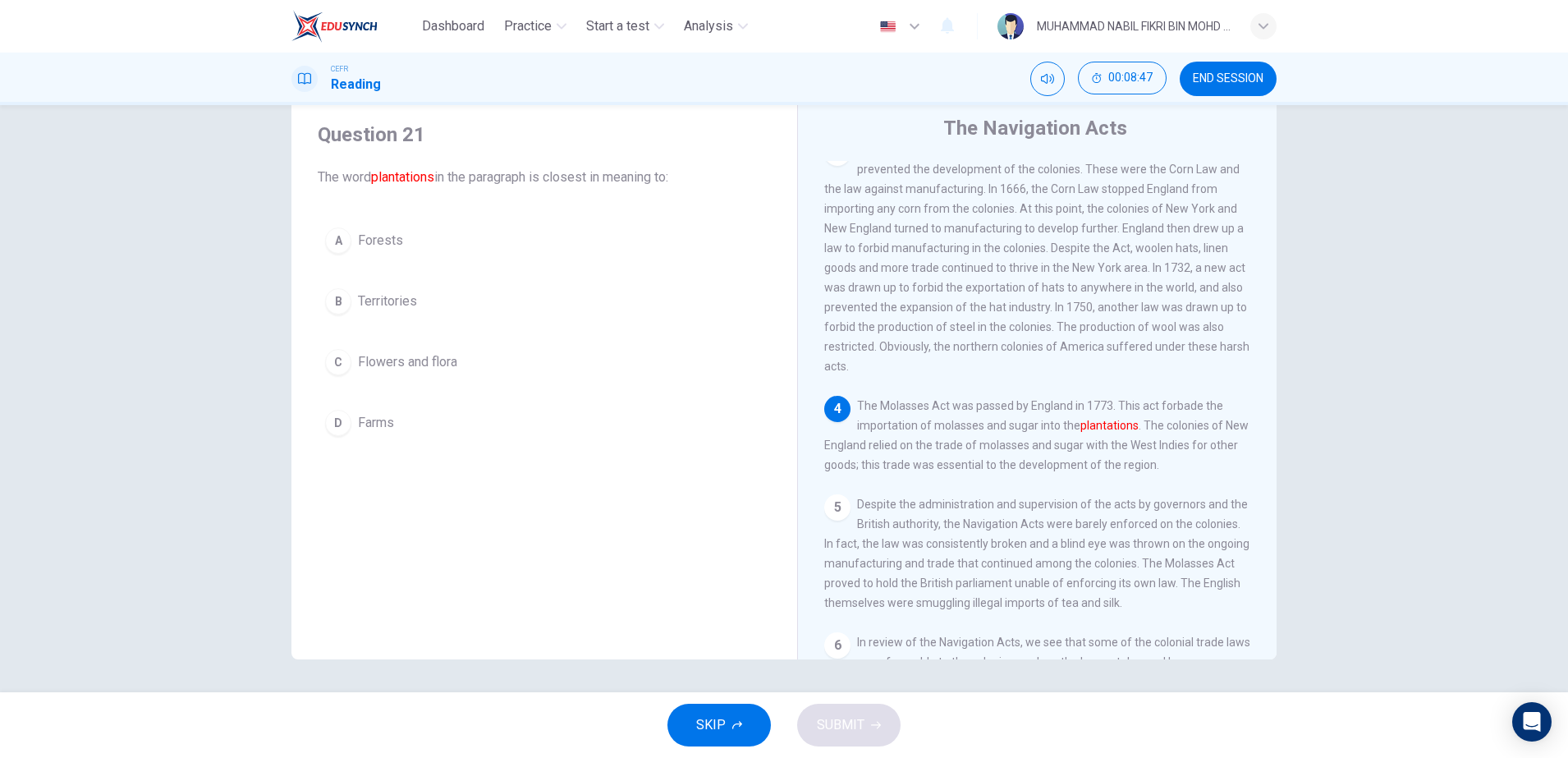 scroll, scrollTop: 359, scrollLeft: 0, axis: vertical 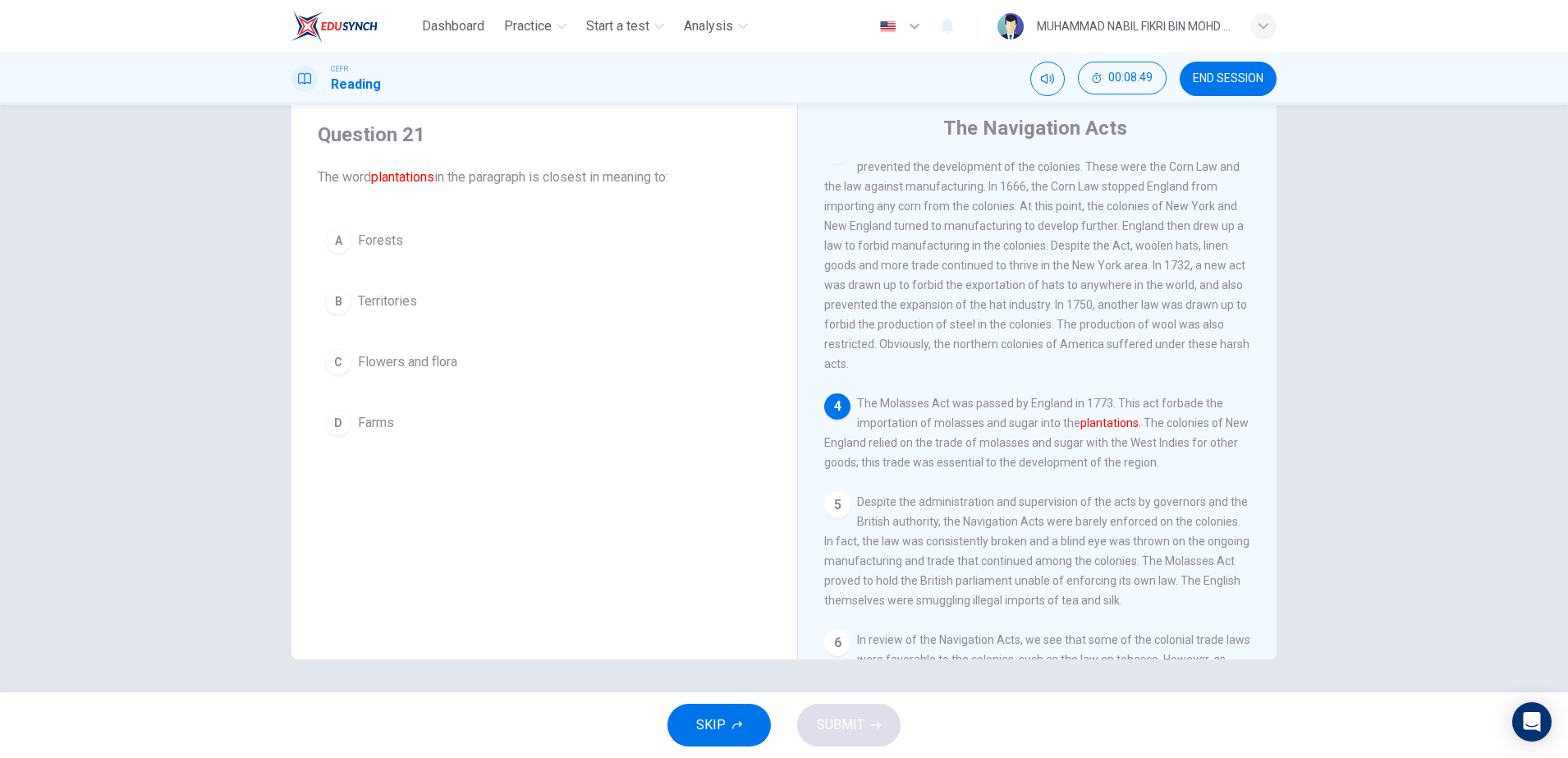 click on "Farms" at bounding box center (380, 241) 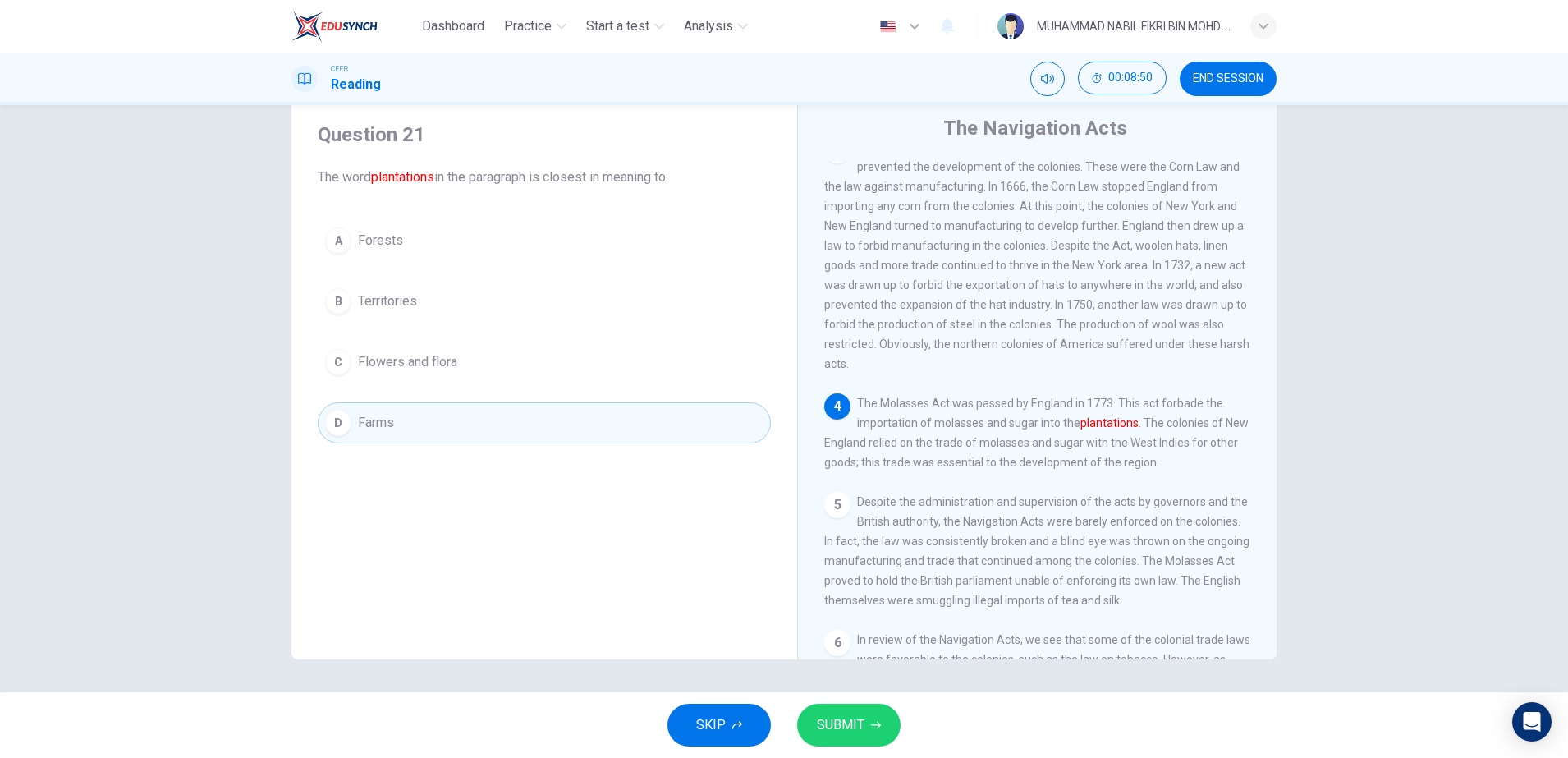 click on "SUBMIT" at bounding box center (841, 725) 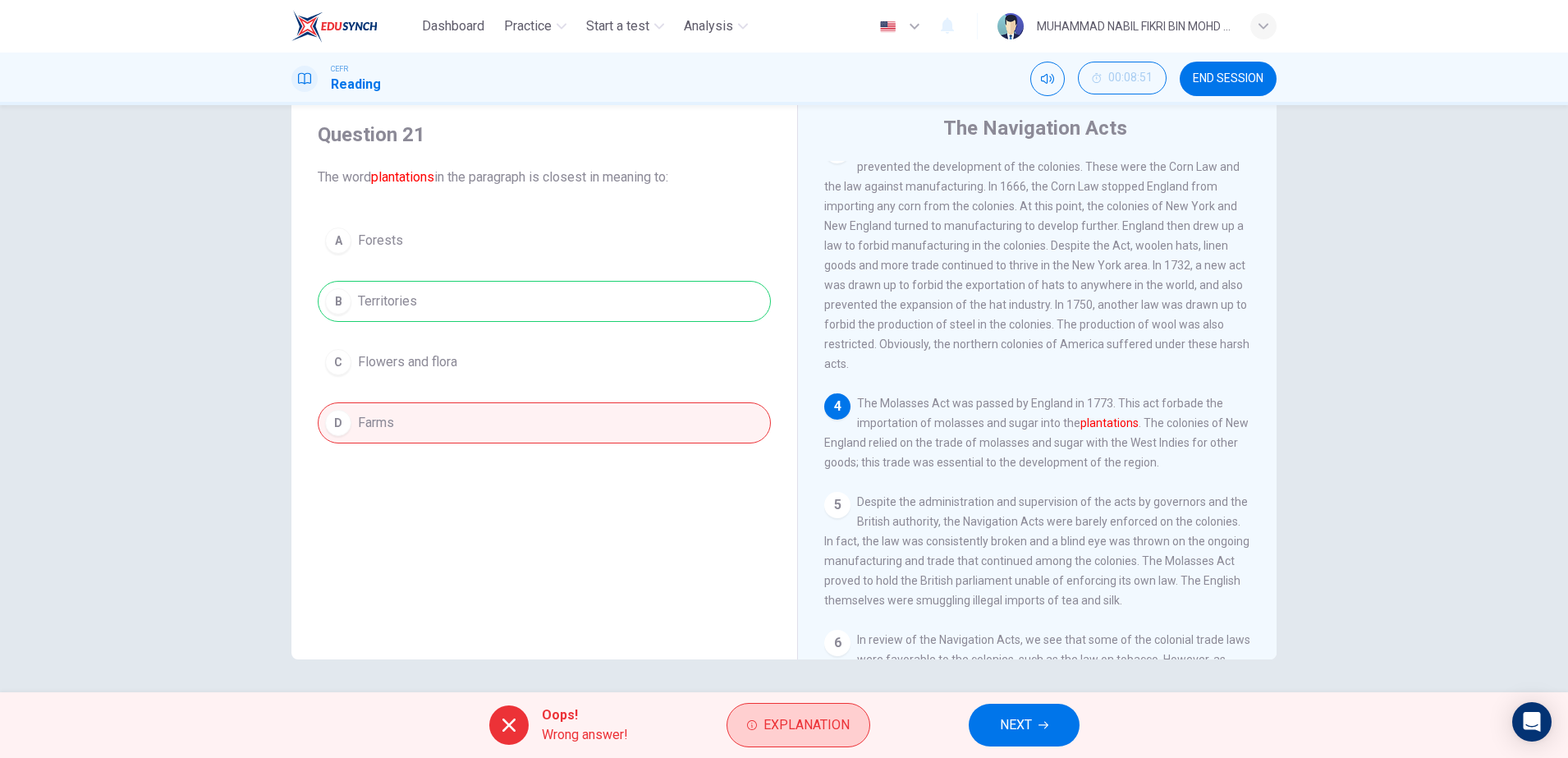 click on "Explanation" at bounding box center (806, 725) 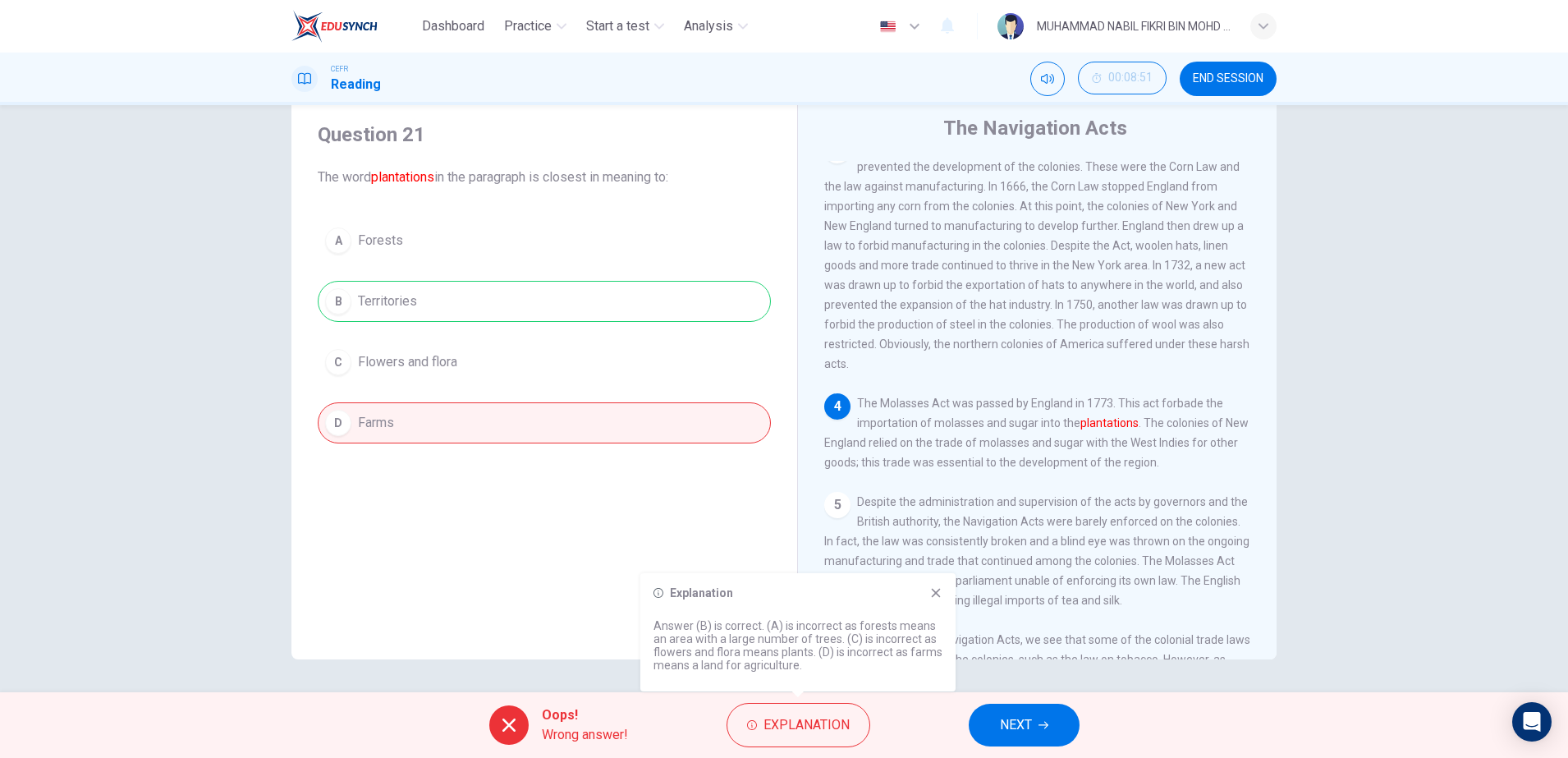 click on "NEXT" at bounding box center (1024, 725) 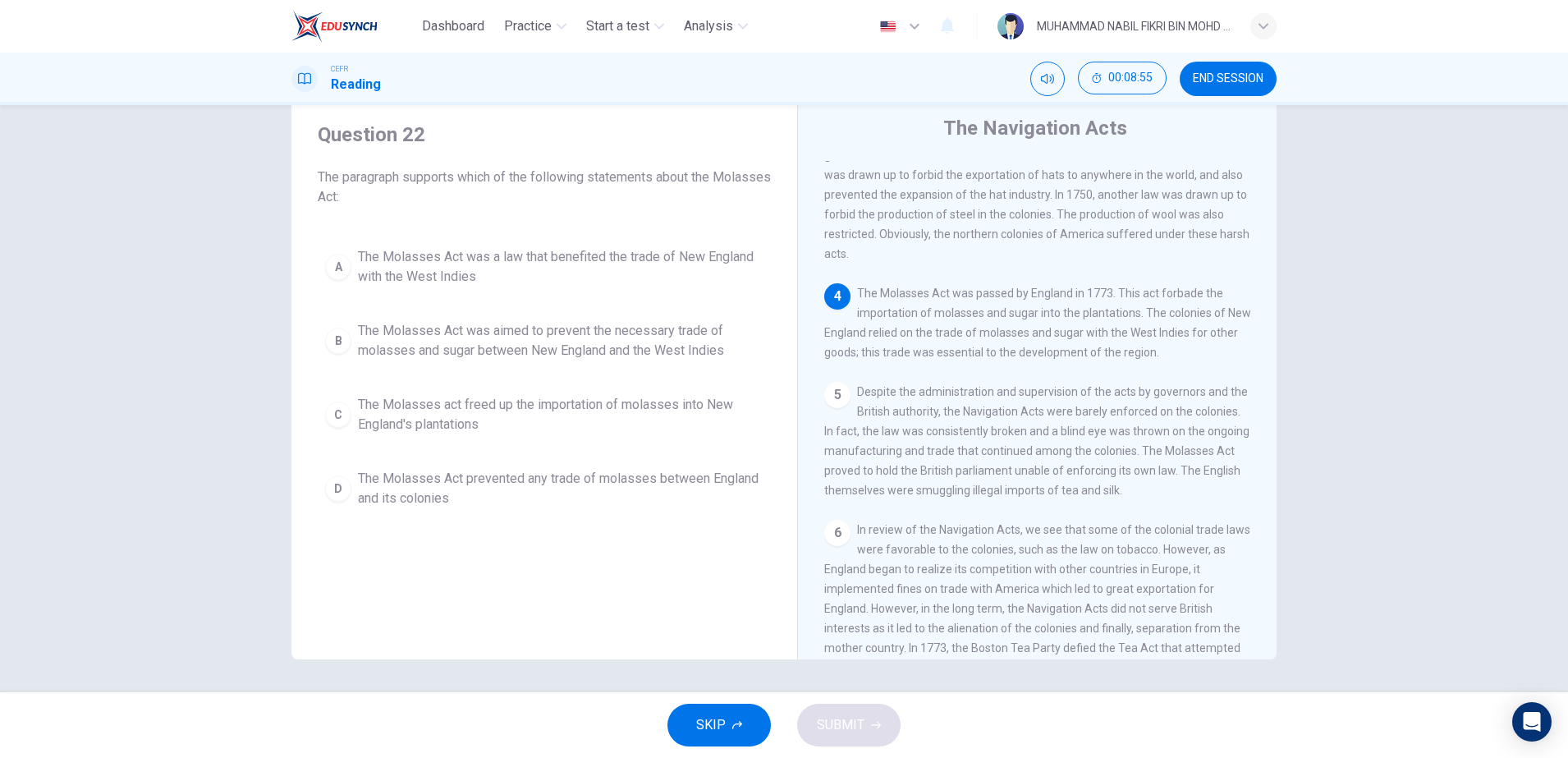 scroll, scrollTop: 462, scrollLeft: 0, axis: vertical 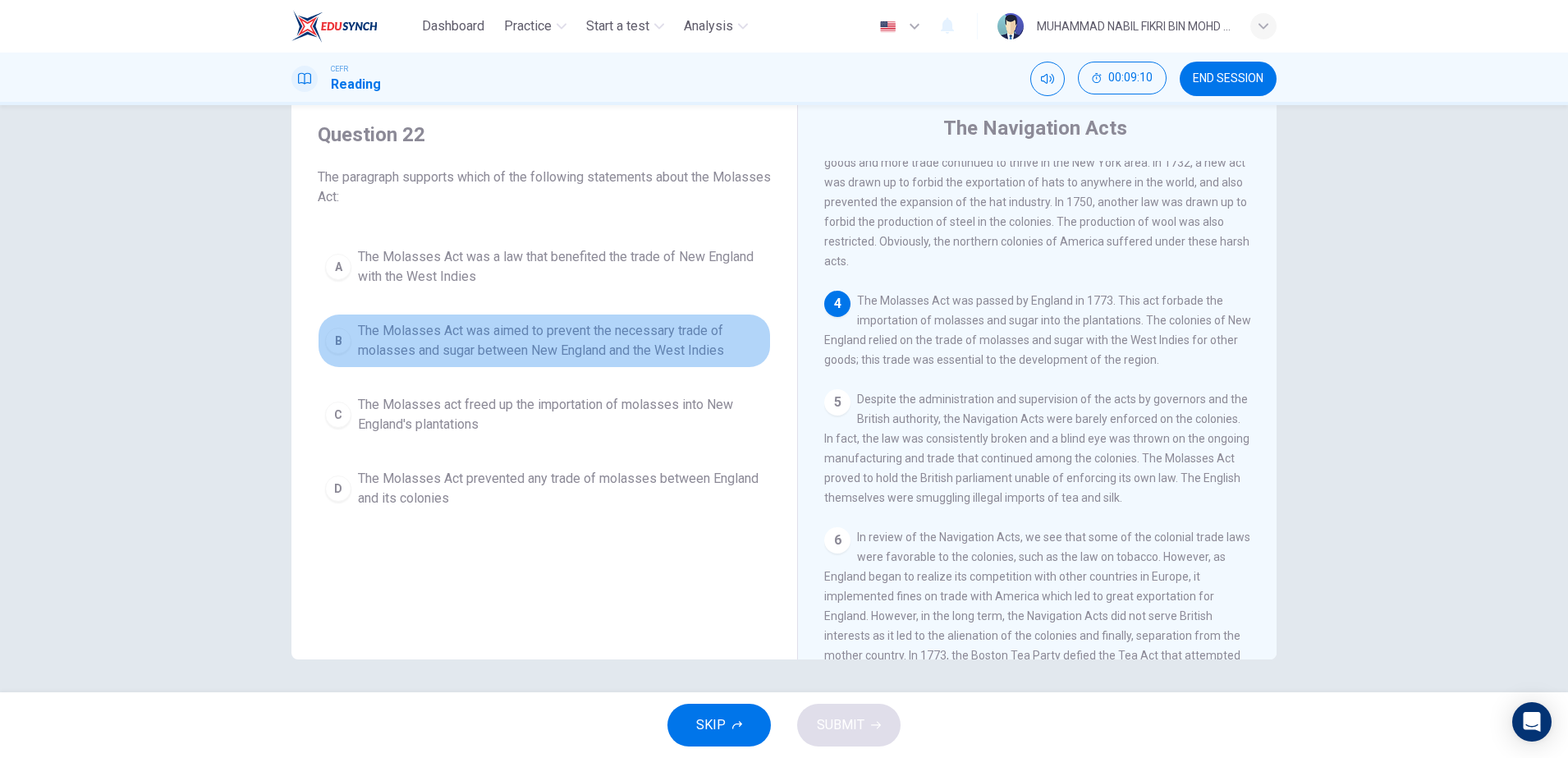 click on "The Molasses Act was aimed to prevent the necessary trade of molasses and sugar between New England and the West Indies" at bounding box center [561, 267] 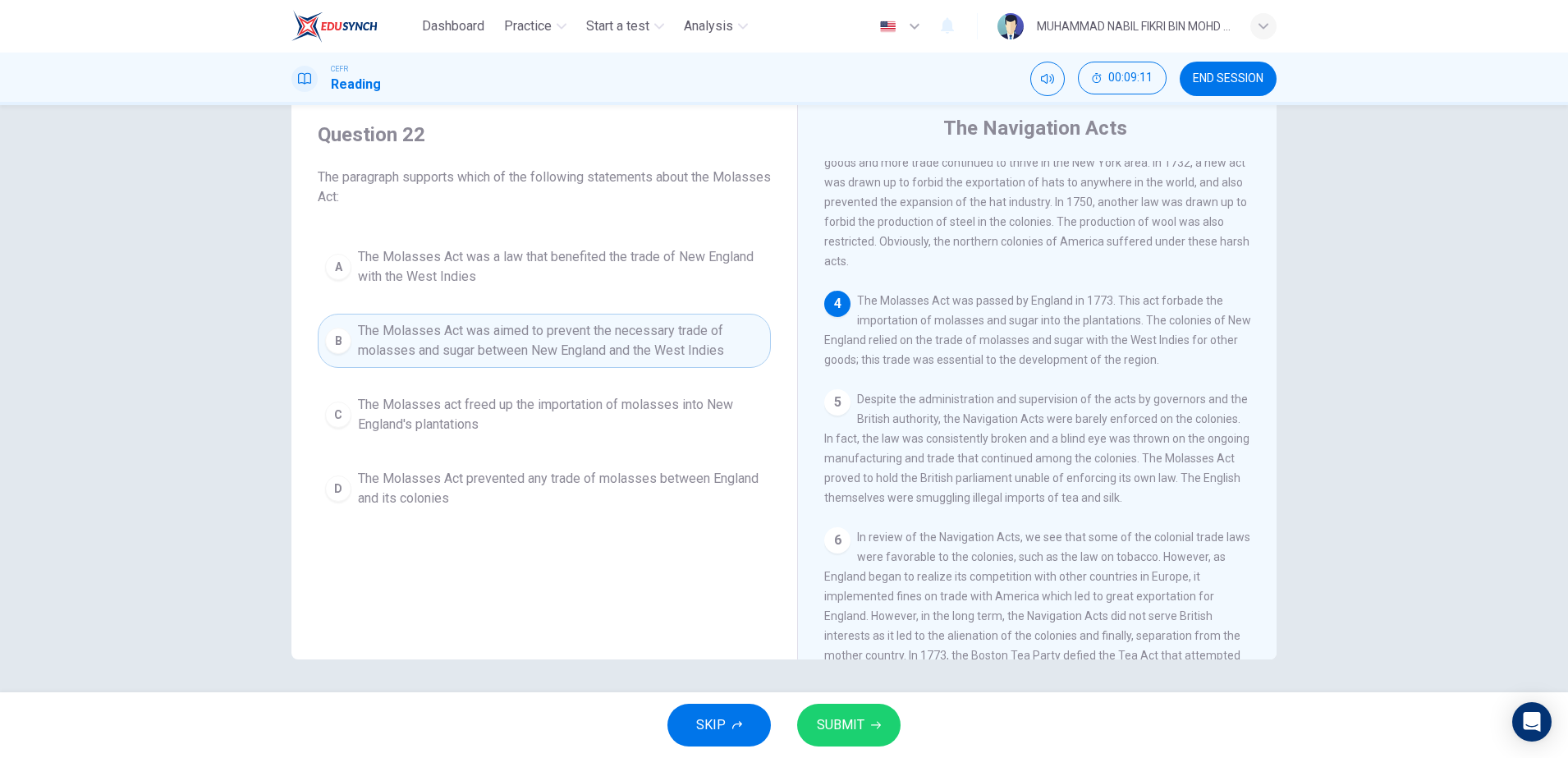 click on "SUBMIT" at bounding box center (841, 725) 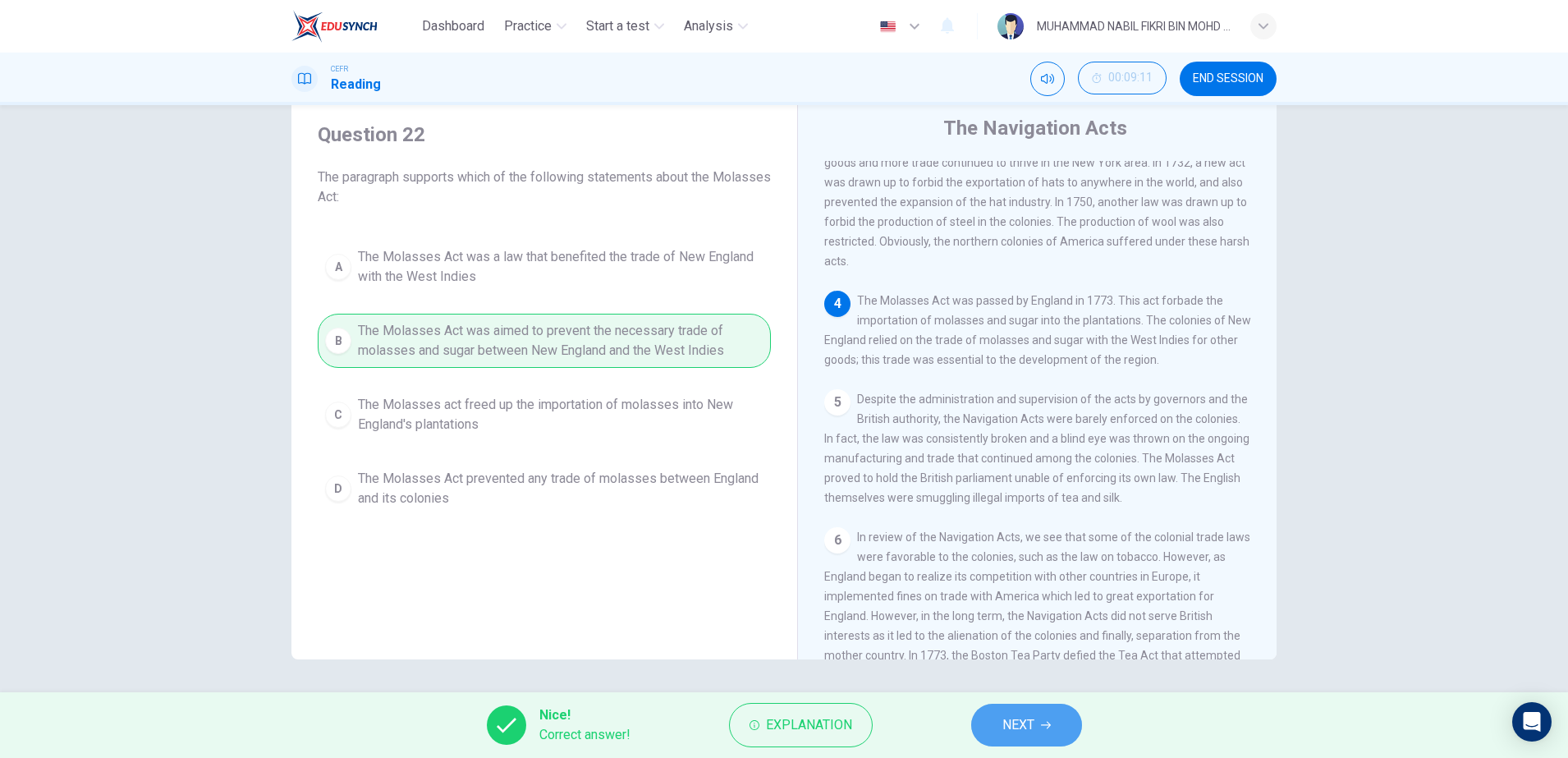 click on "NEXT" at bounding box center (1026, 725) 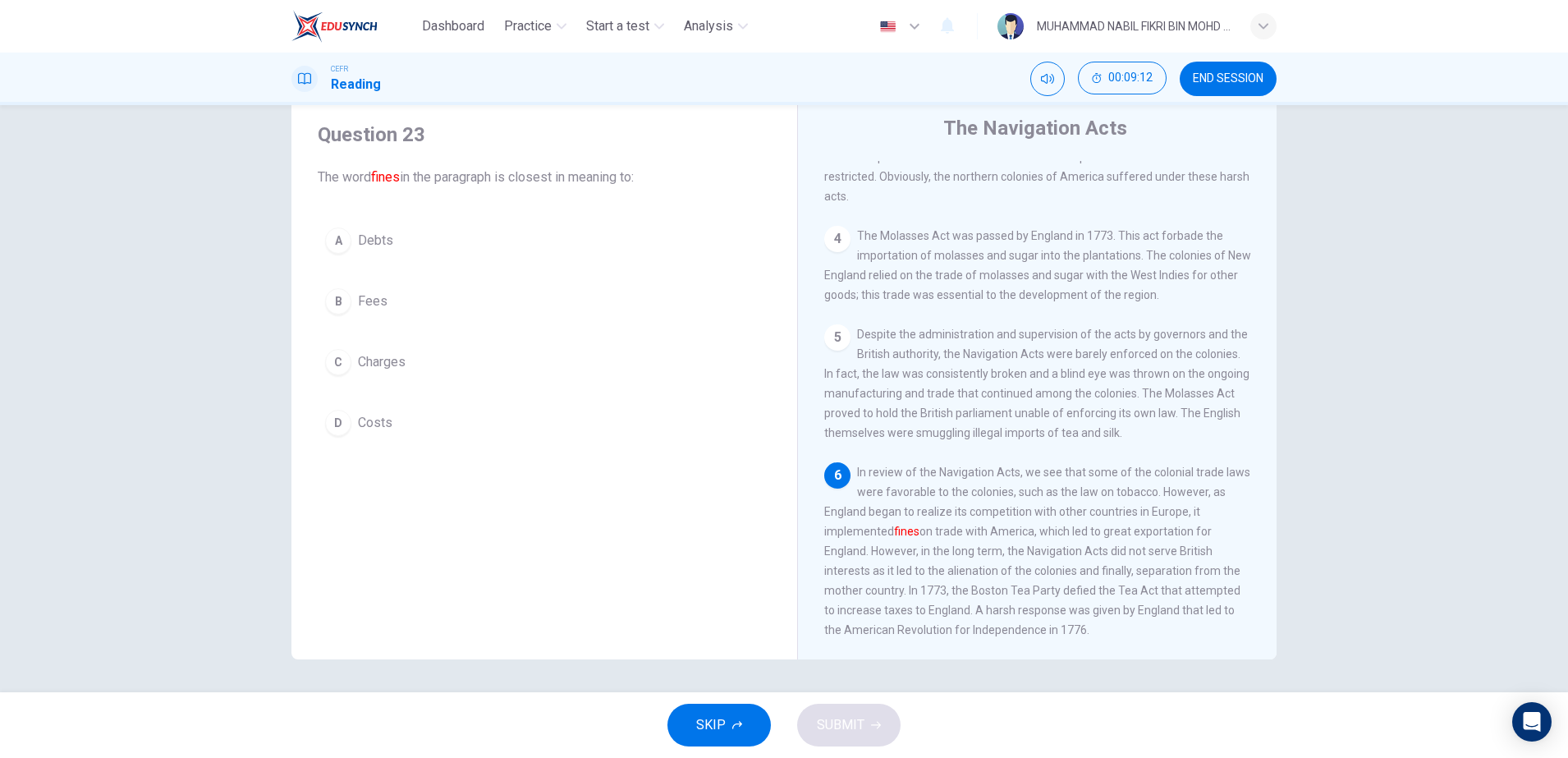 scroll, scrollTop: 564, scrollLeft: 0, axis: vertical 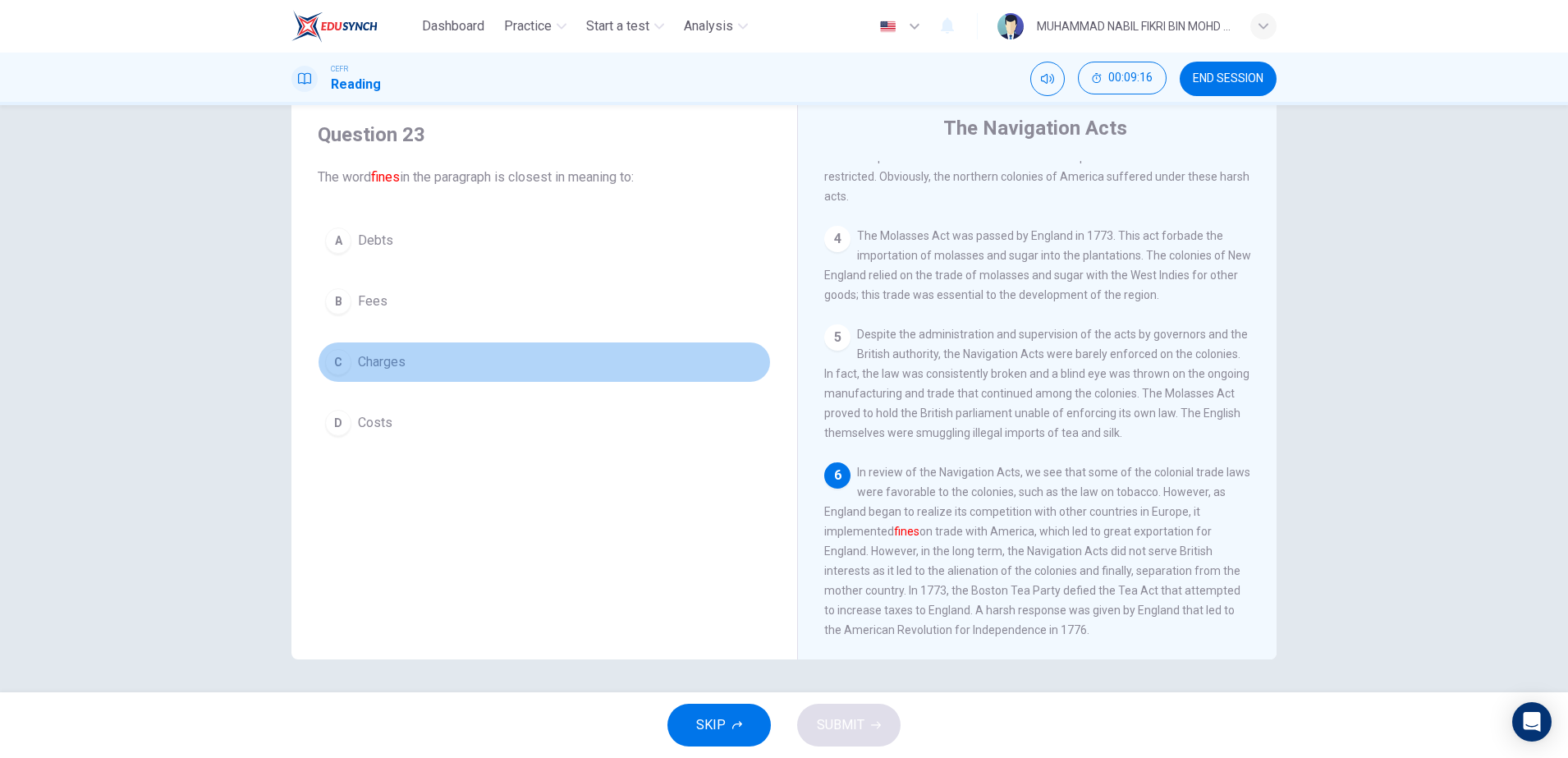 click on "C Charges" at bounding box center (544, 362) 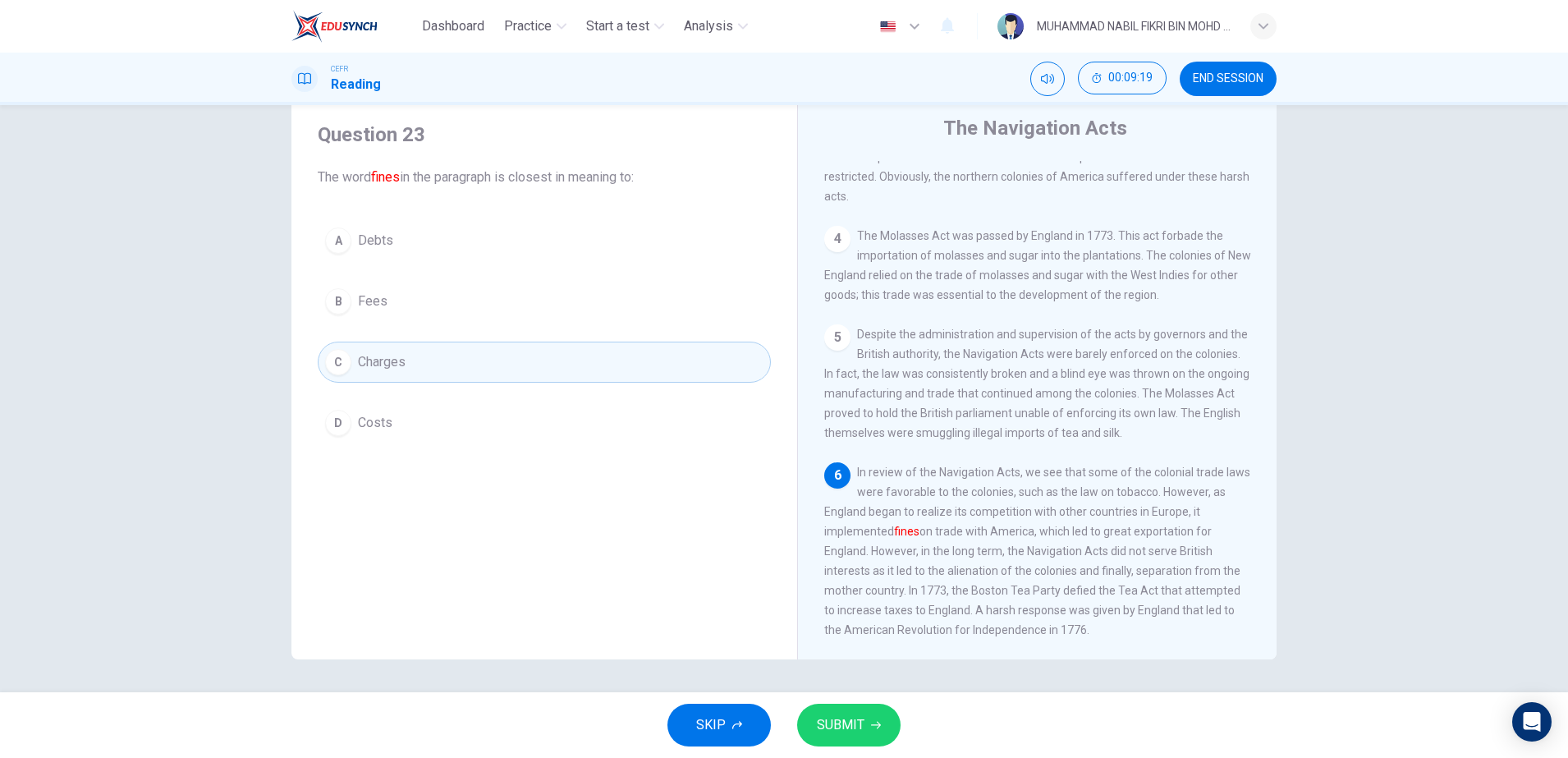 click on "SKIP SUBMIT" at bounding box center [784, 725] 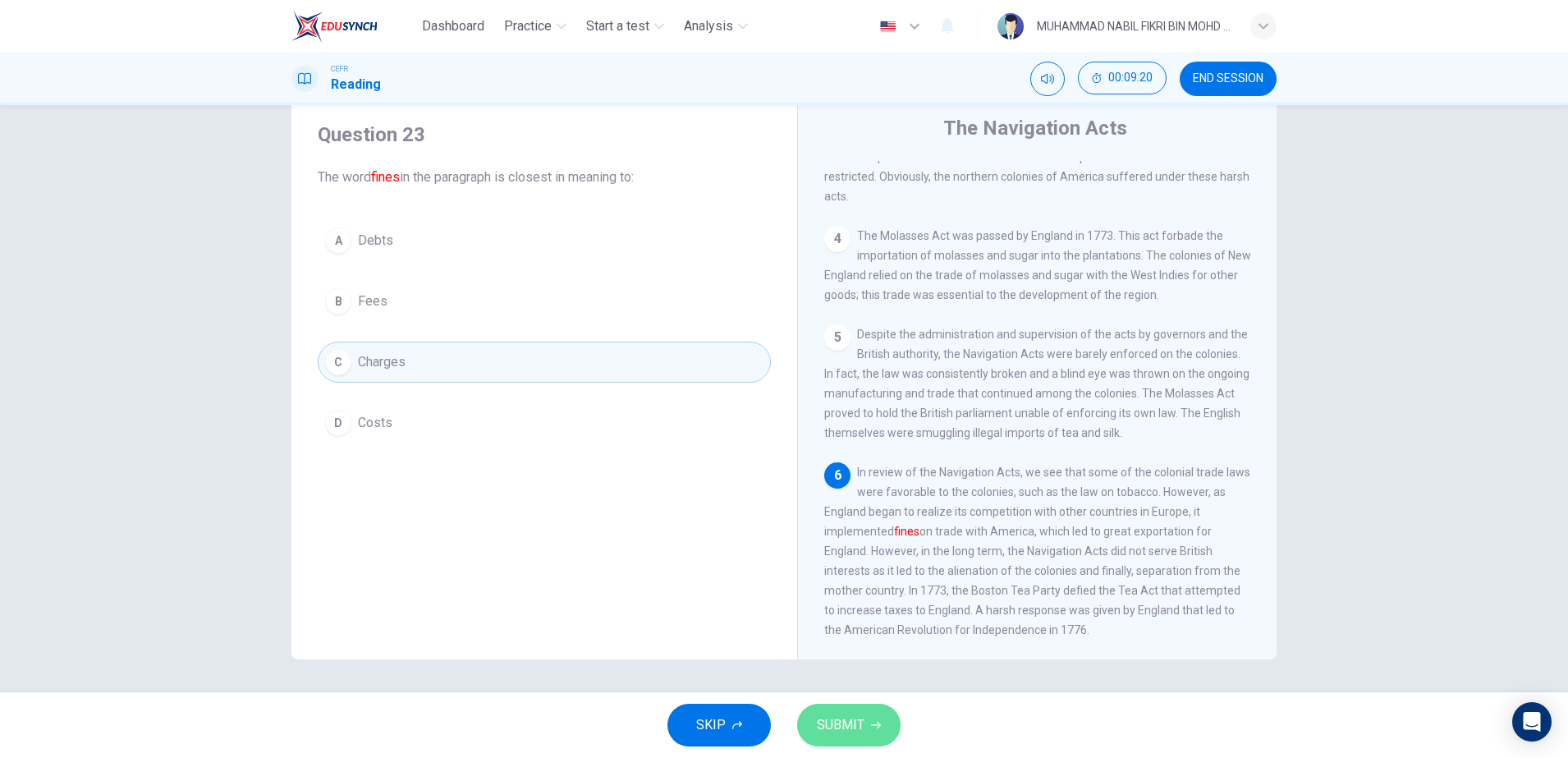 click on "SUBMIT" at bounding box center [849, 725] 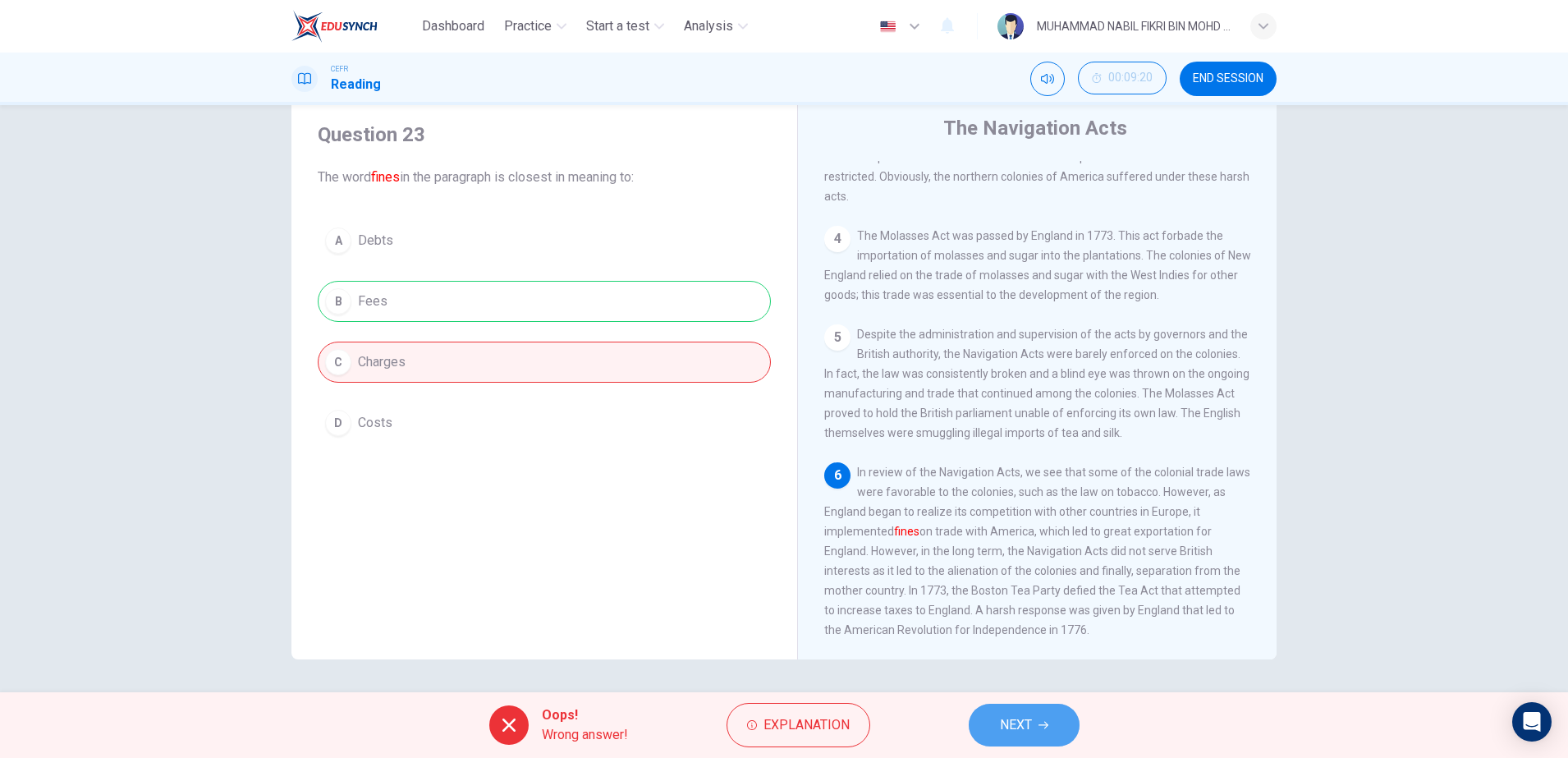 click on "NEXT" at bounding box center (1024, 725) 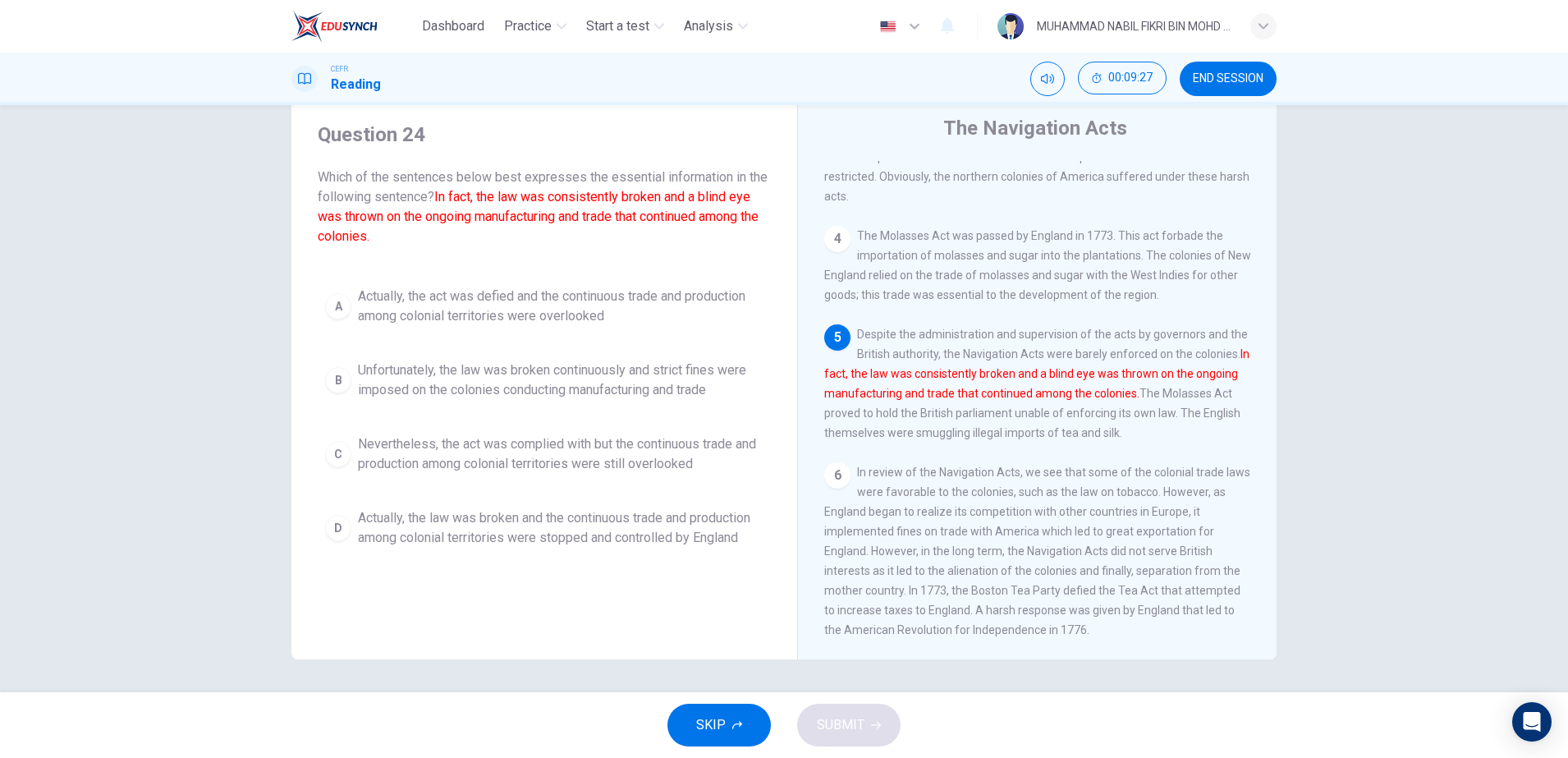 click on "Unfortunately, the law was broken continuously and strict fines were imposed on the colonies conducting manufacturing and trade" at bounding box center [561, 306] 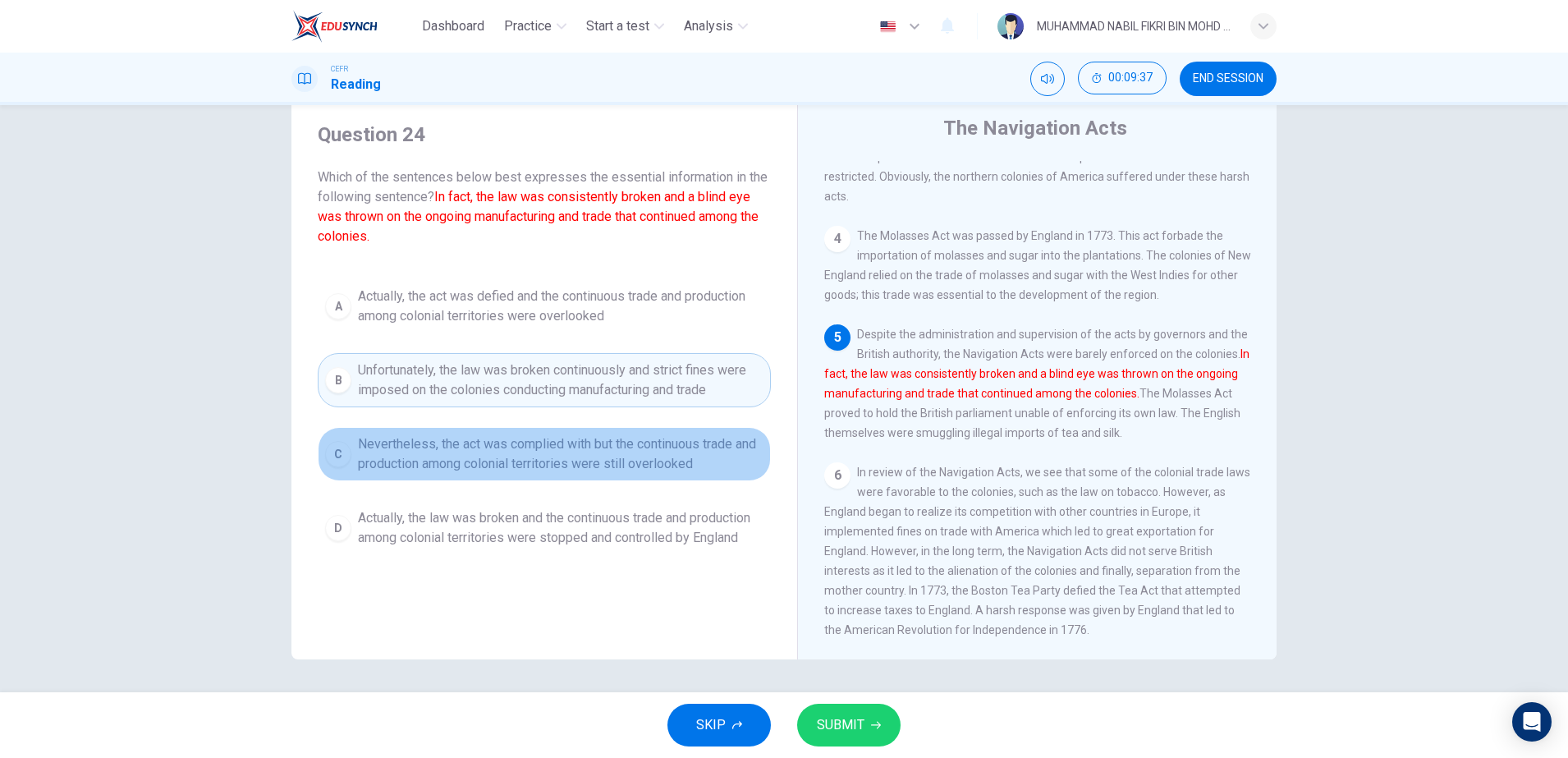 click on "Nevertheless, the act was complied with but the continuous trade and production among colonial territories were still overlooked" at bounding box center (561, 306) 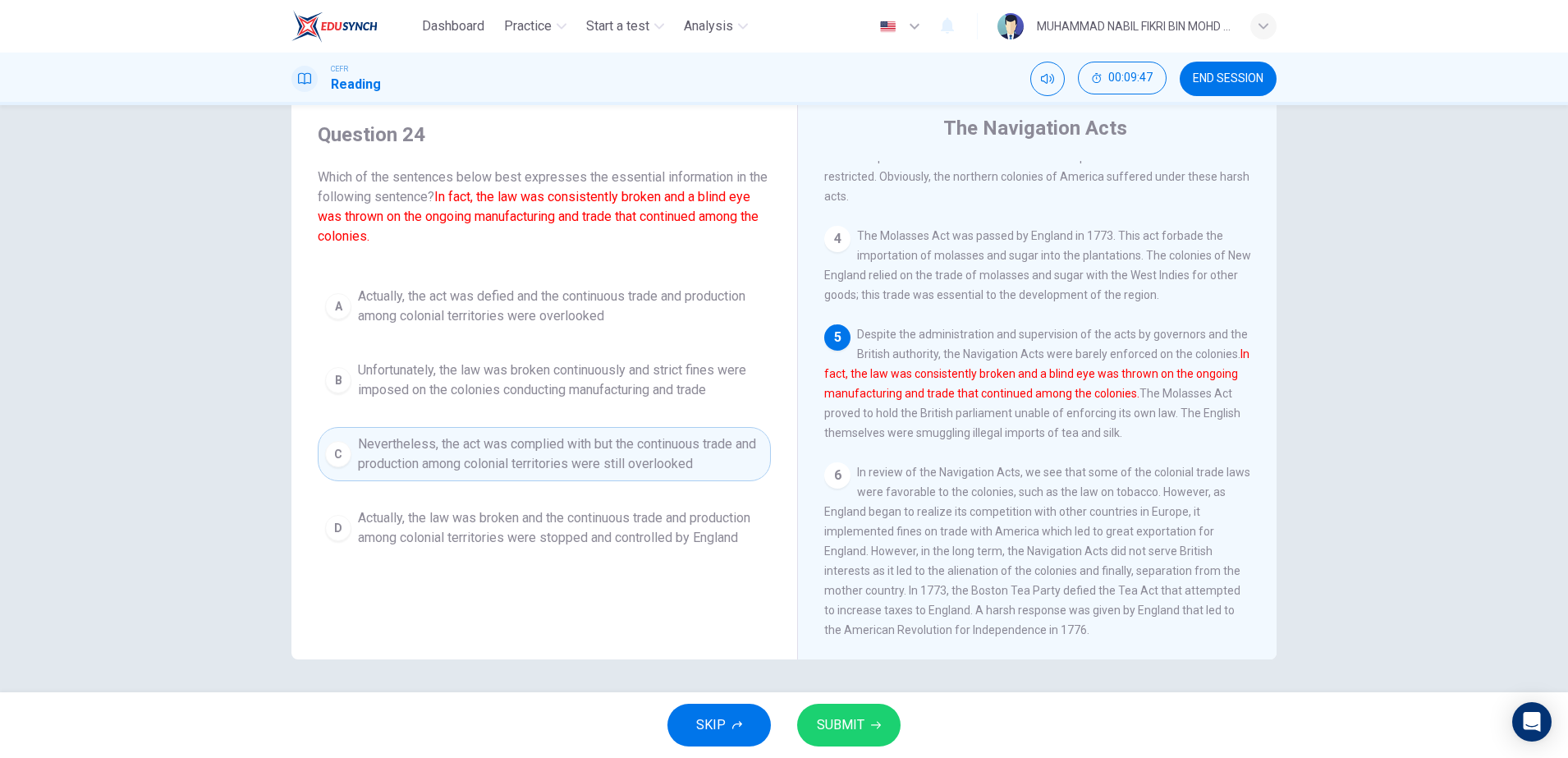 click on "Actually, the act was defied and the continuous trade and production among colonial territories were overlooked" at bounding box center [561, 306] 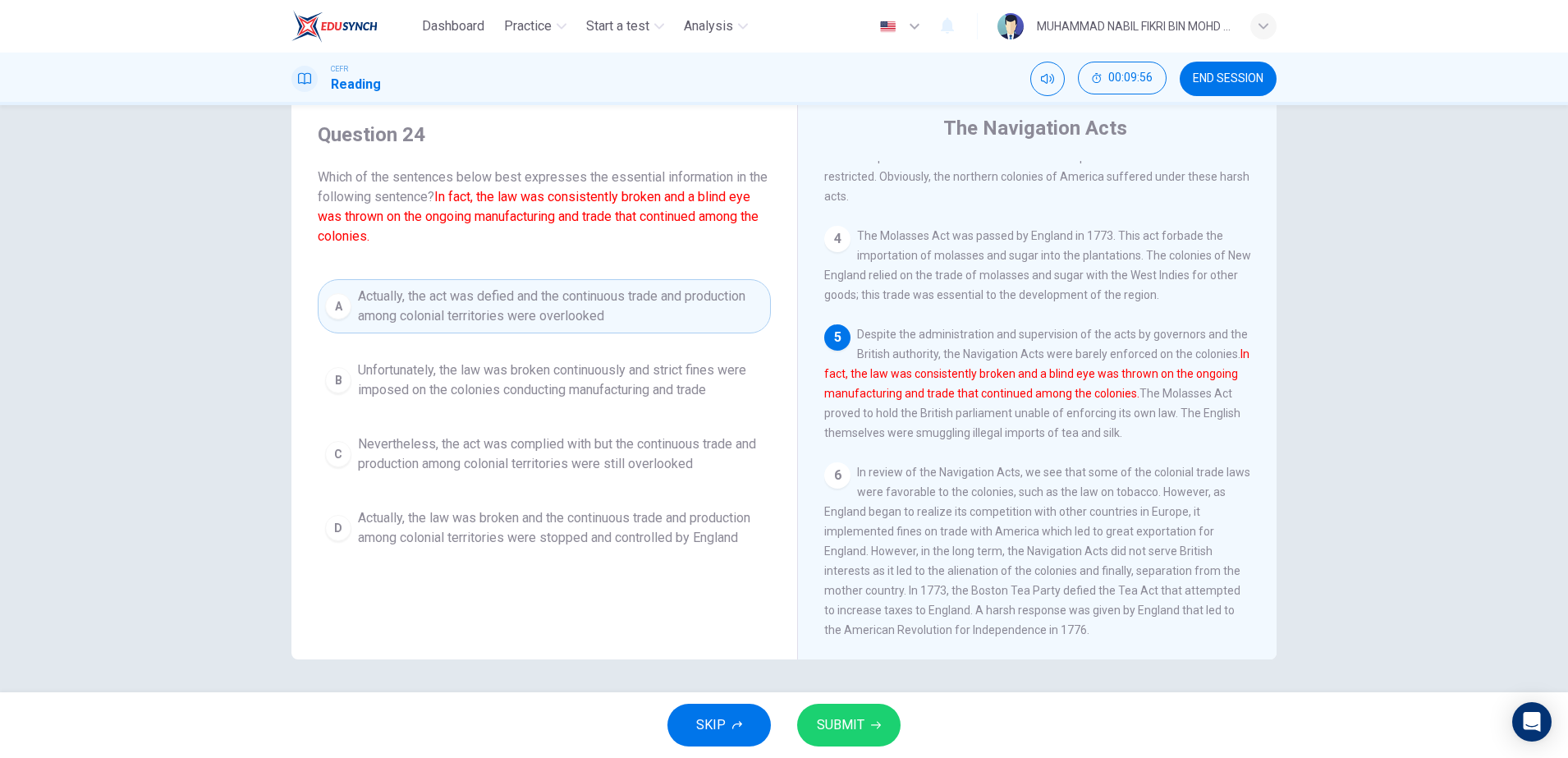 click on "SUBMIT" at bounding box center (849, 725) 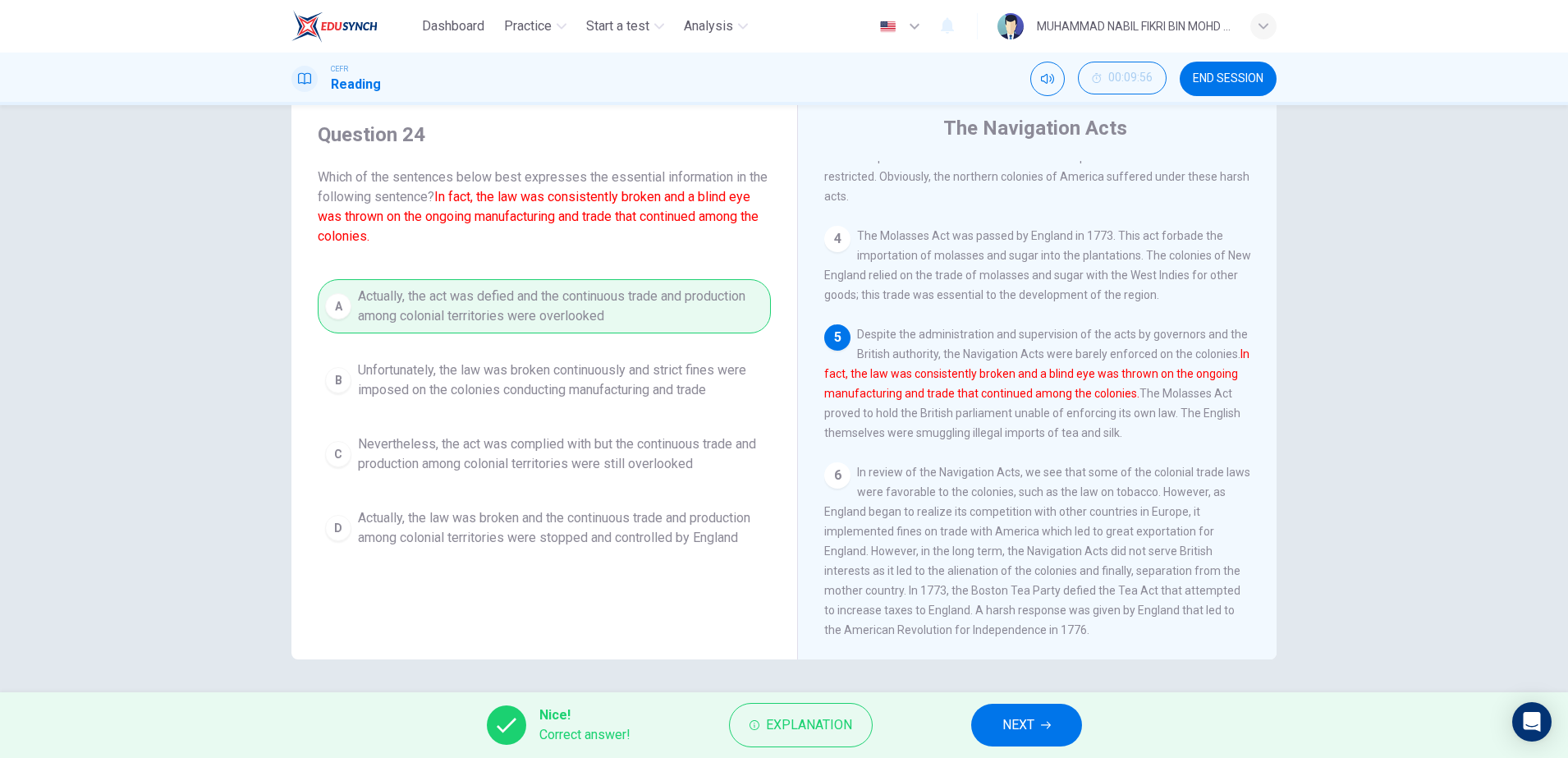 click on "NEXT" at bounding box center (1026, 725) 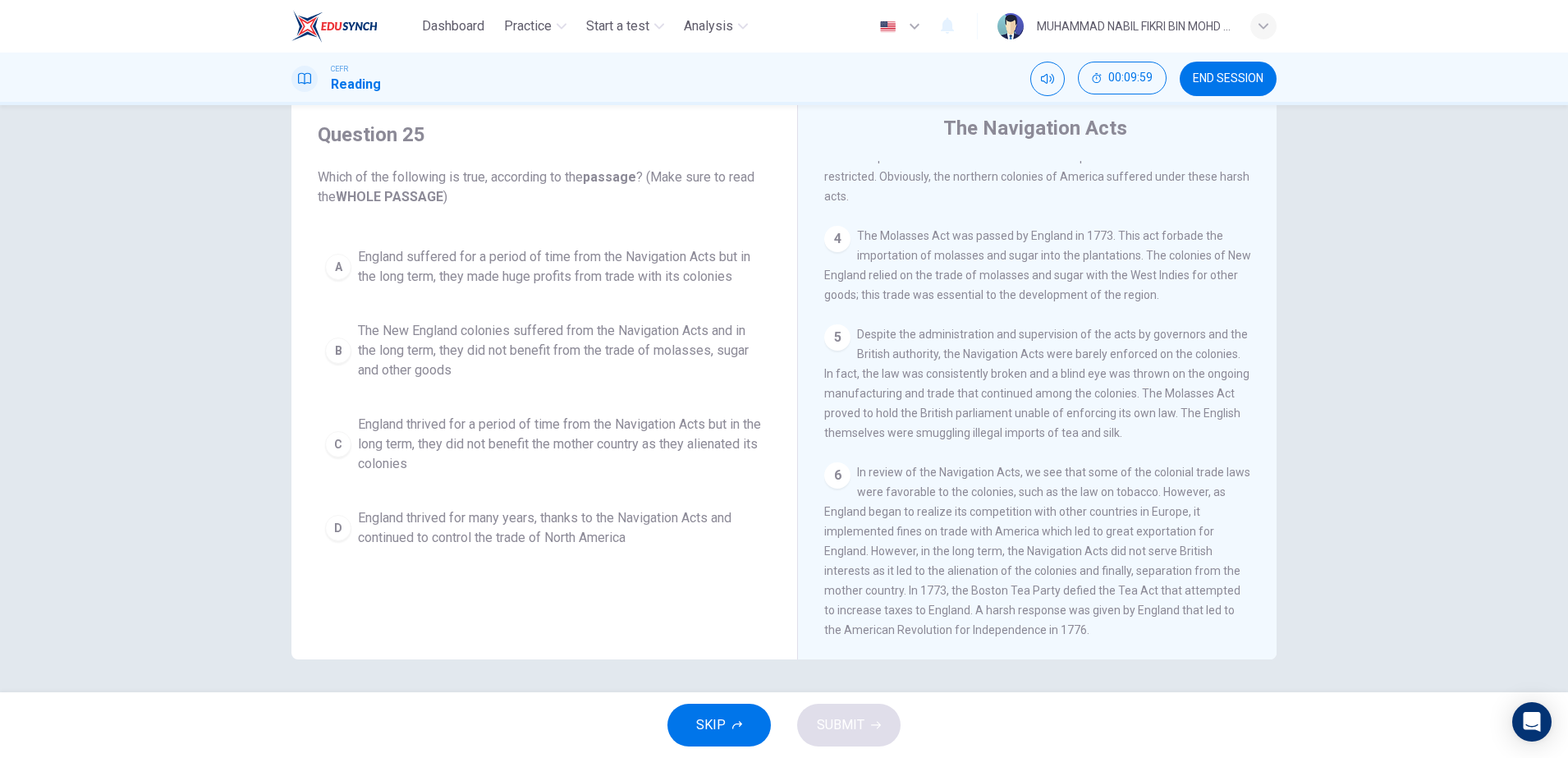 scroll, scrollTop: 564, scrollLeft: 0, axis: vertical 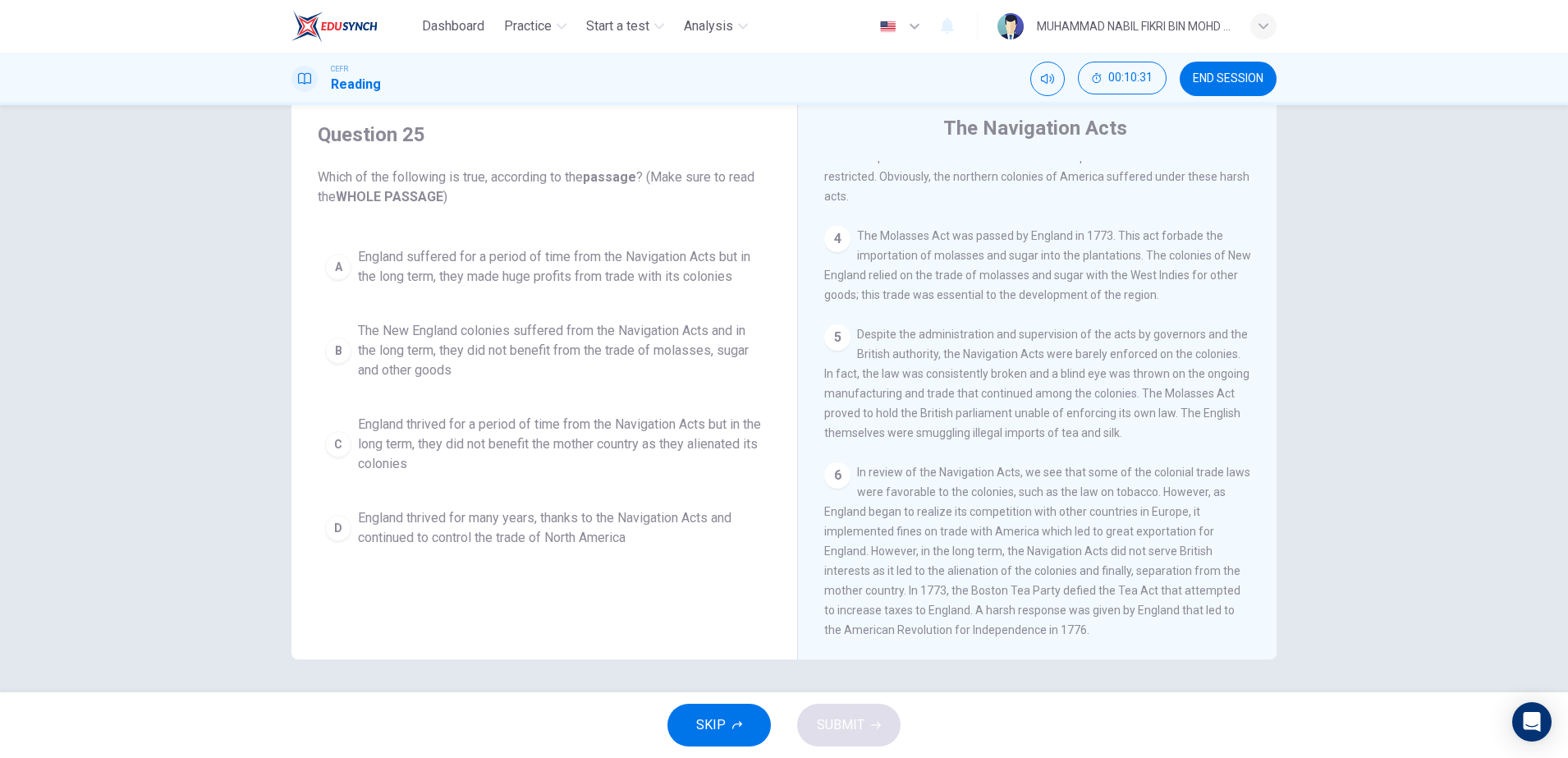 click on "The New England colonies suffered from the Navigation Acts and in the long term, they did not benefit from the trade of molasses, sugar and other goods" at bounding box center [561, 267] 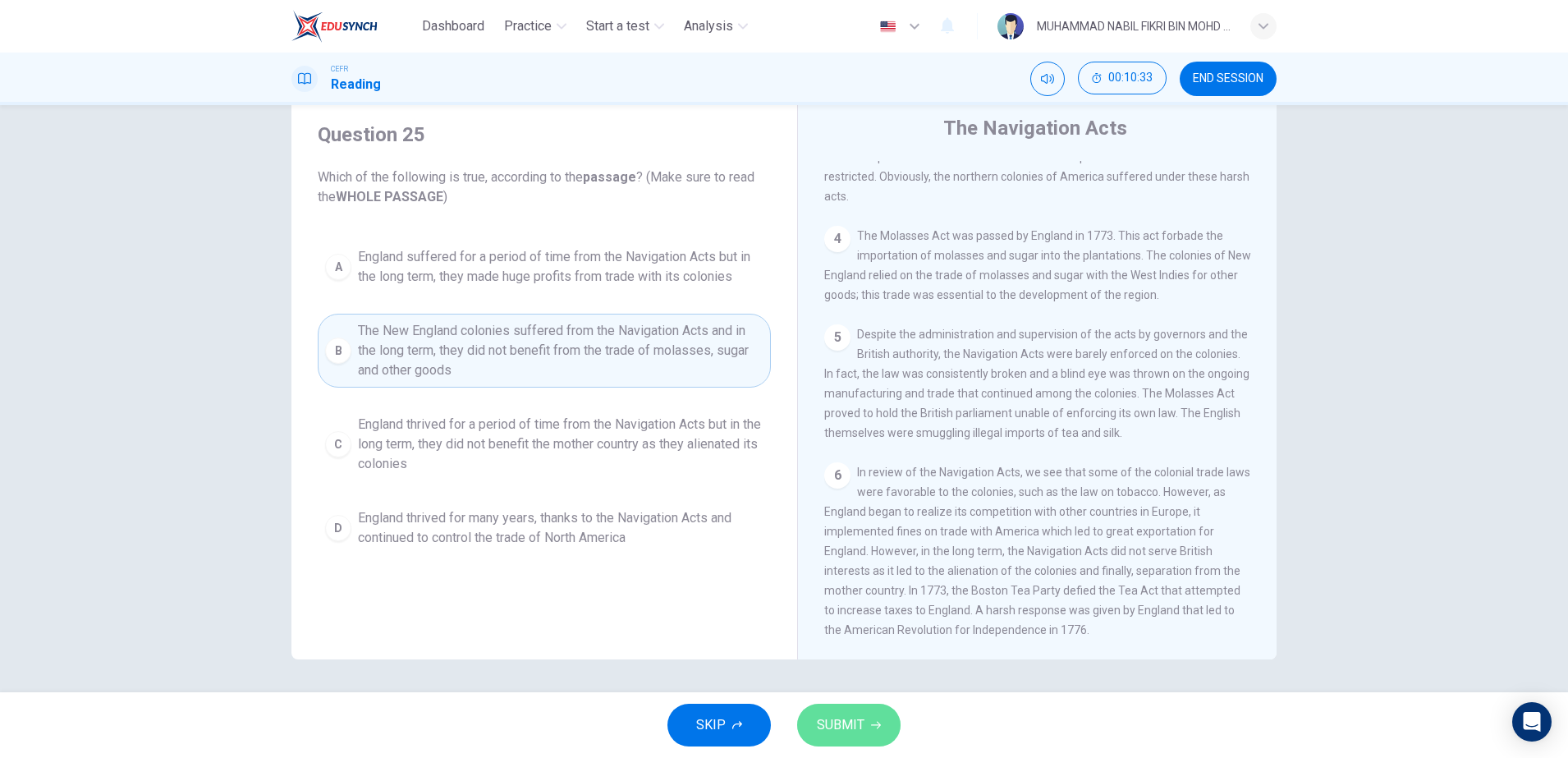 click on "SUBMIT" at bounding box center (841, 725) 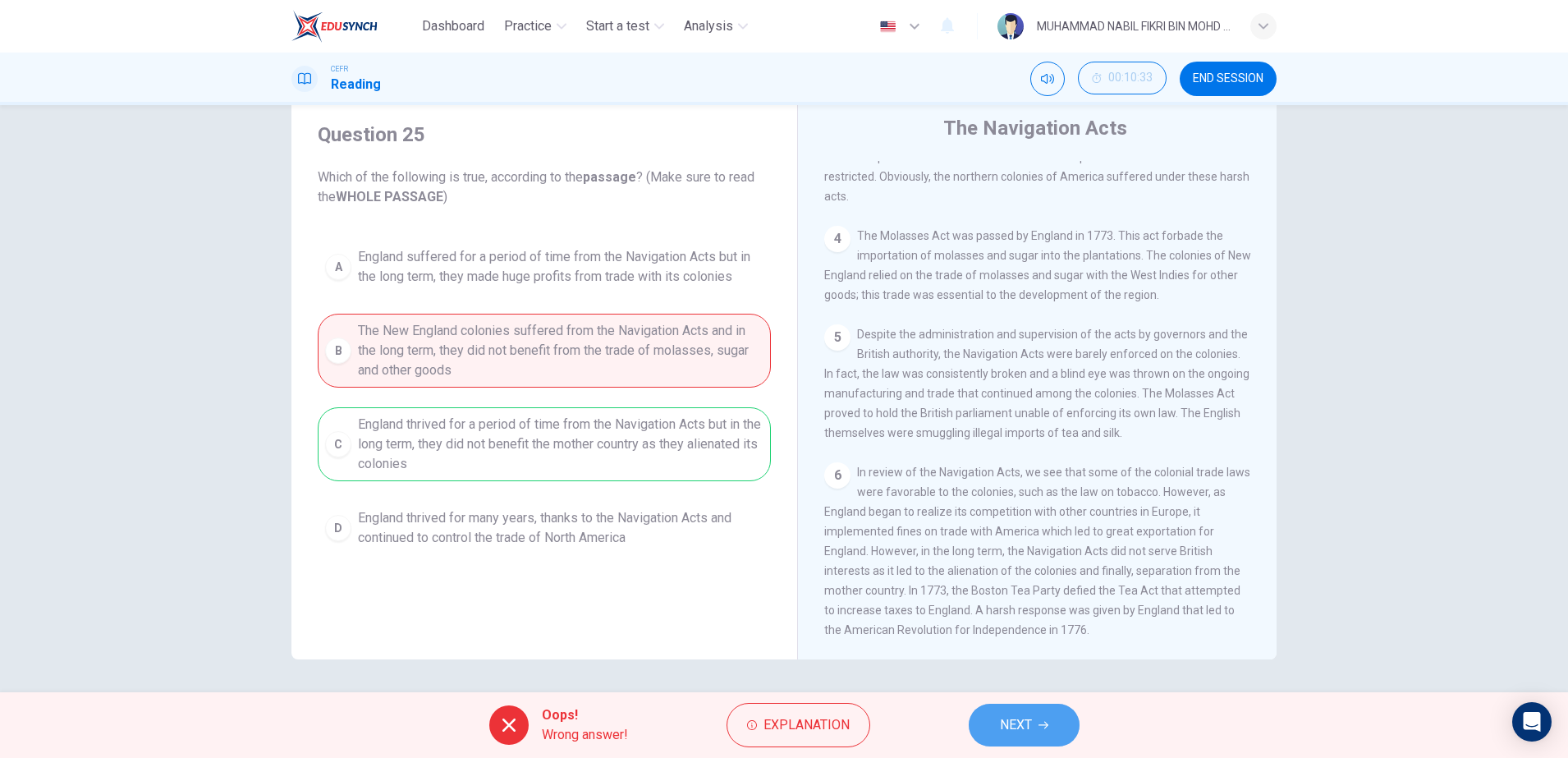 click on "NEXT" at bounding box center (1016, 725) 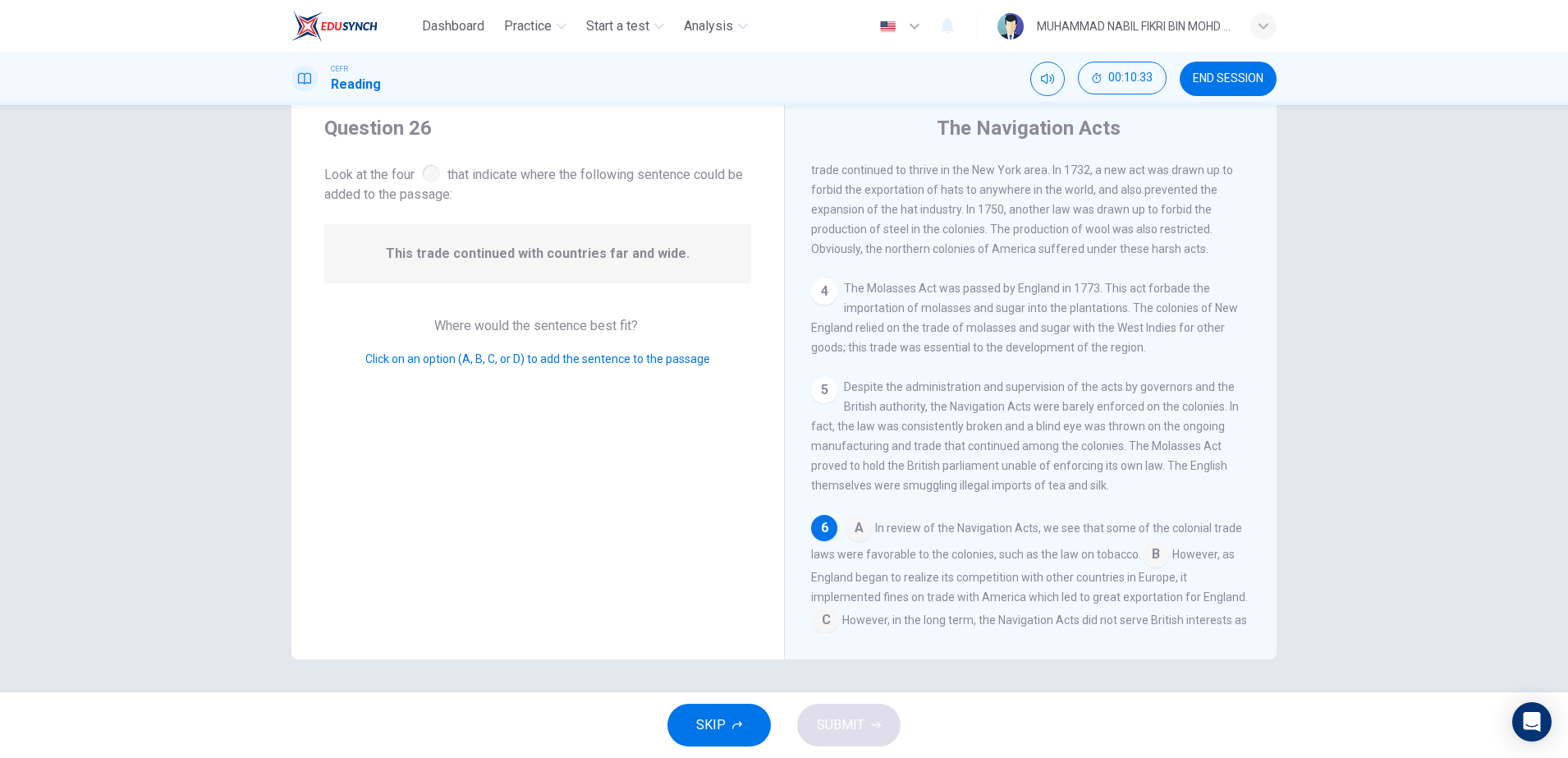 scroll, scrollTop: 589, scrollLeft: 0, axis: vertical 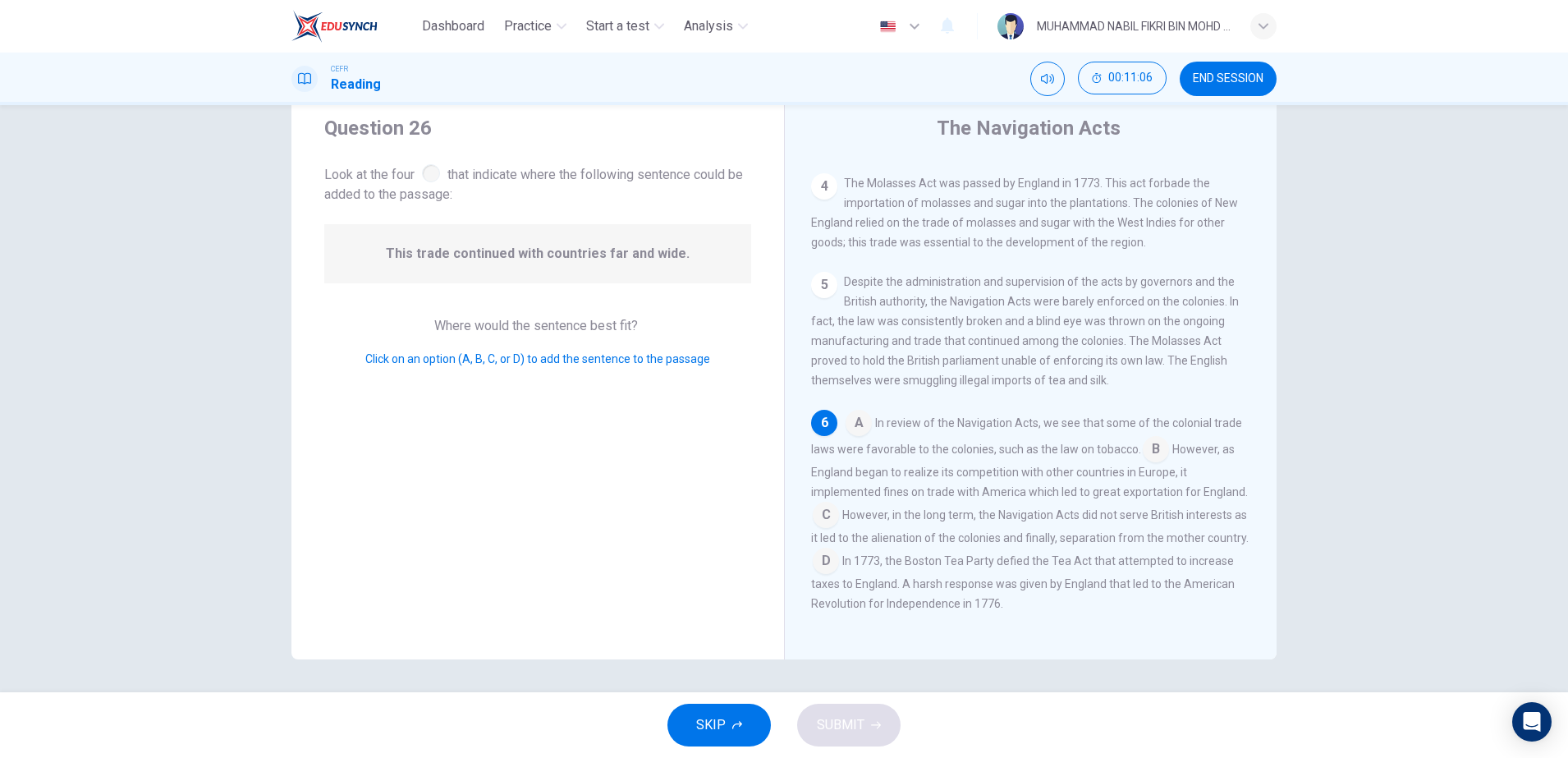 click at bounding box center (859, 425) 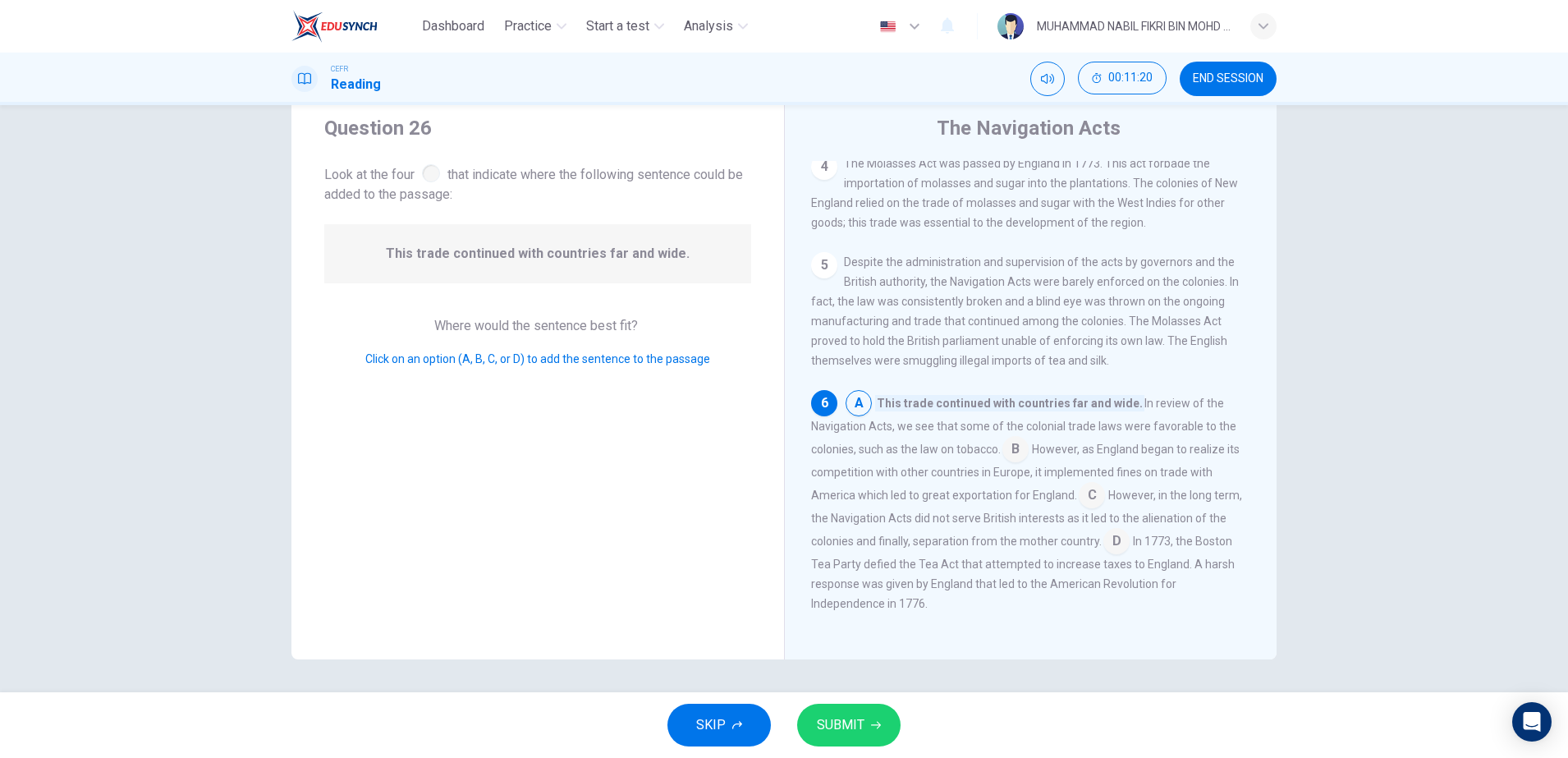 click at bounding box center (859, 405) 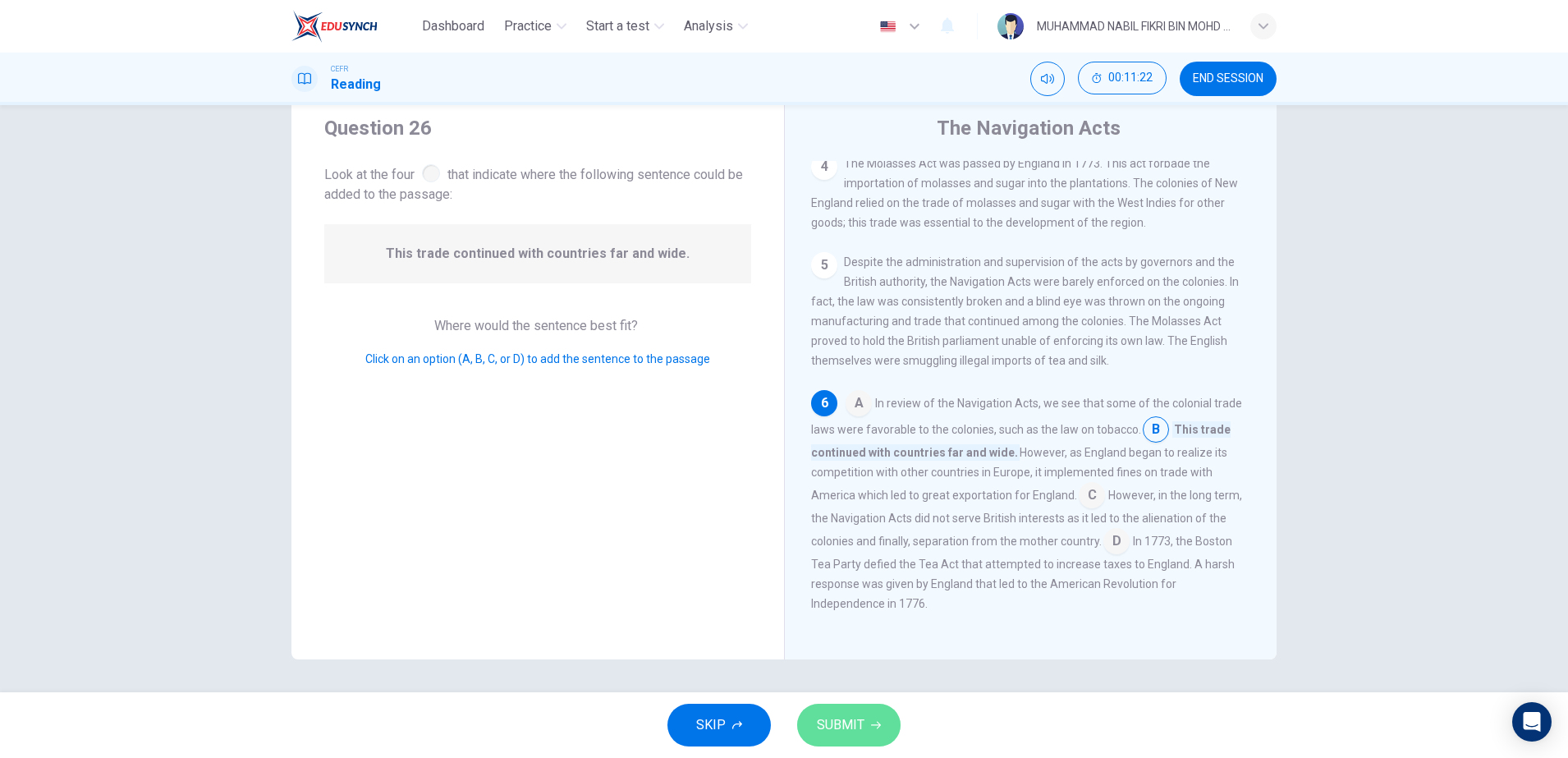 click on "SUBMIT" at bounding box center (849, 725) 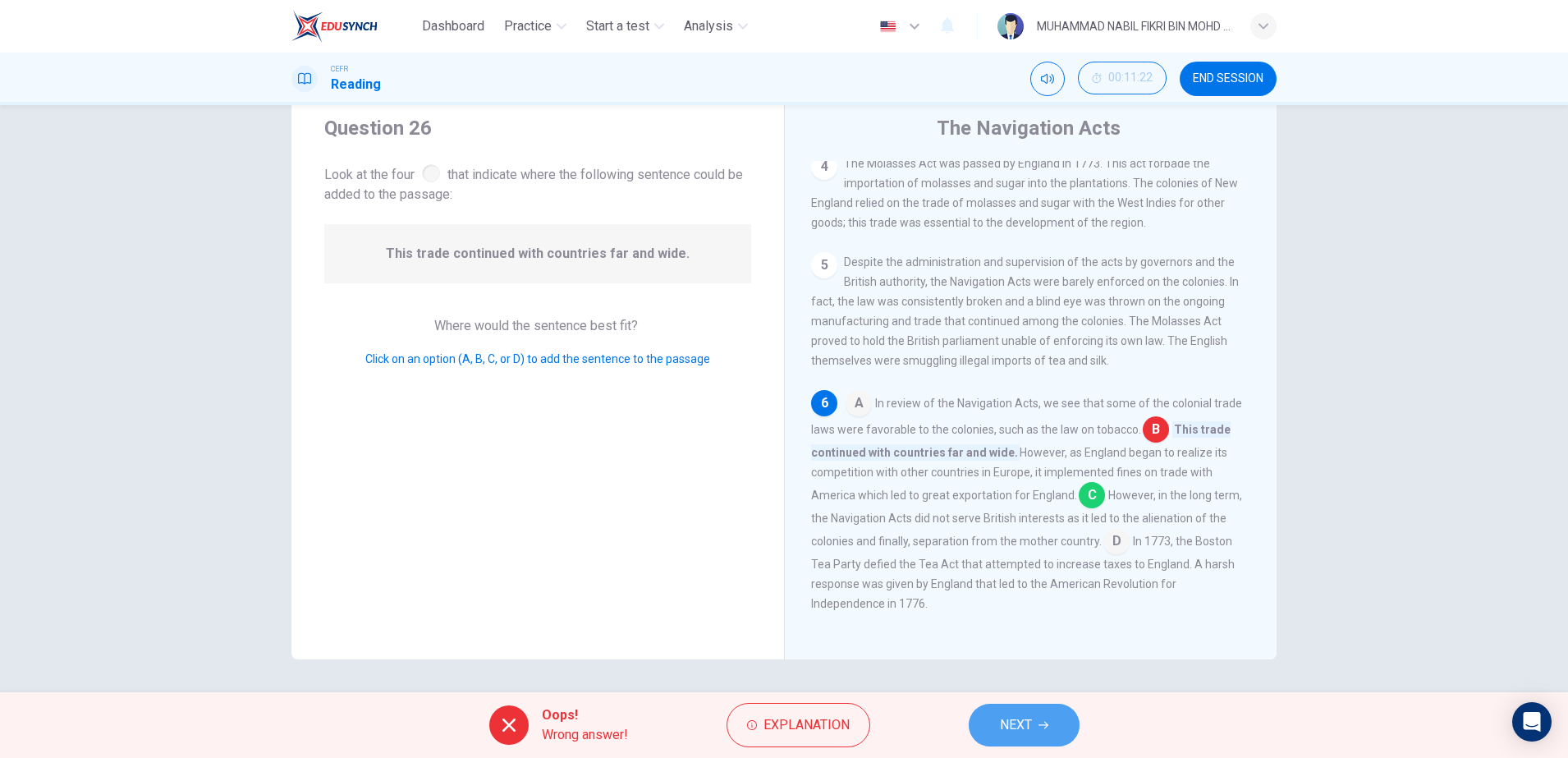 click on "NEXT" at bounding box center (1024, 725) 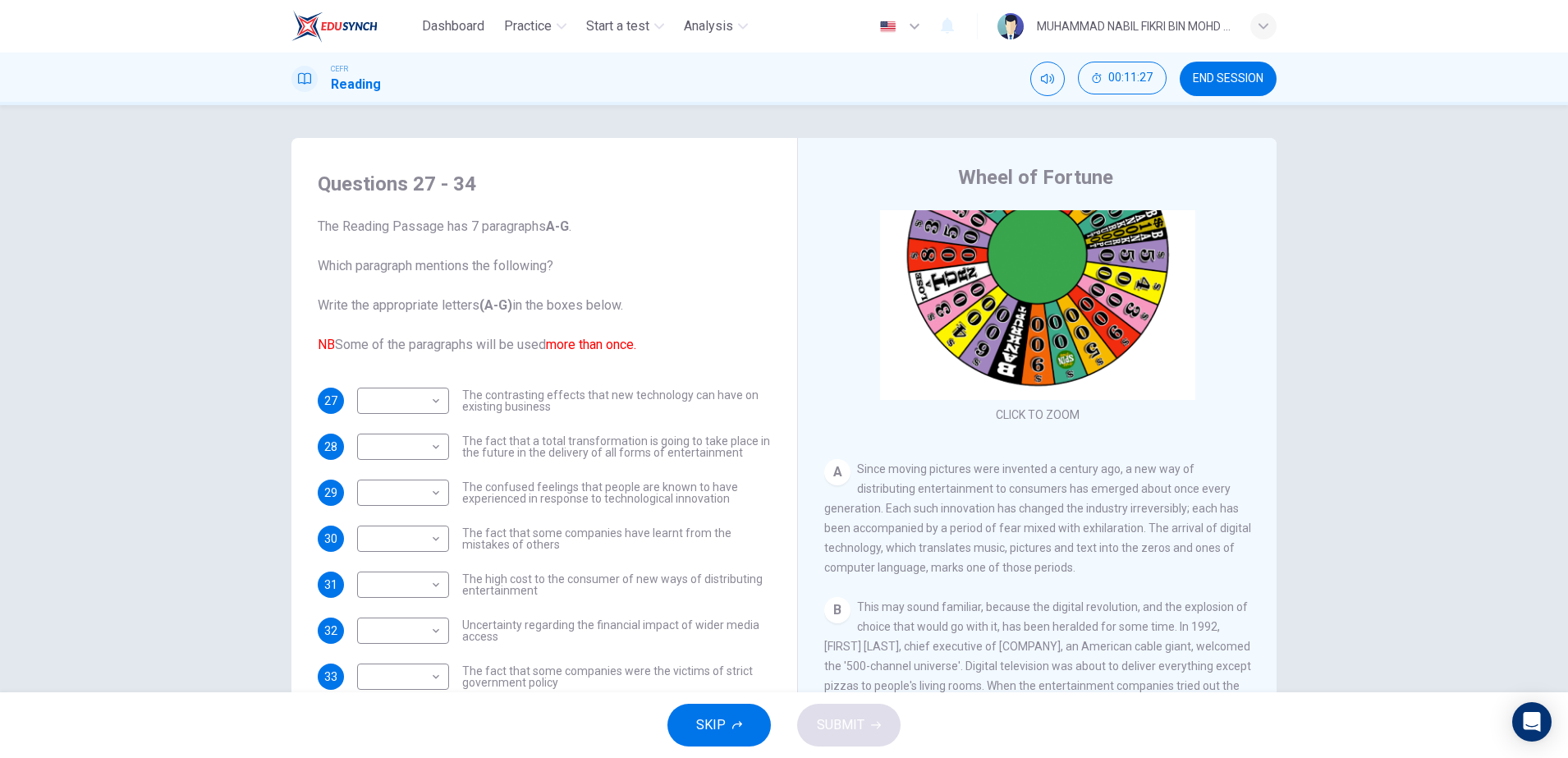 scroll, scrollTop: 103, scrollLeft: 0, axis: vertical 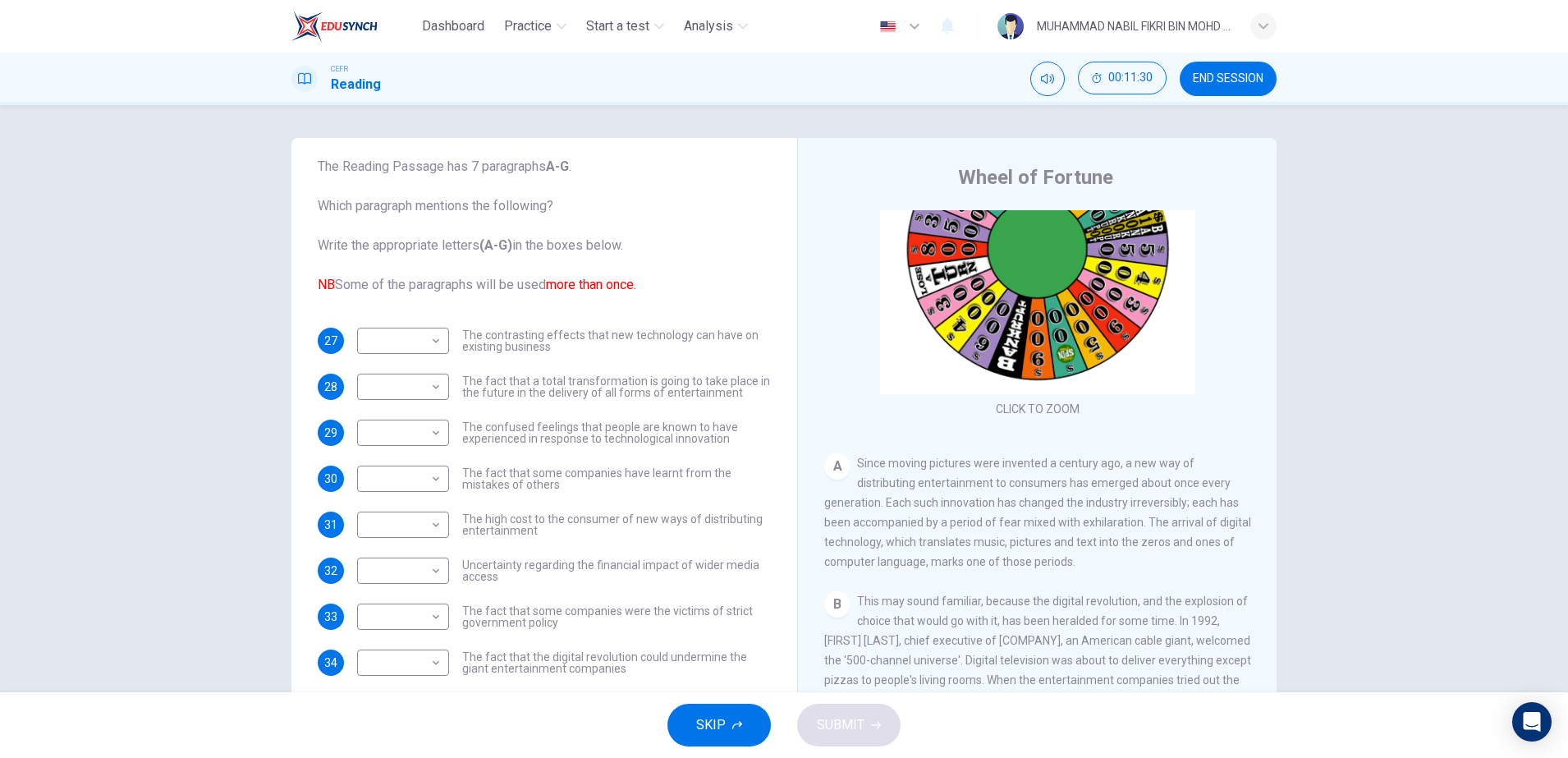 click on "SKIP" at bounding box center (711, 725) 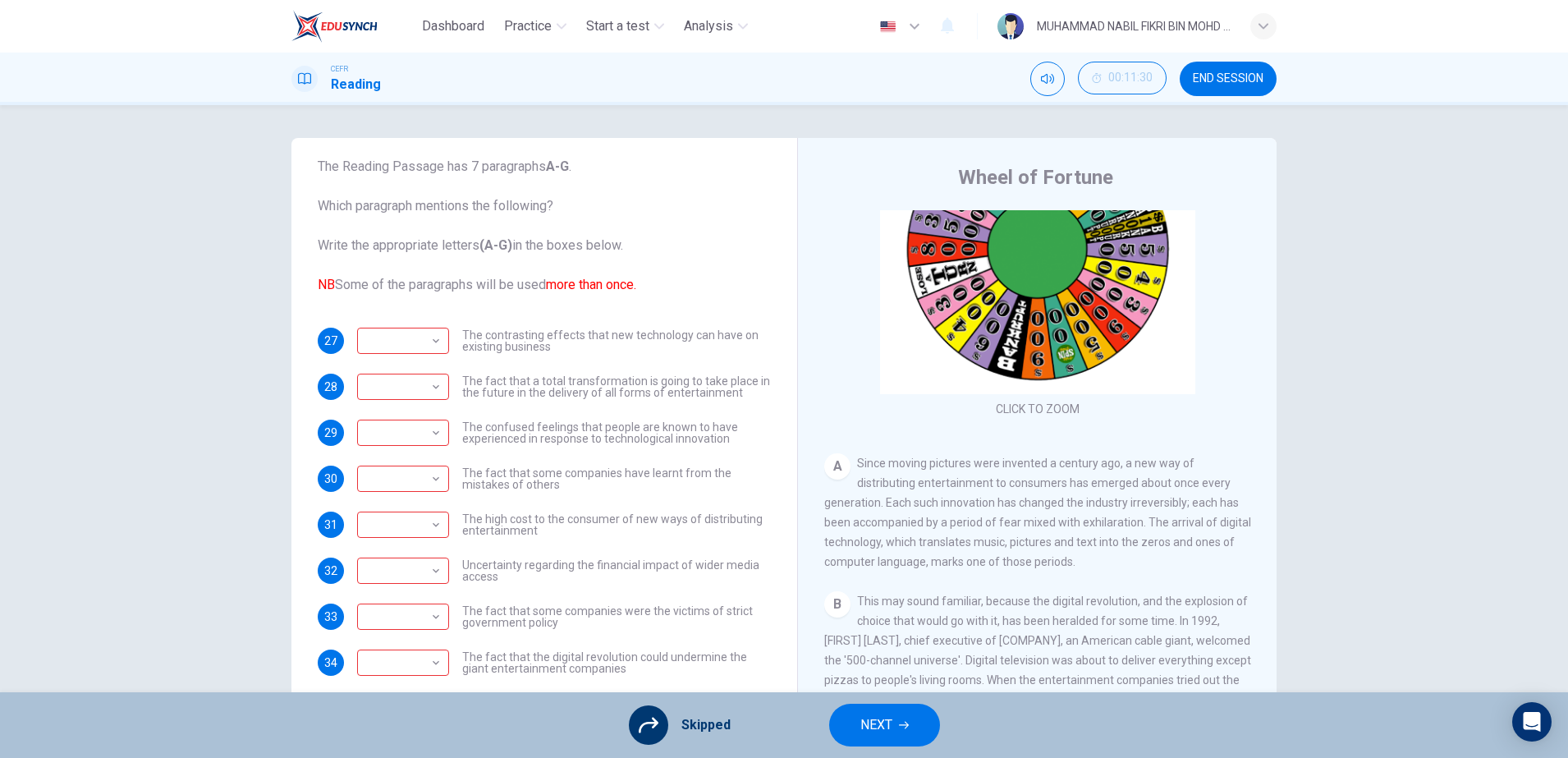click at bounding box center [904, 725] 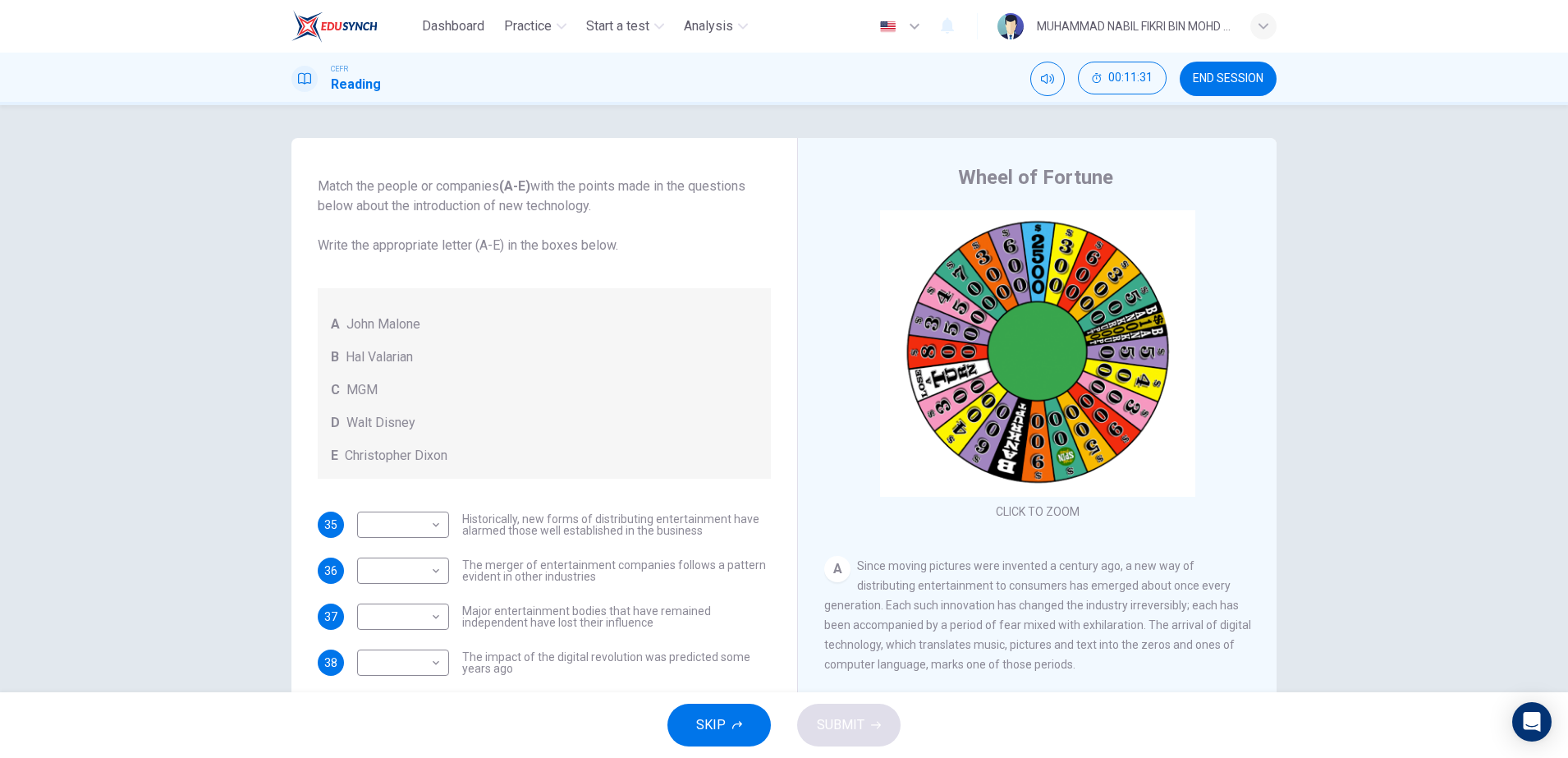 scroll, scrollTop: 99, scrollLeft: 0, axis: vertical 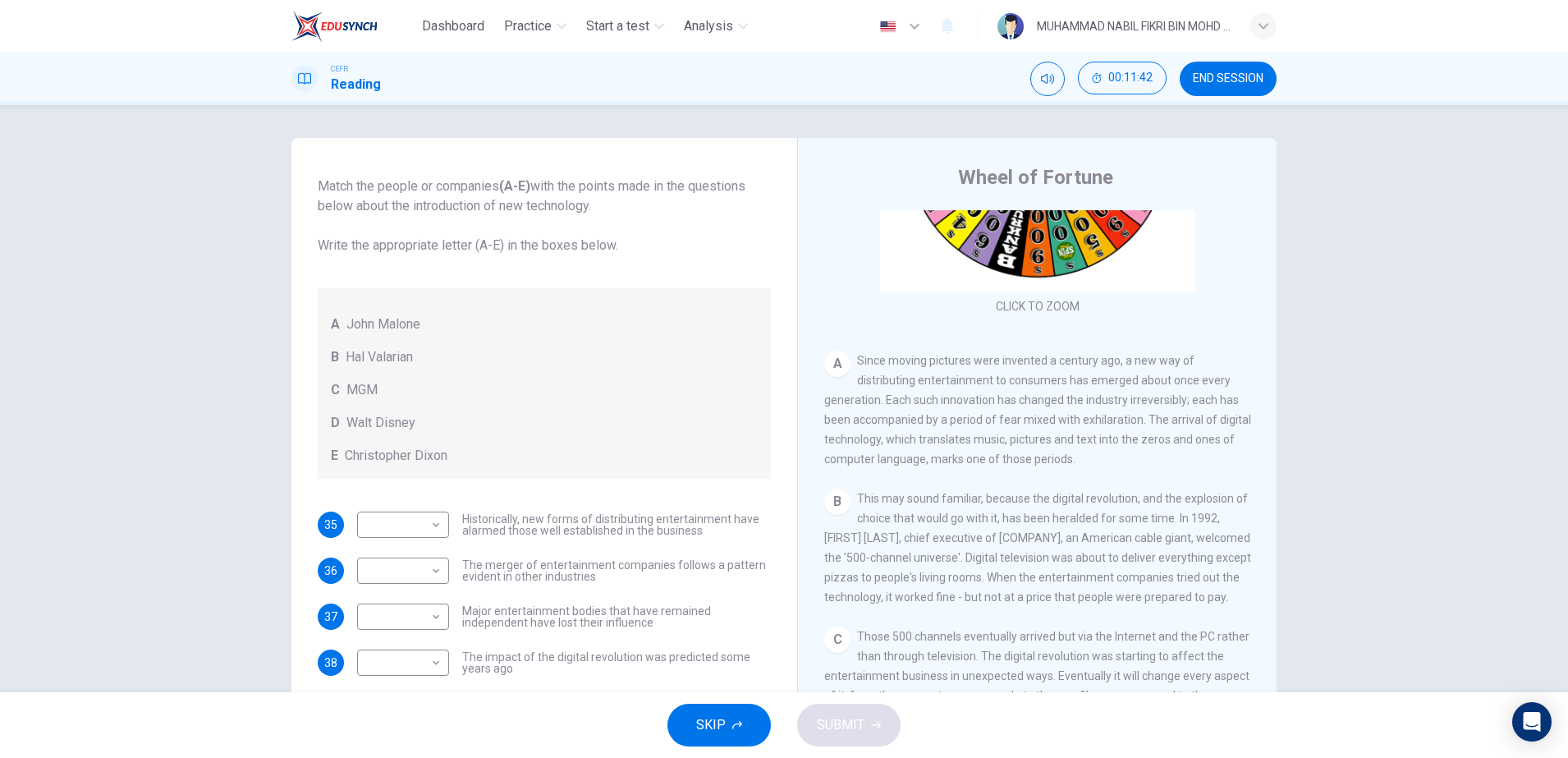 click on "END SESSION" at bounding box center [1228, 79] 